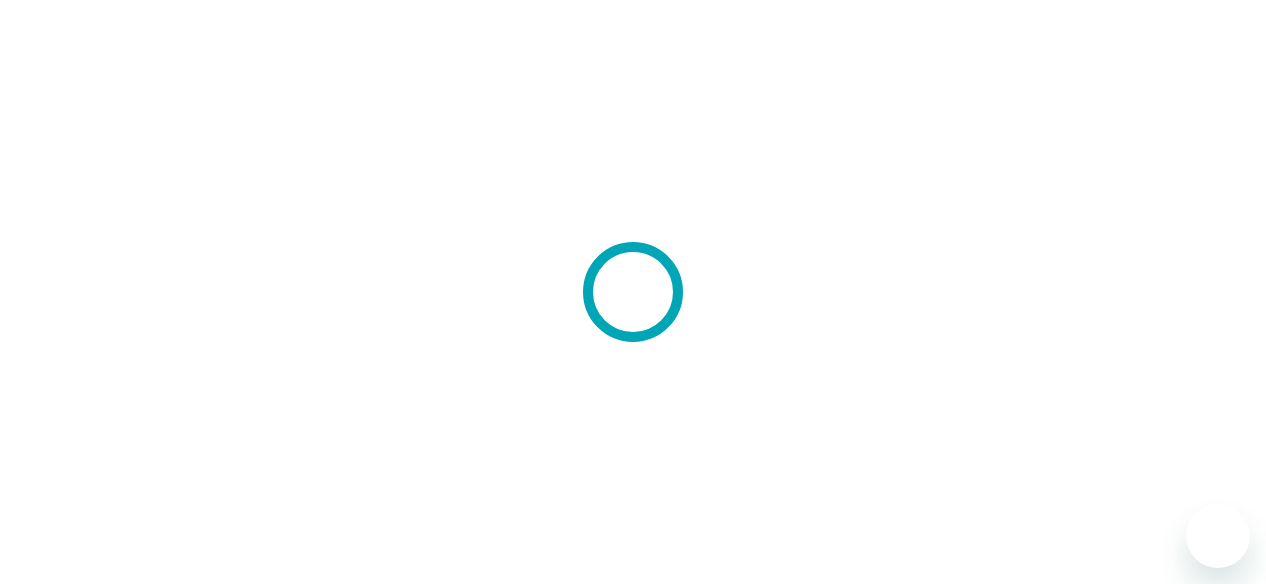 scroll, scrollTop: 0, scrollLeft: 0, axis: both 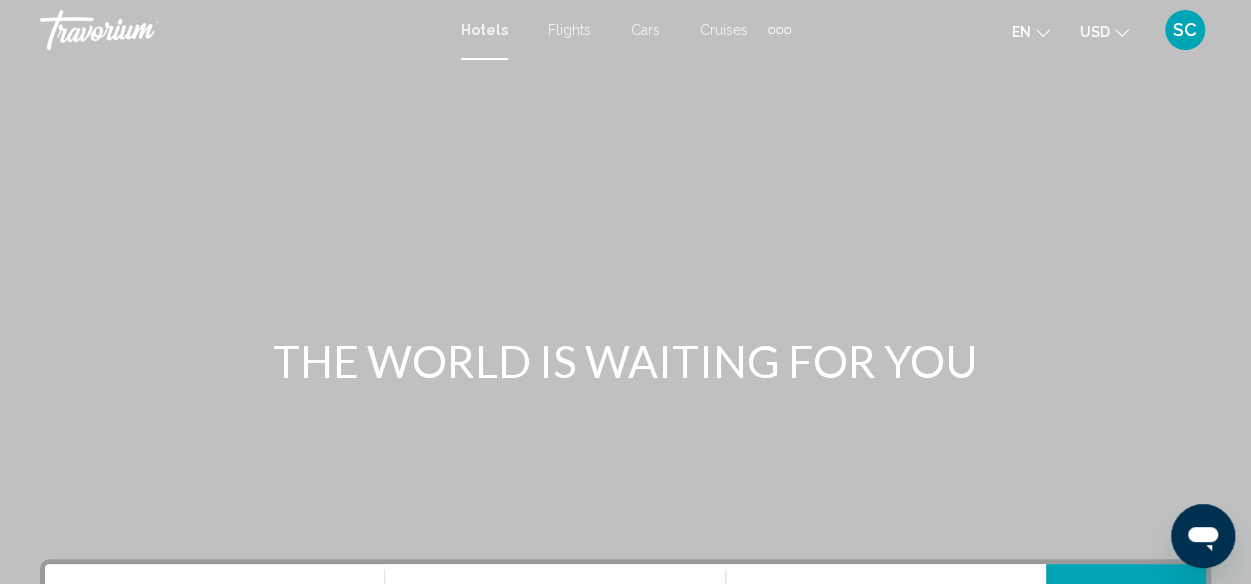 click on "Cars" at bounding box center [645, 30] 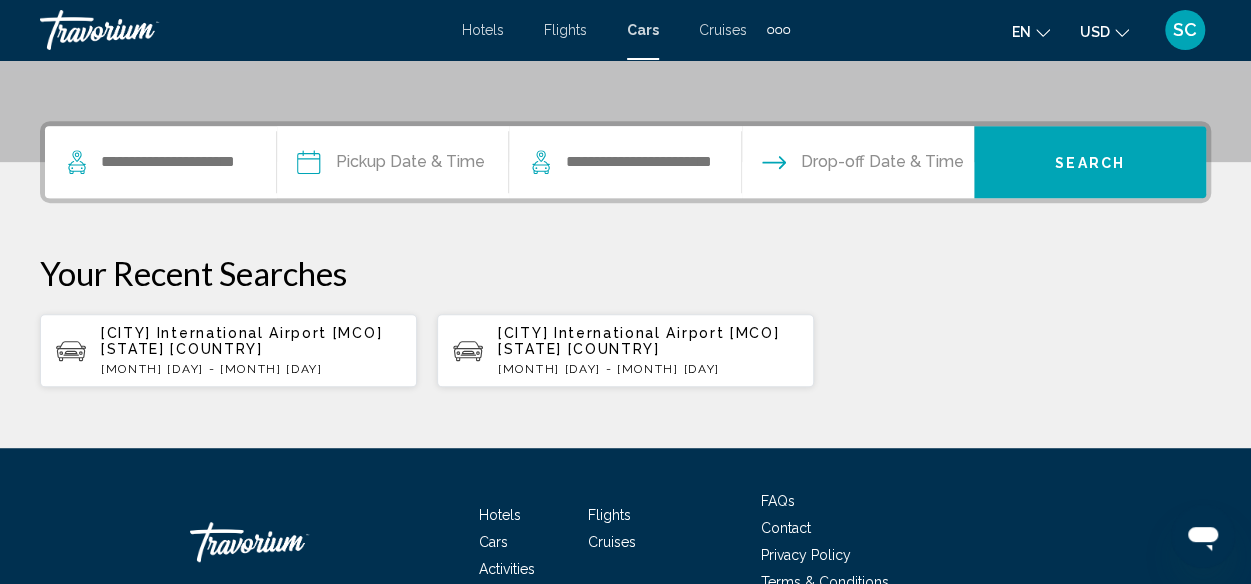 scroll, scrollTop: 500, scrollLeft: 0, axis: vertical 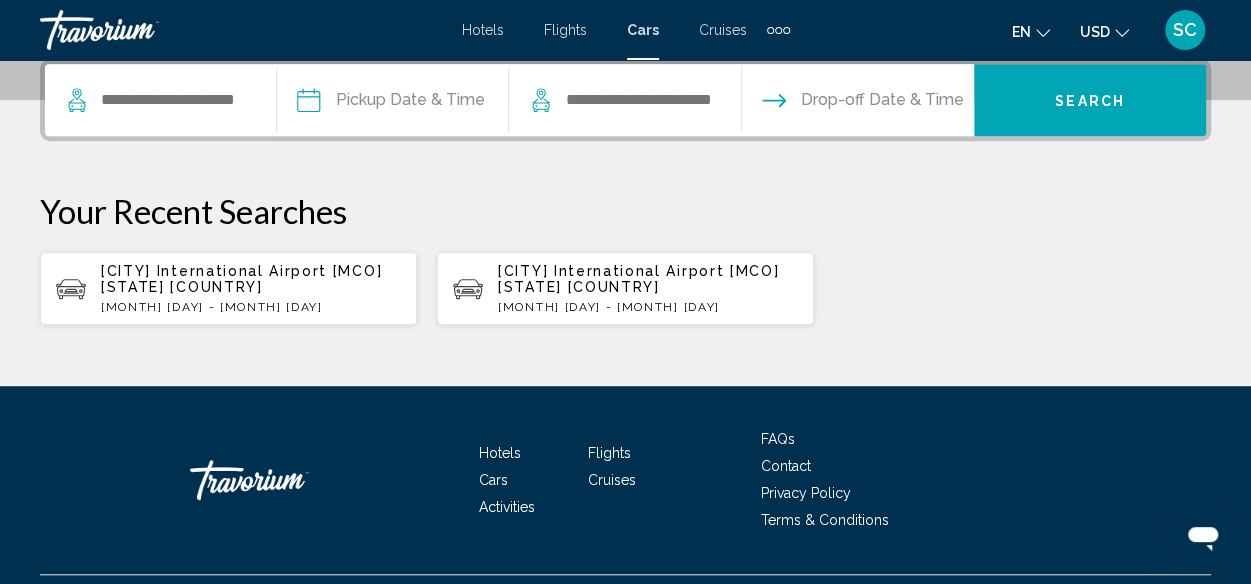 click on "[CITY] International Airport [MCO] [STATE] [COUNTRY]" at bounding box center (638, 279) 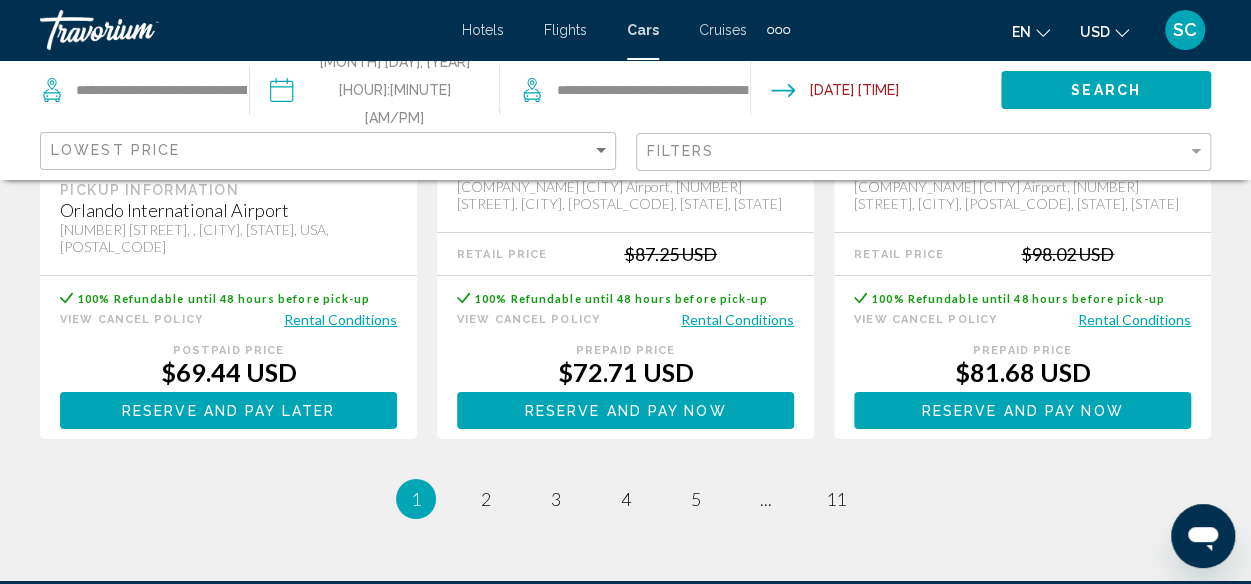 scroll, scrollTop: 3300, scrollLeft: 0, axis: vertical 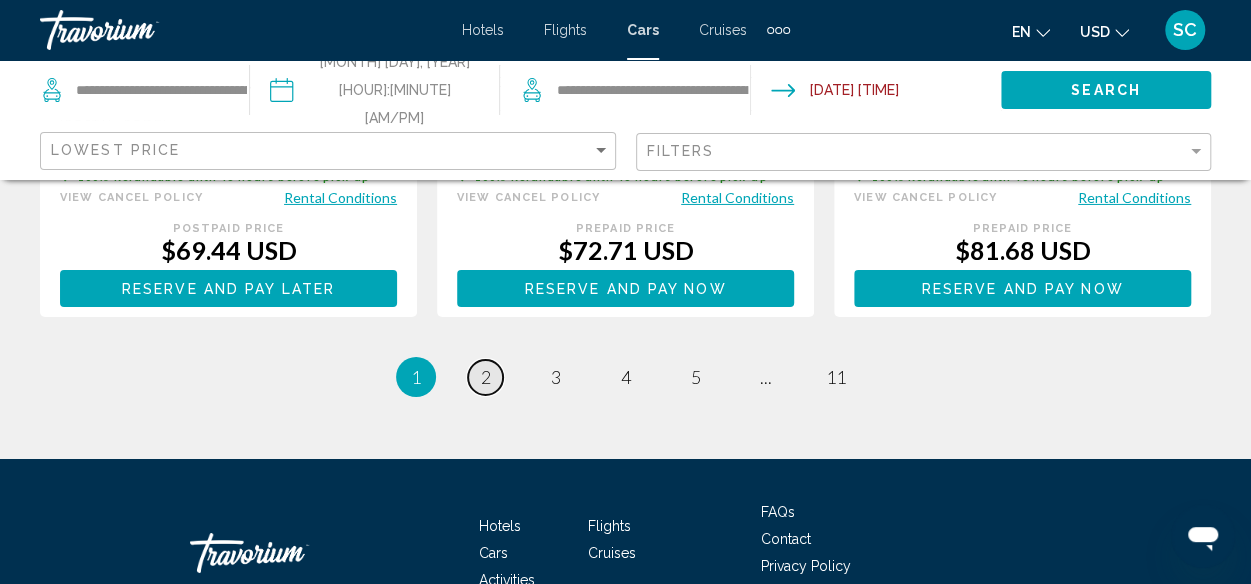 click on "2" at bounding box center [486, 377] 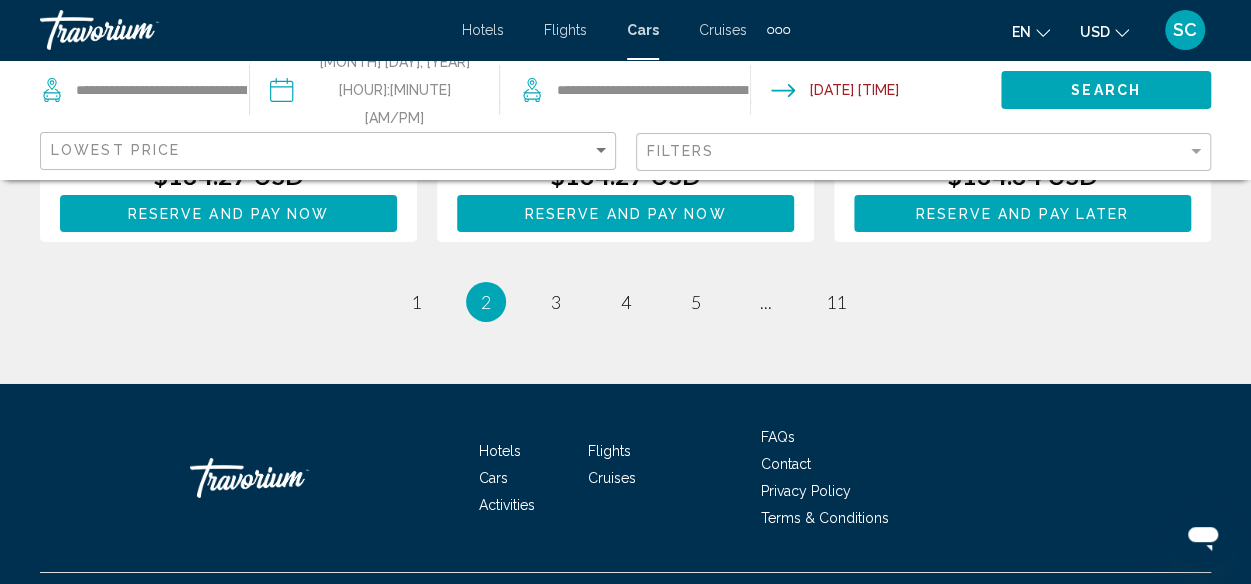 scroll, scrollTop: 3298, scrollLeft: 0, axis: vertical 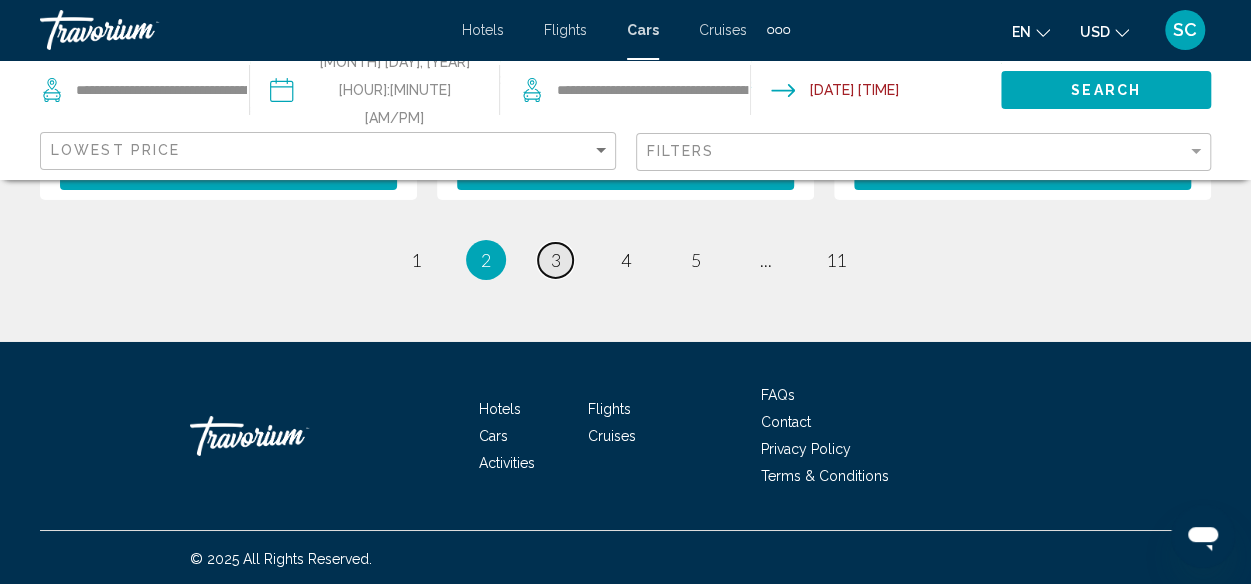 click on "3" at bounding box center [556, 260] 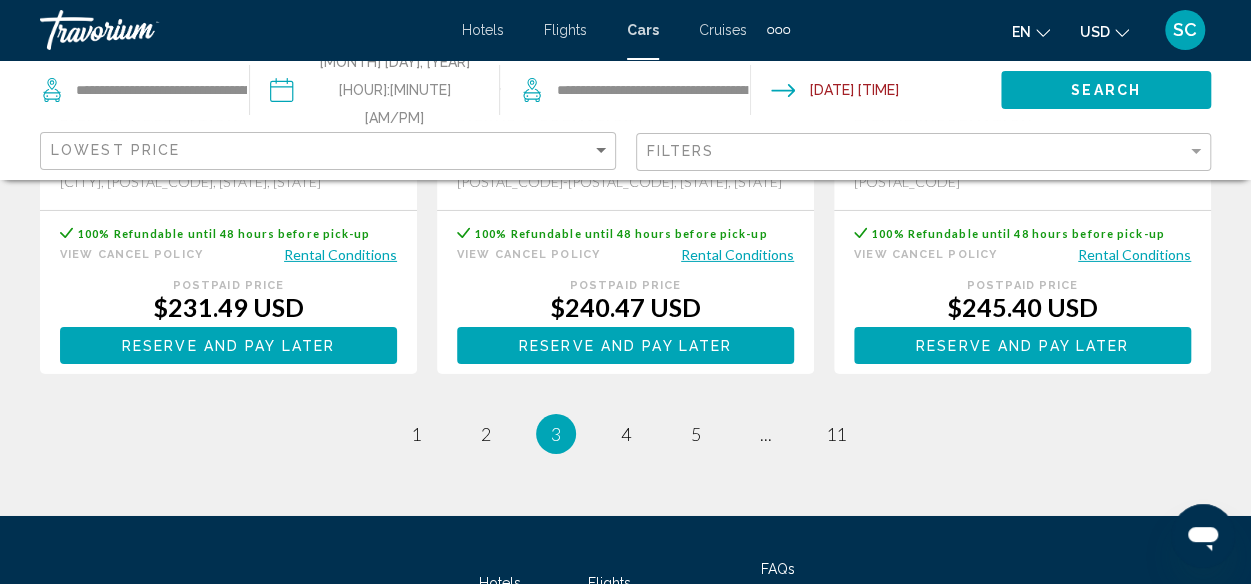scroll, scrollTop: 3200, scrollLeft: 0, axis: vertical 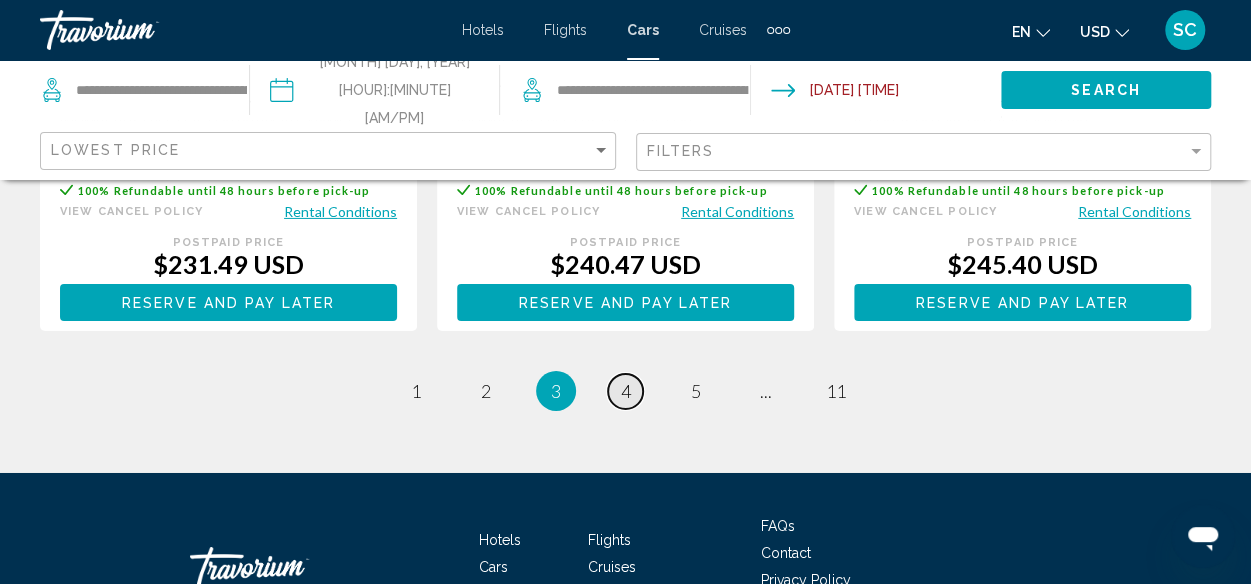 click on "4" at bounding box center (626, 391) 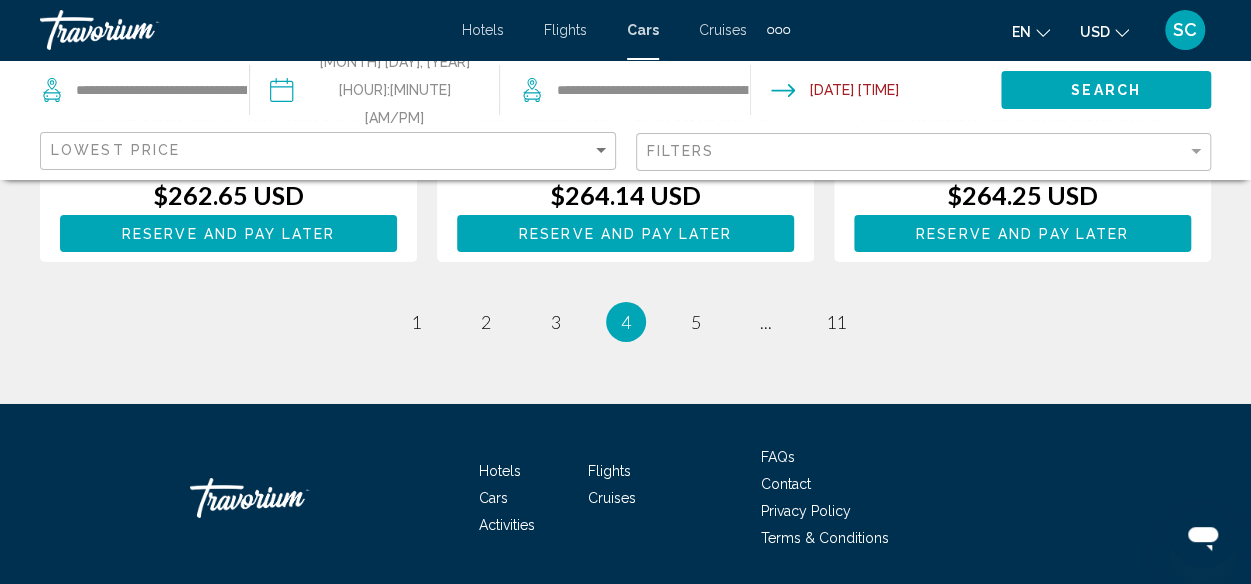 scroll, scrollTop: 3331, scrollLeft: 0, axis: vertical 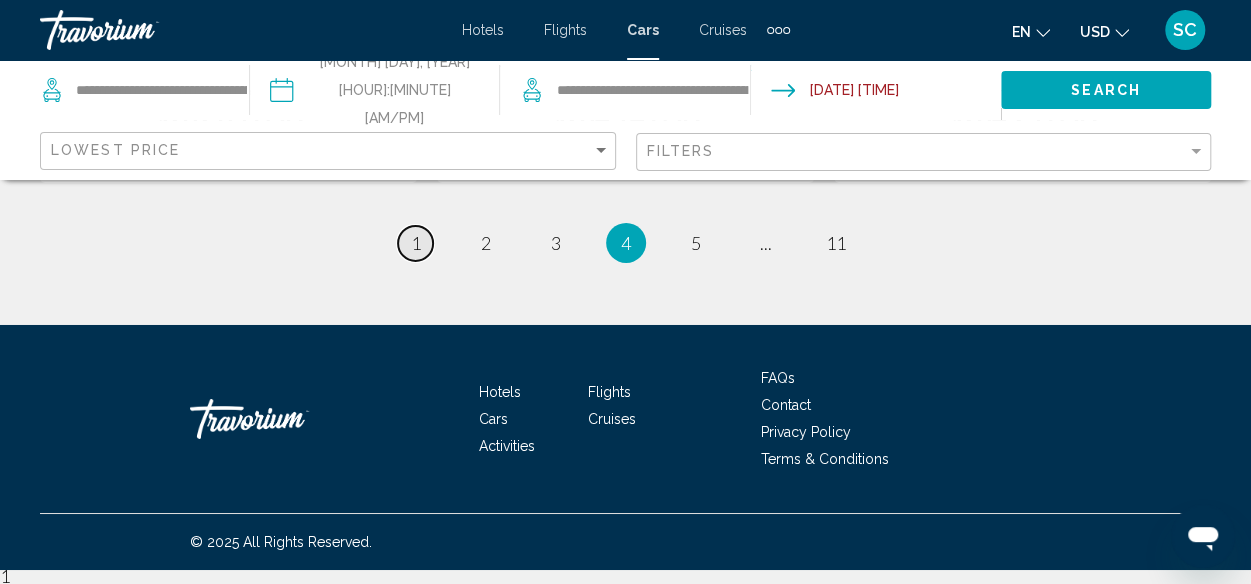 click on "page  1" at bounding box center [415, 243] 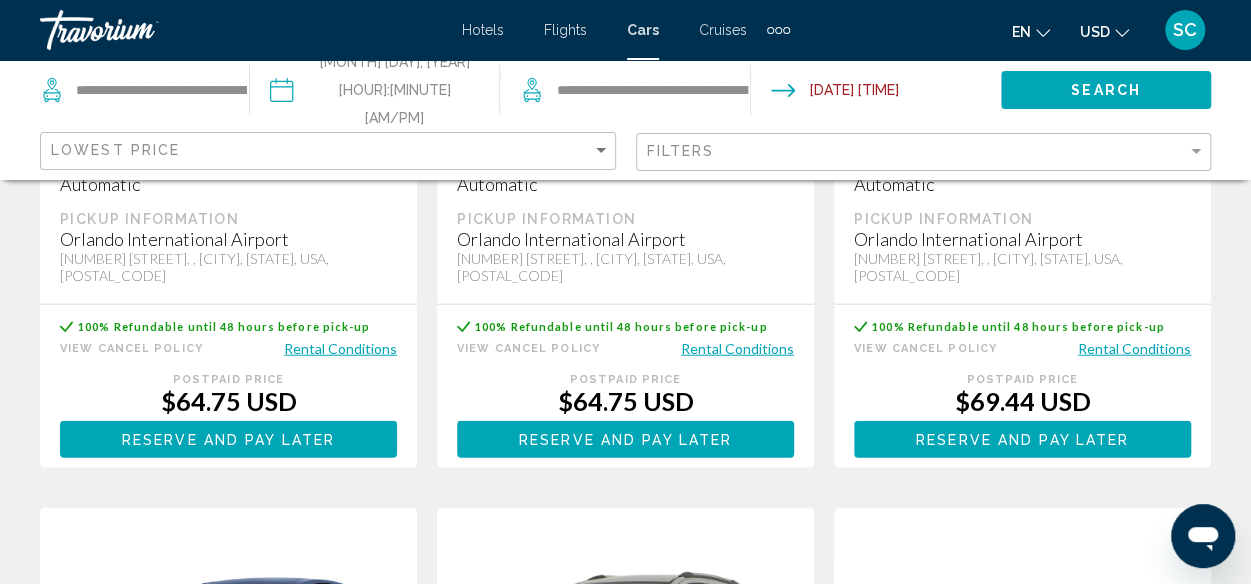 scroll, scrollTop: 2300, scrollLeft: 0, axis: vertical 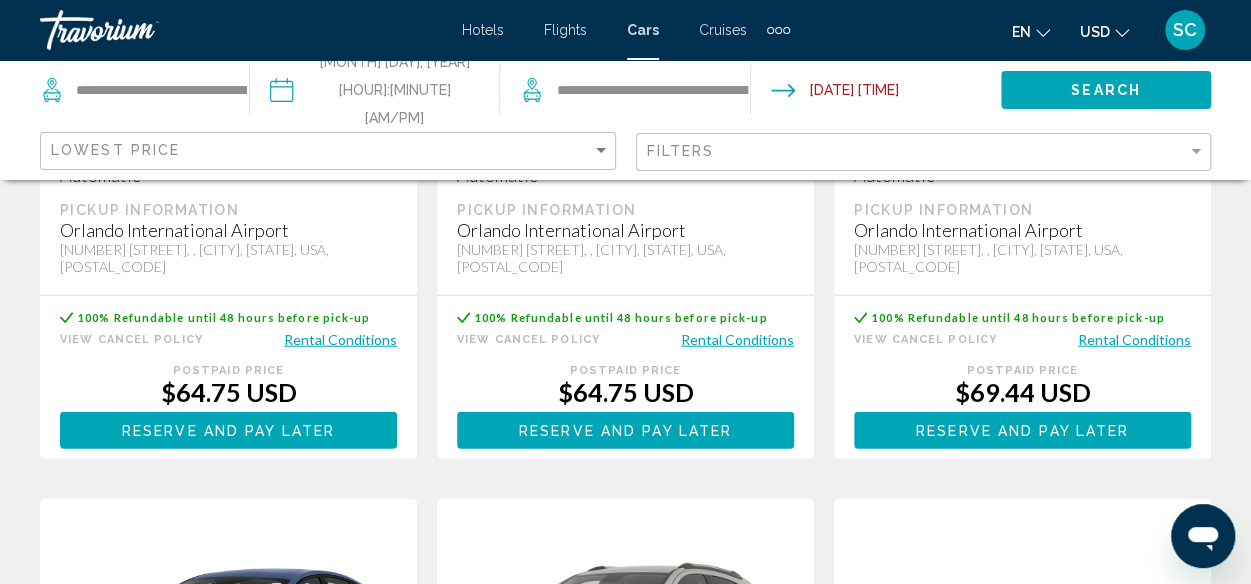 click on "Reserve and pay later" at bounding box center (0, 0) 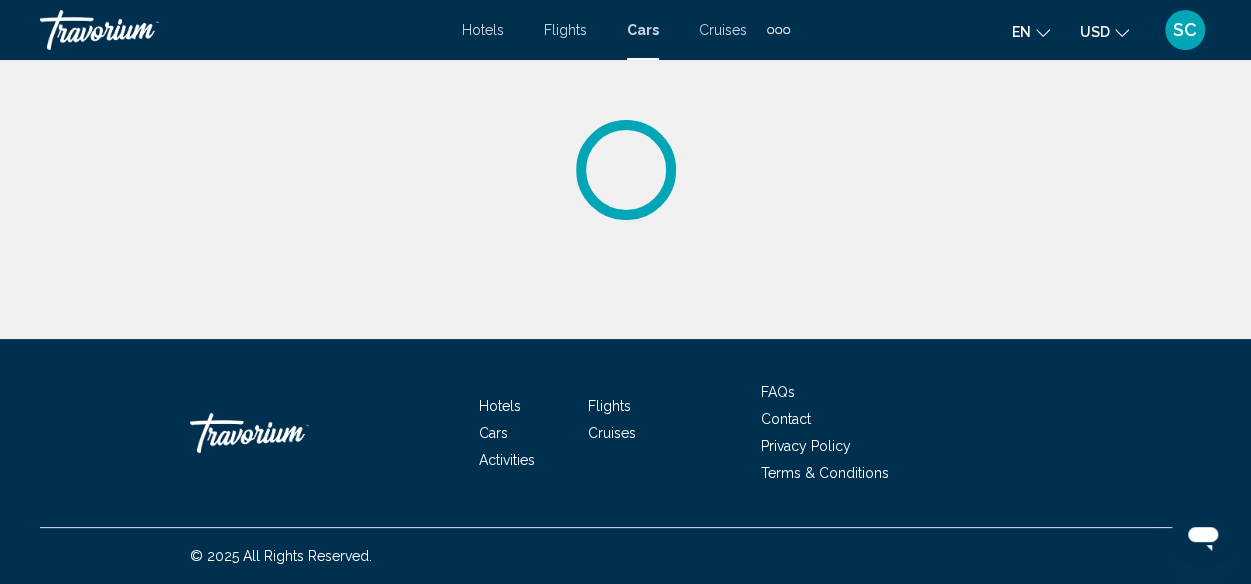 scroll, scrollTop: 0, scrollLeft: 0, axis: both 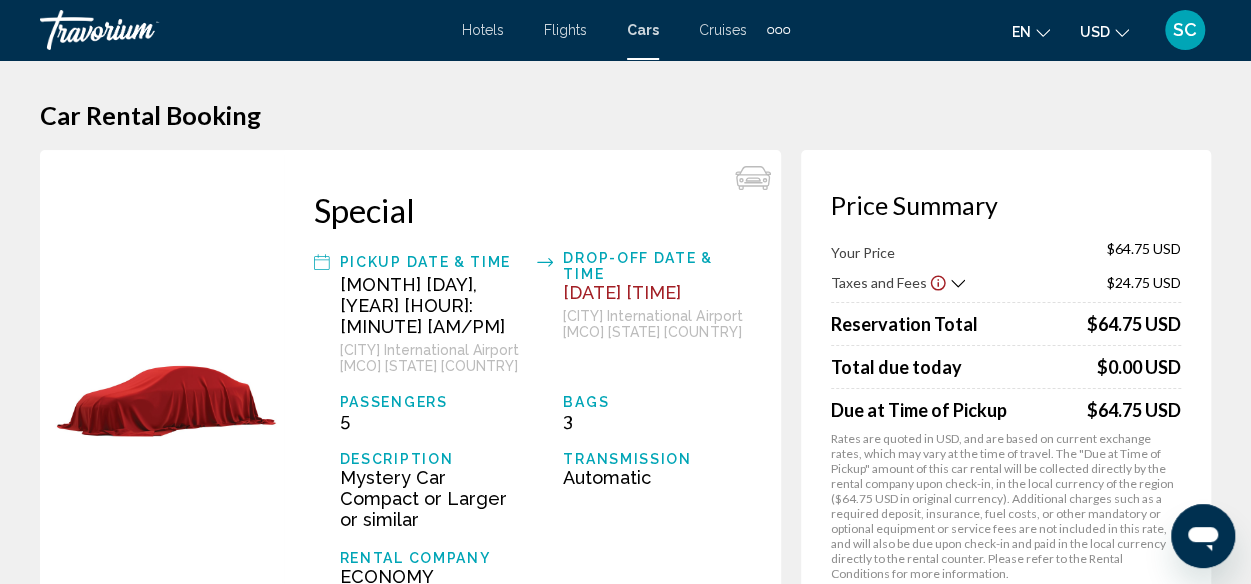 click 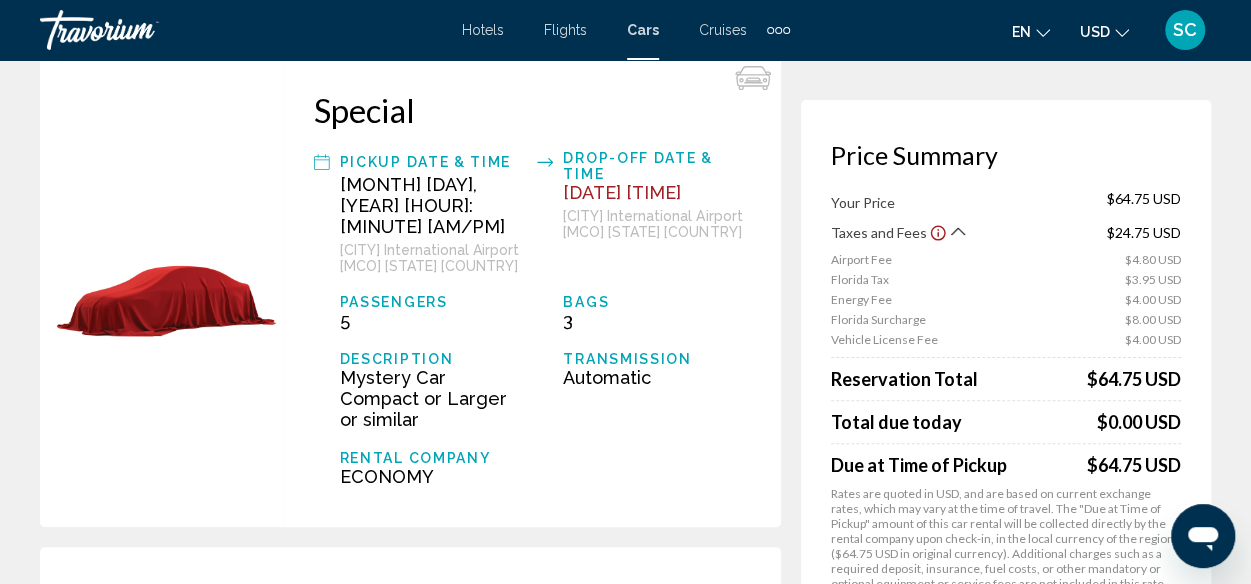 scroll, scrollTop: 200, scrollLeft: 0, axis: vertical 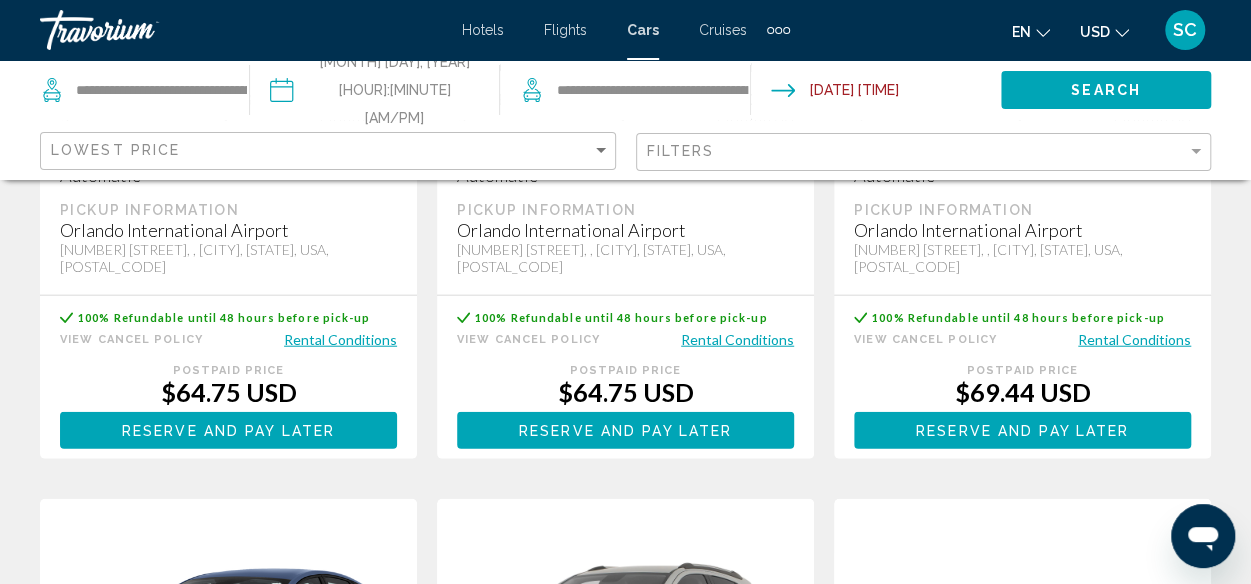 click on "Reserve and pay later" at bounding box center (0, 0) 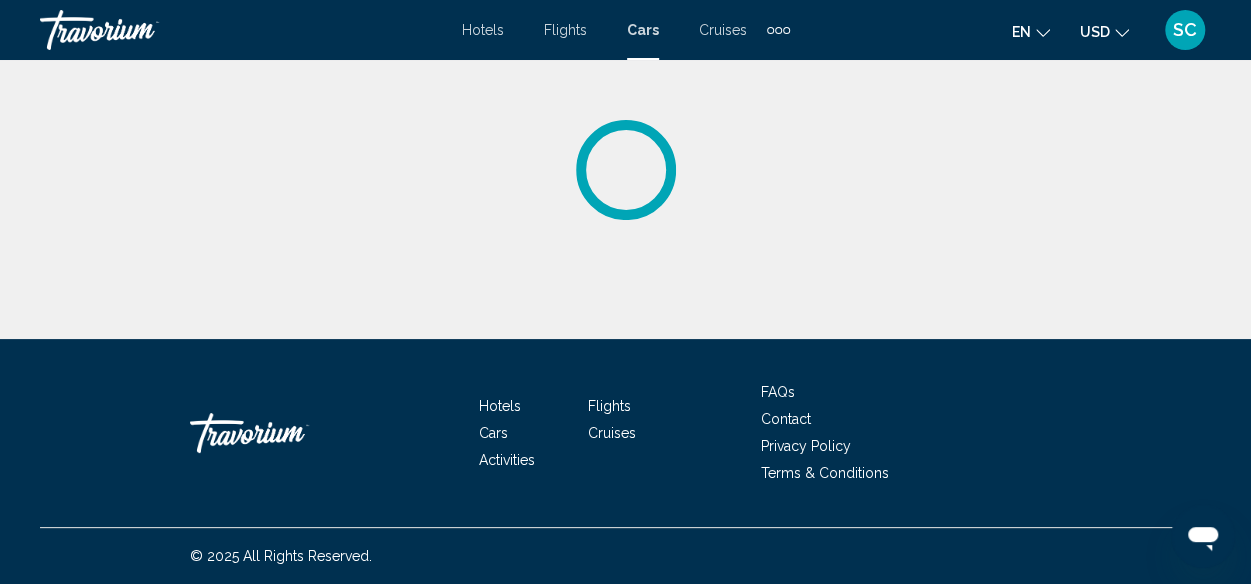 scroll, scrollTop: 0, scrollLeft: 0, axis: both 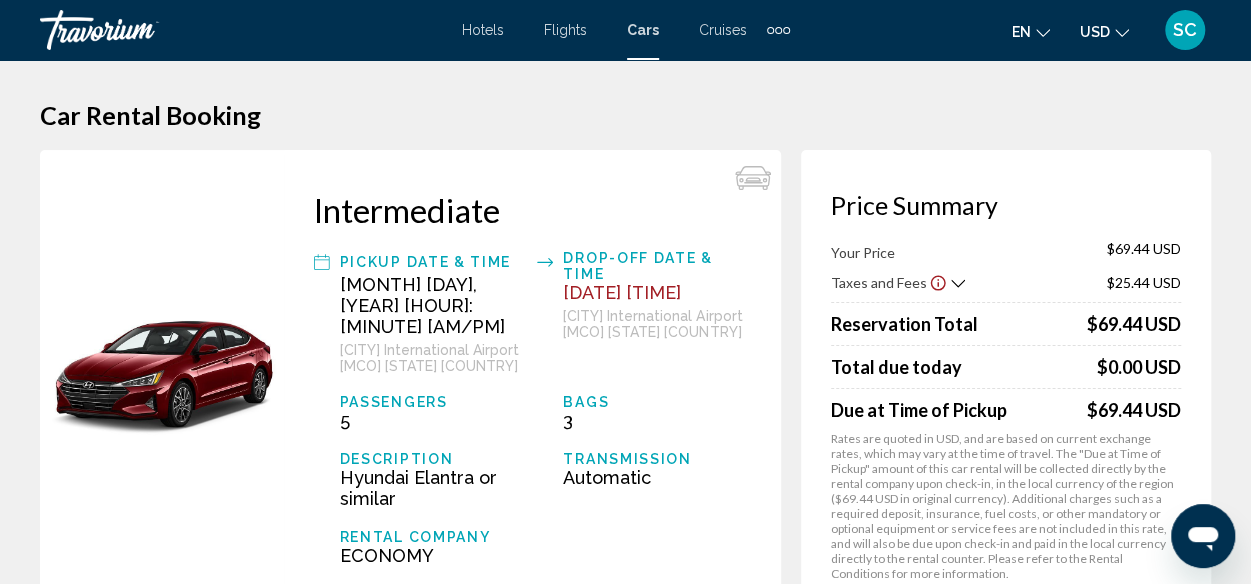 click 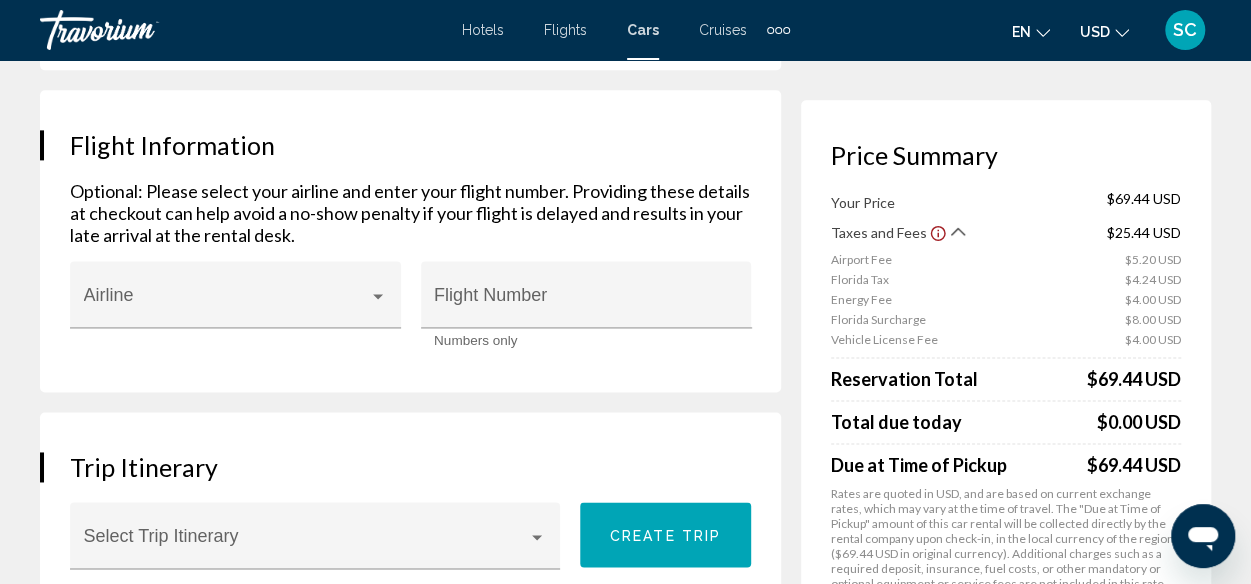 scroll, scrollTop: 1300, scrollLeft: 0, axis: vertical 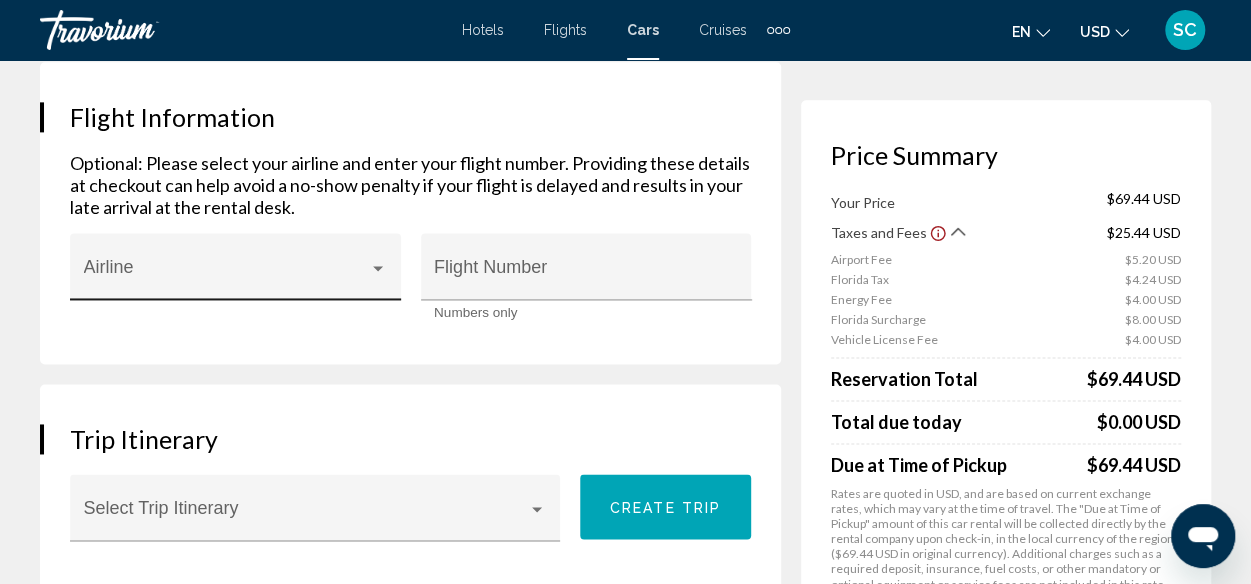 click on "Airline" at bounding box center (236, 273) 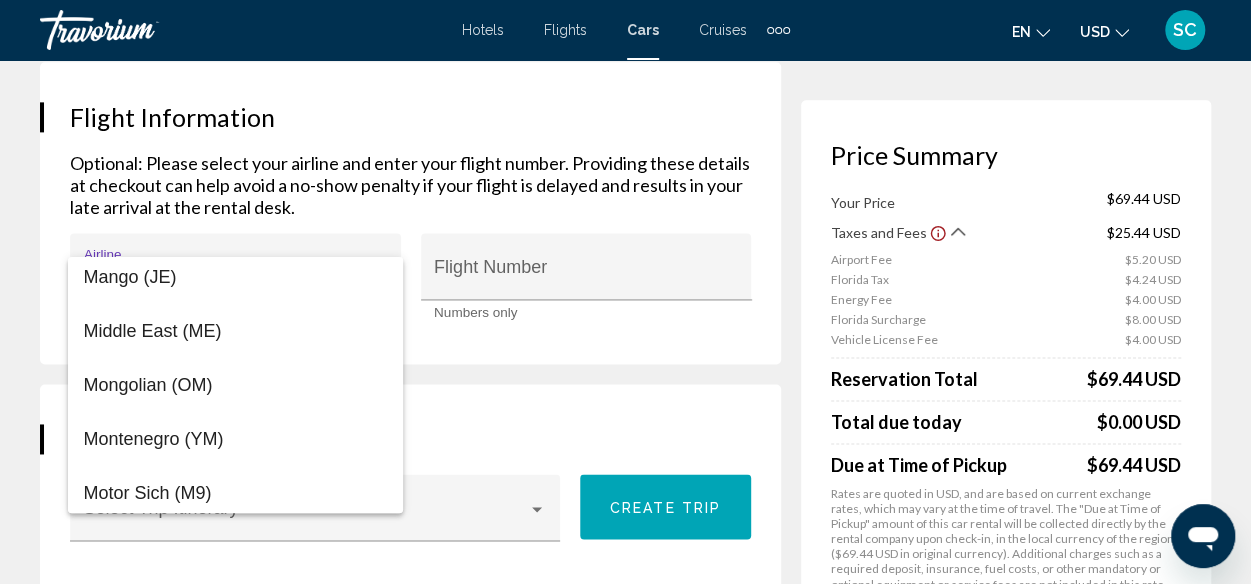 scroll, scrollTop: 9908, scrollLeft: 0, axis: vertical 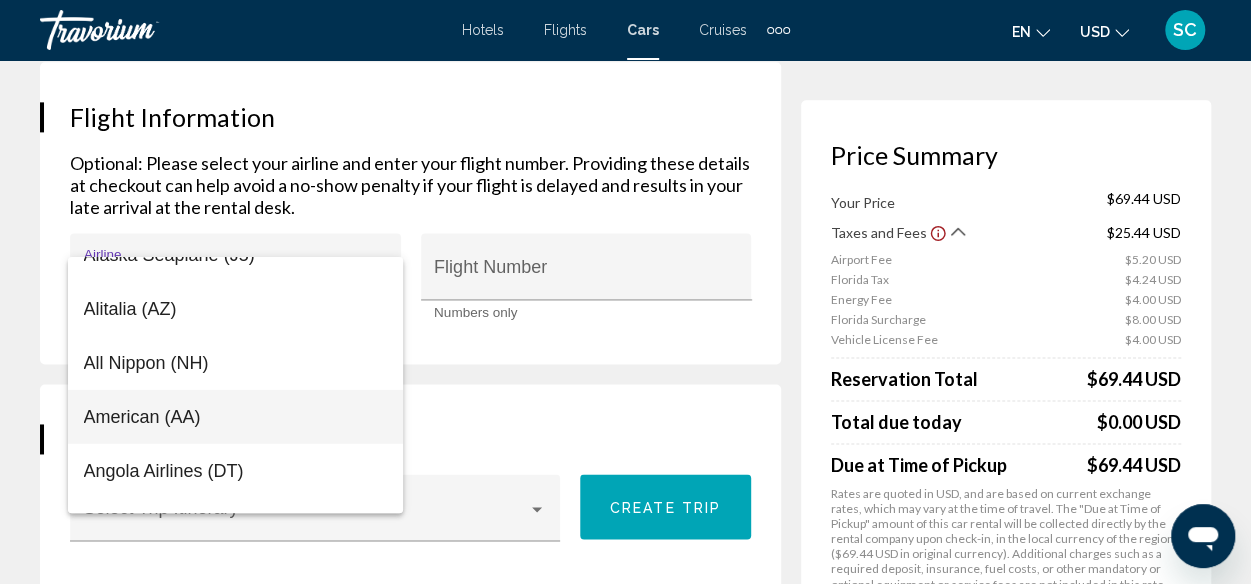 click on "American (AA)" at bounding box center (235, 417) 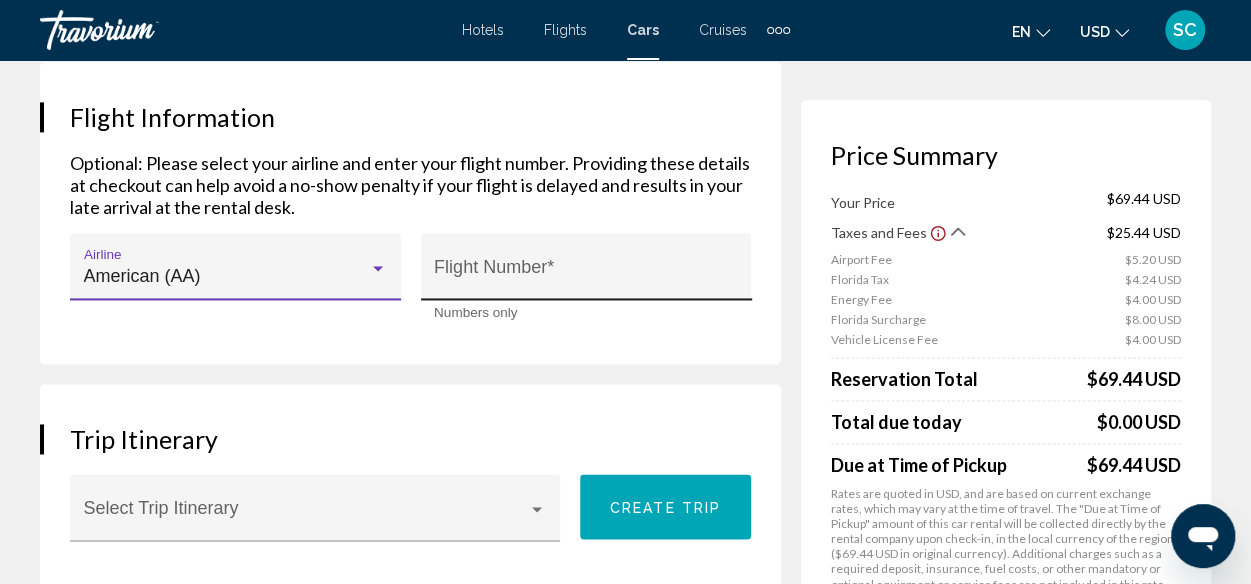 click on "Flight Number  *" at bounding box center [586, 276] 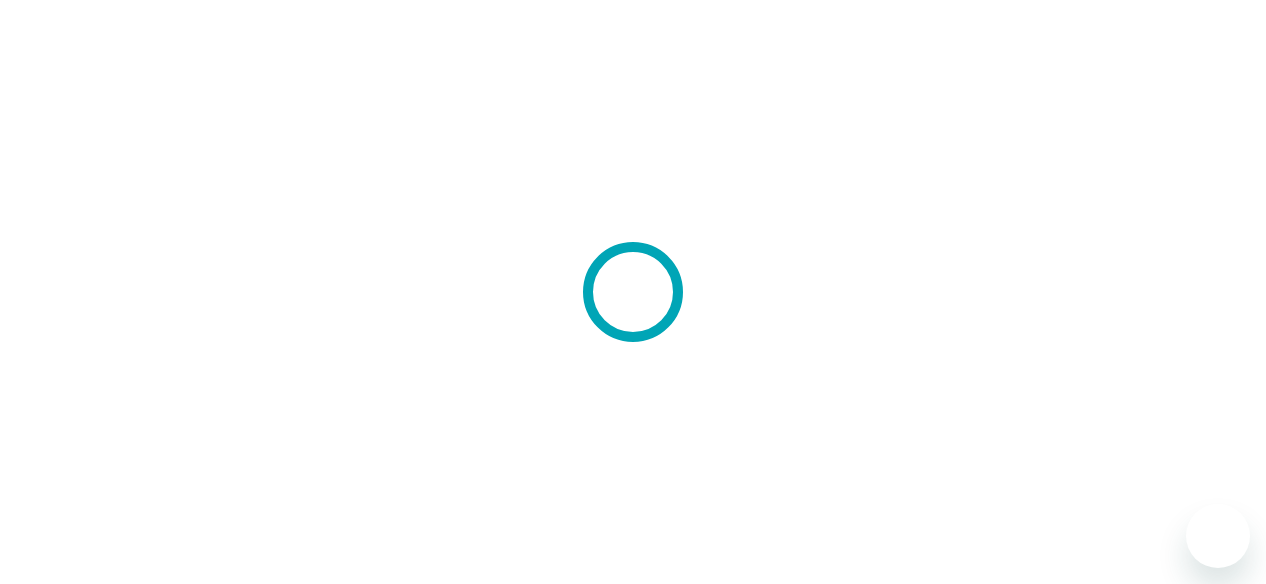 scroll, scrollTop: 0, scrollLeft: 0, axis: both 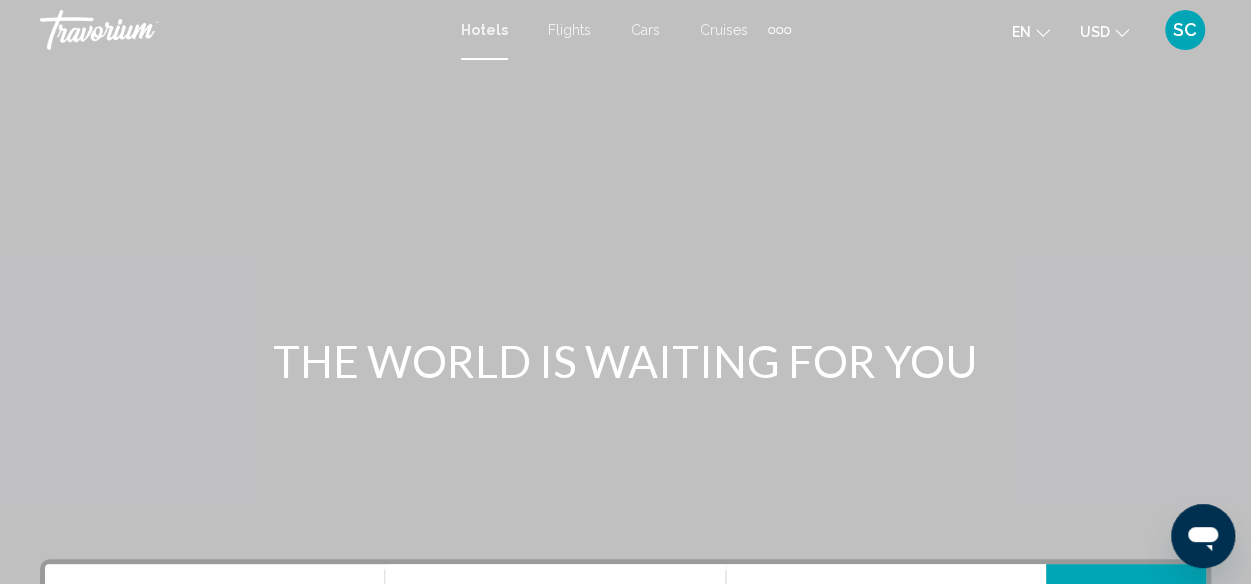 click on "Cars" at bounding box center [645, 30] 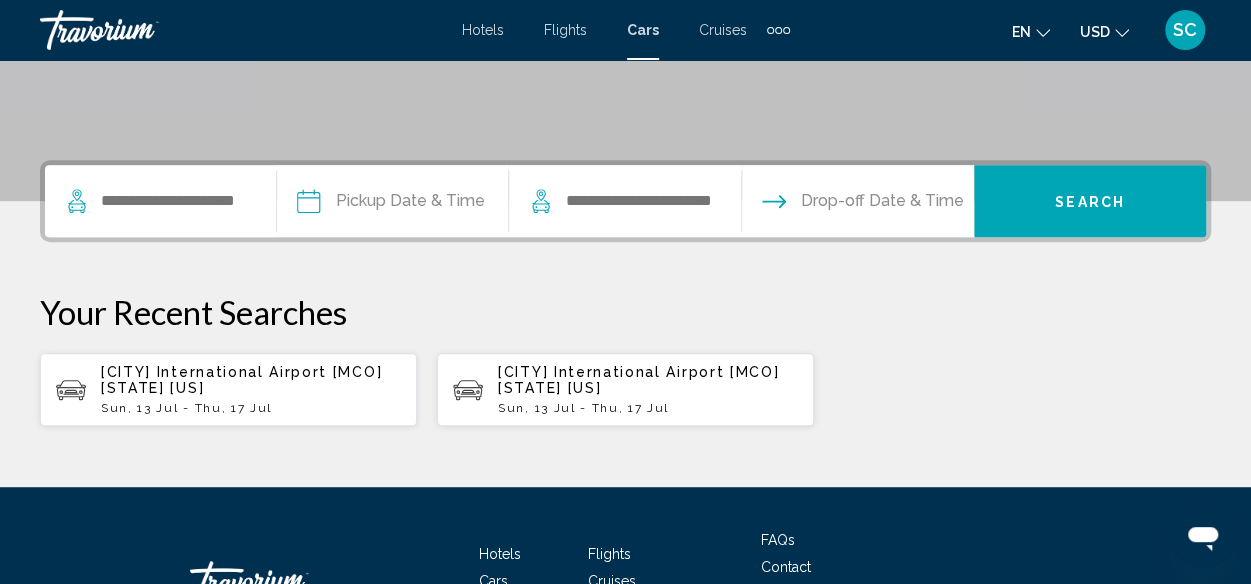 scroll, scrollTop: 545, scrollLeft: 0, axis: vertical 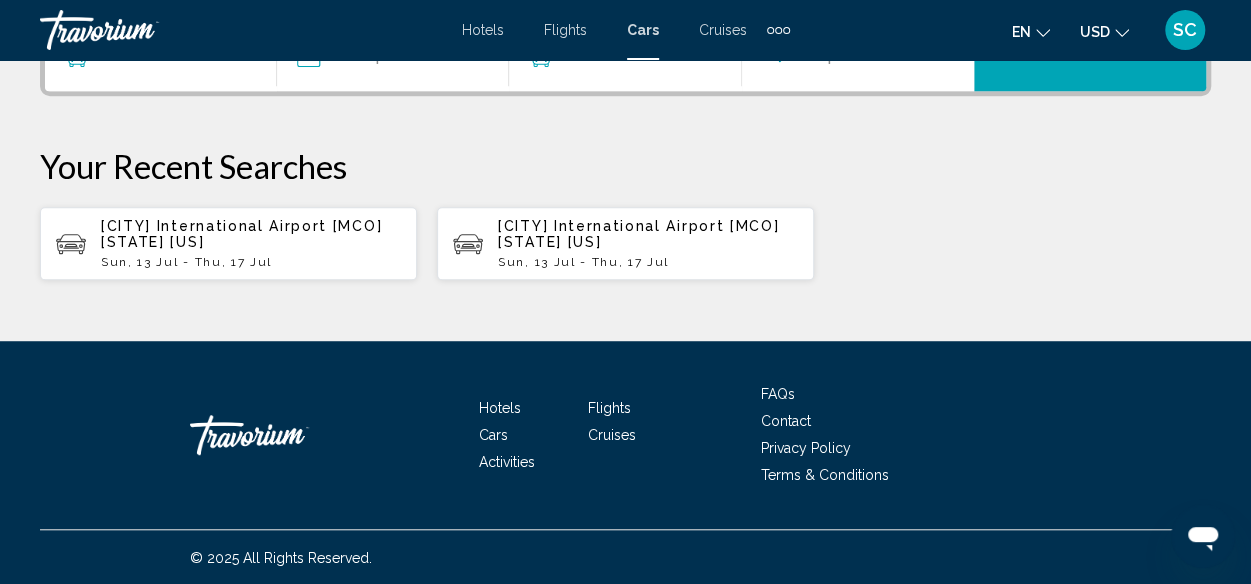 click on "[CITY] International Airport [MCO] [STATE] [COUNTRY]" at bounding box center (638, 234) 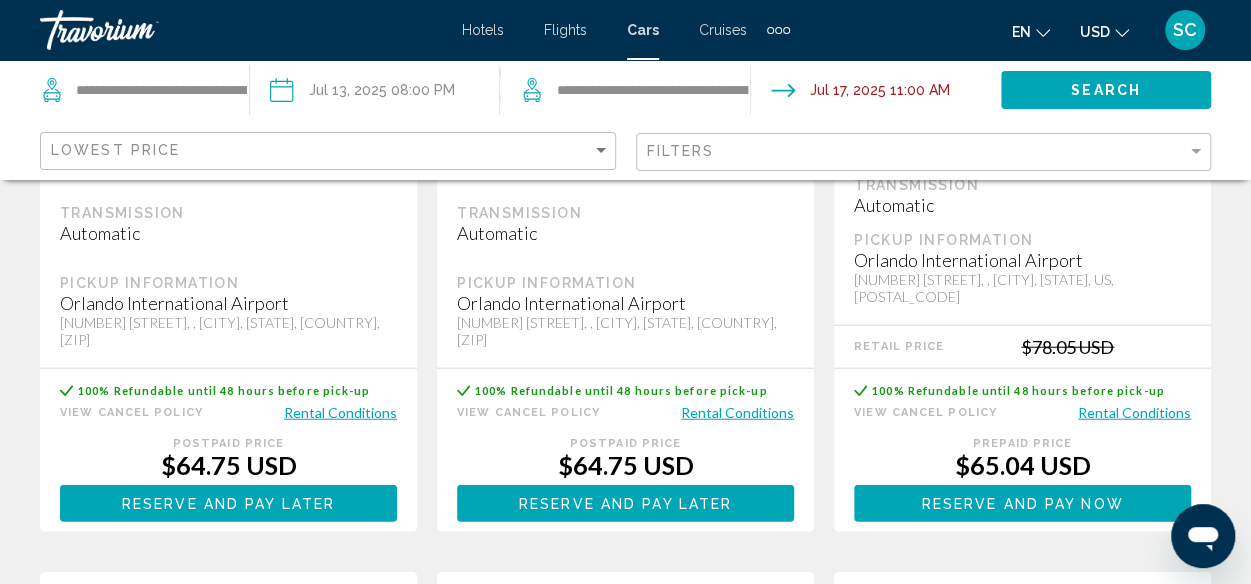 scroll, scrollTop: 2300, scrollLeft: 0, axis: vertical 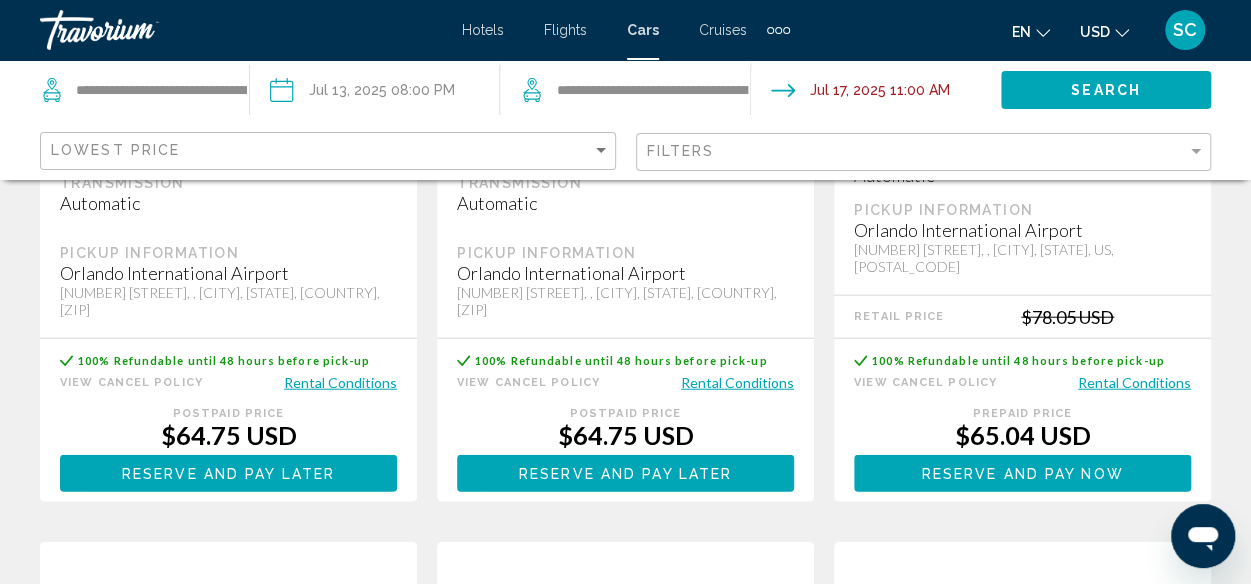 click on "Rental Conditions" at bounding box center (737, 382) 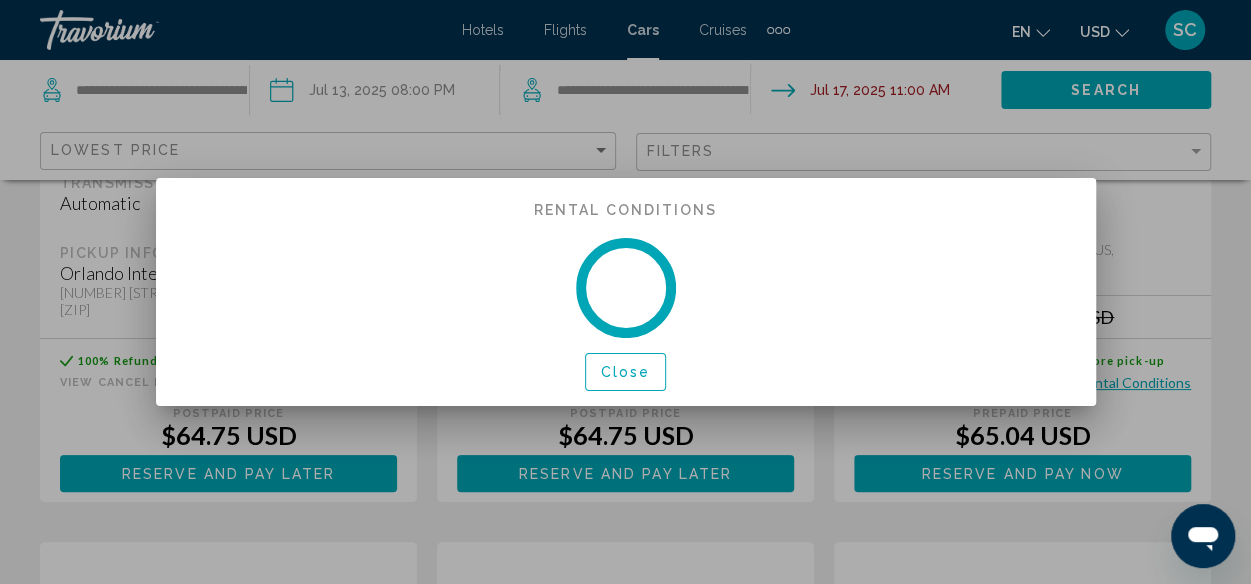 scroll, scrollTop: 0, scrollLeft: 0, axis: both 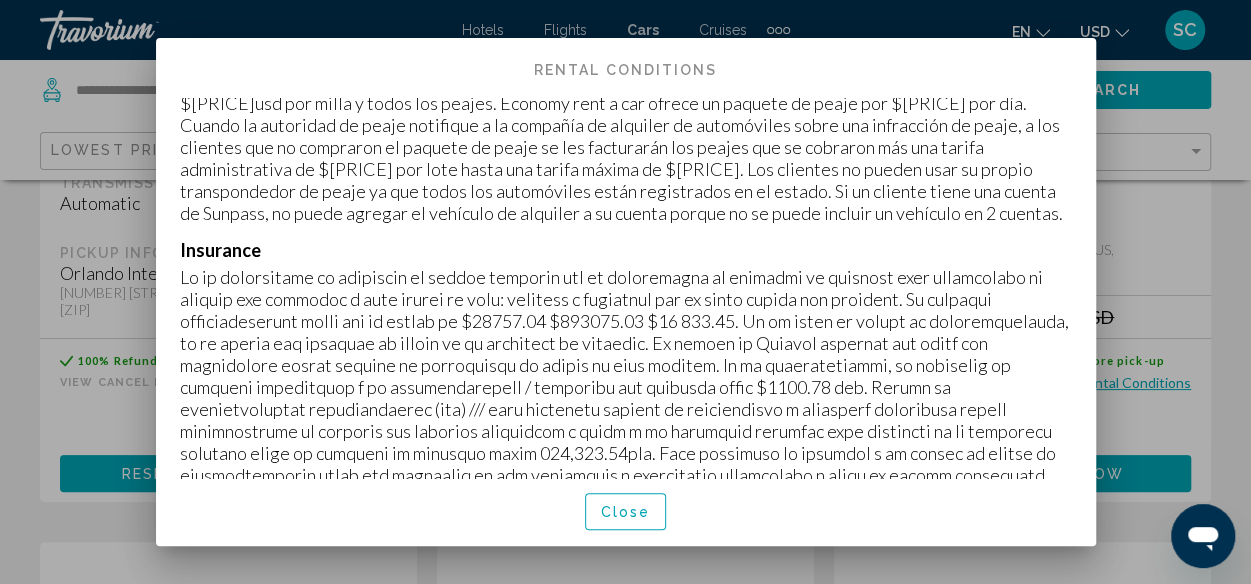 drag, startPoint x: 185, startPoint y: 256, endPoint x: 279, endPoint y: 265, distance: 94.42987 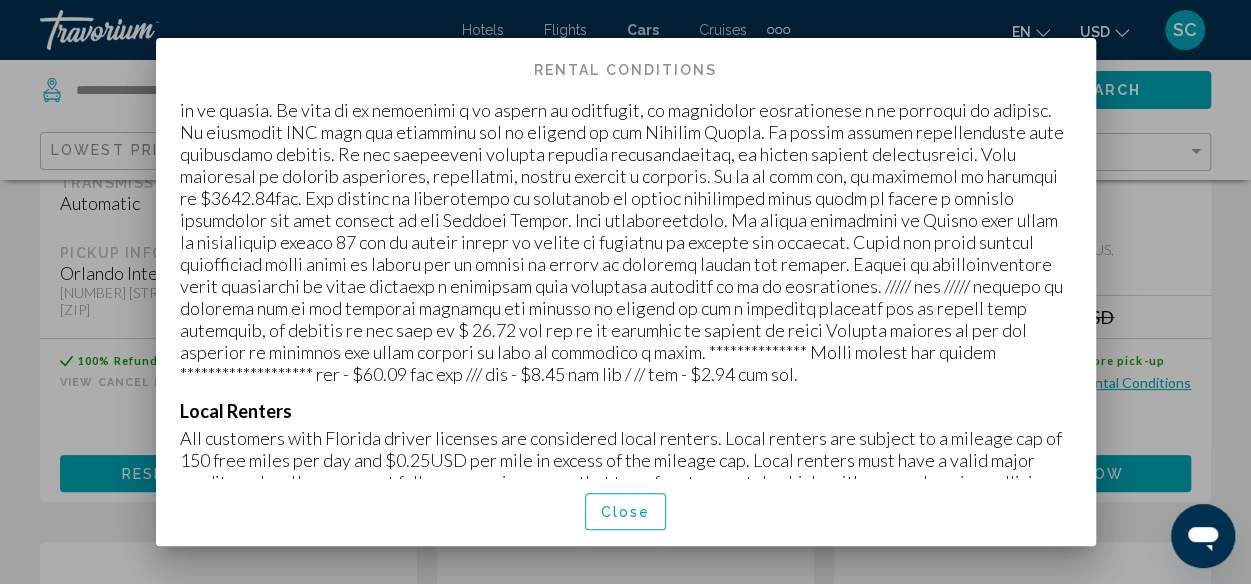 scroll, scrollTop: 3043, scrollLeft: 0, axis: vertical 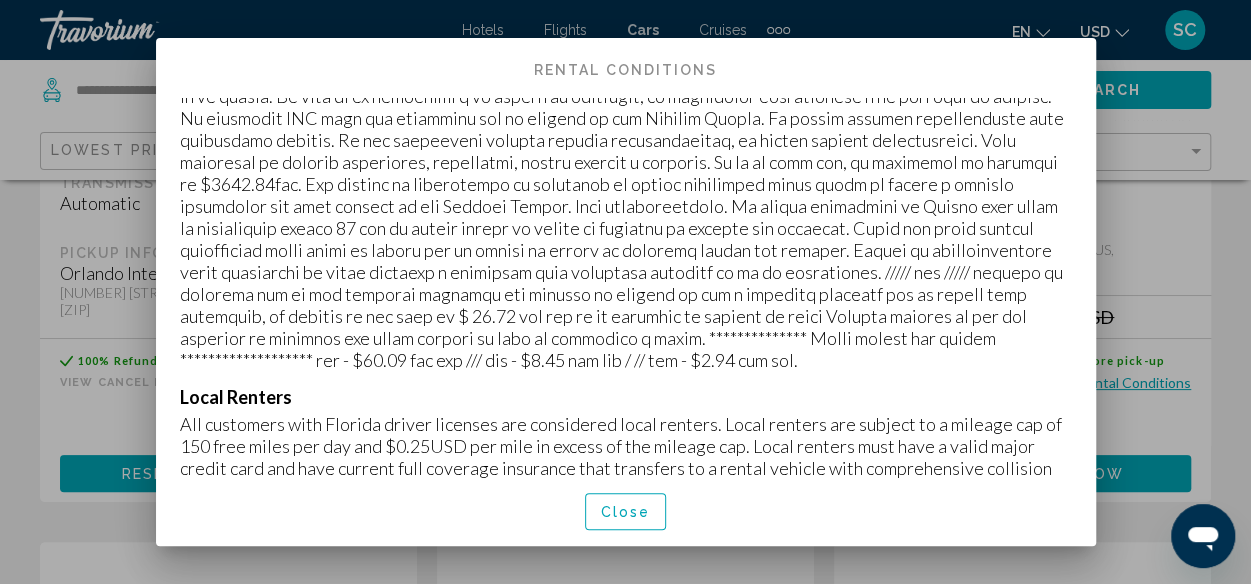 drag, startPoint x: 179, startPoint y: 255, endPoint x: 839, endPoint y: 345, distance: 666.1081 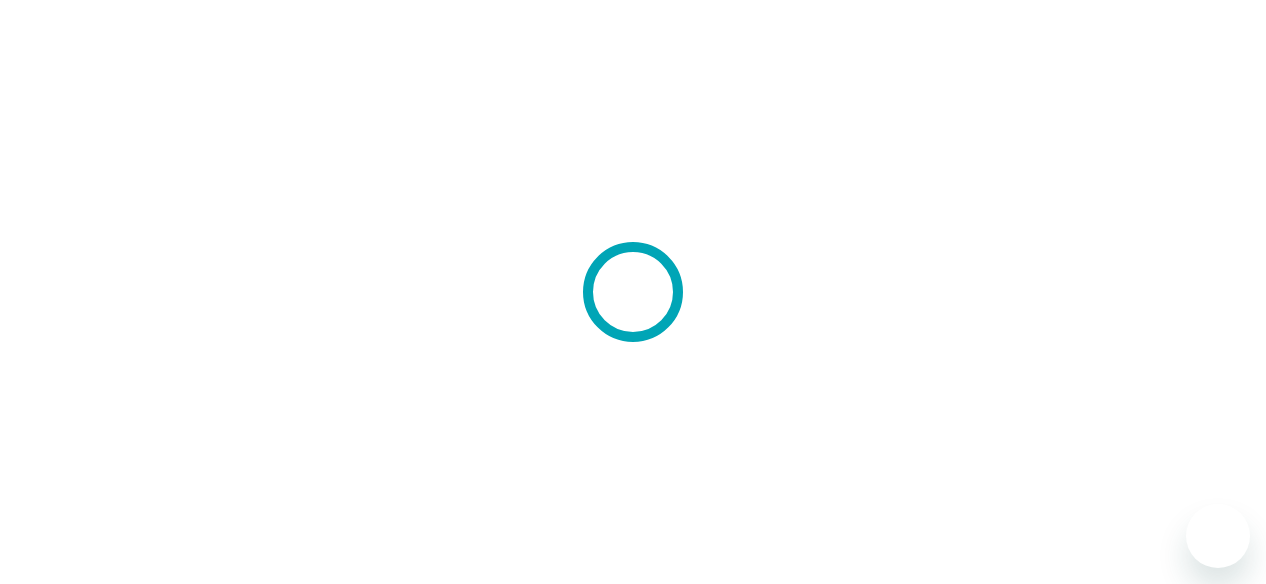 scroll, scrollTop: 0, scrollLeft: 0, axis: both 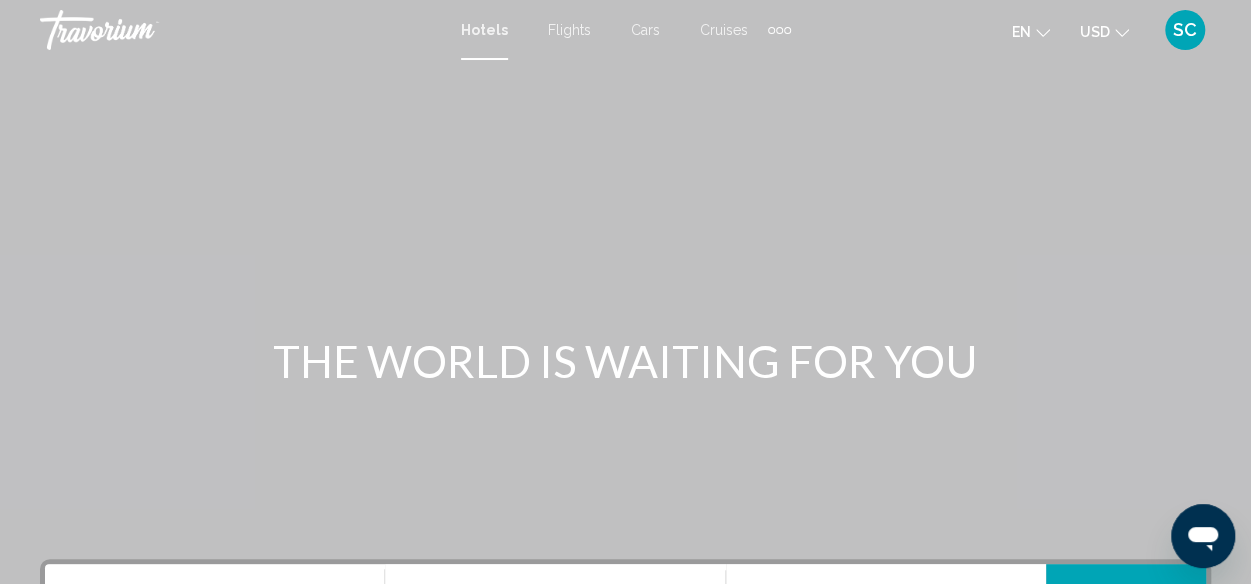click on "Cars" at bounding box center [645, 30] 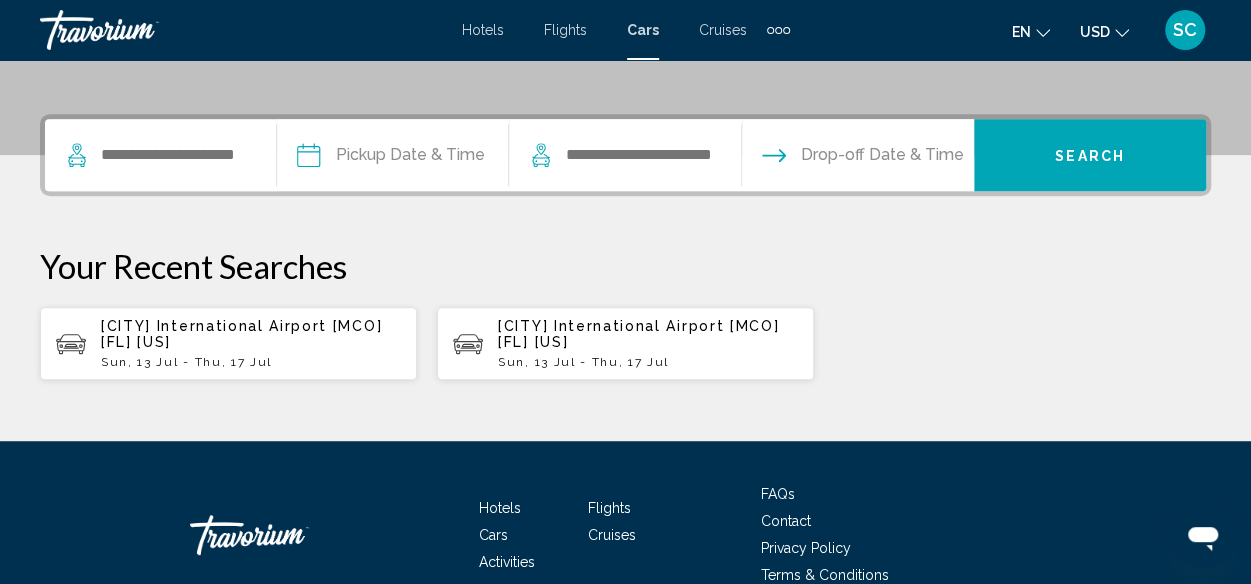 scroll, scrollTop: 500, scrollLeft: 0, axis: vertical 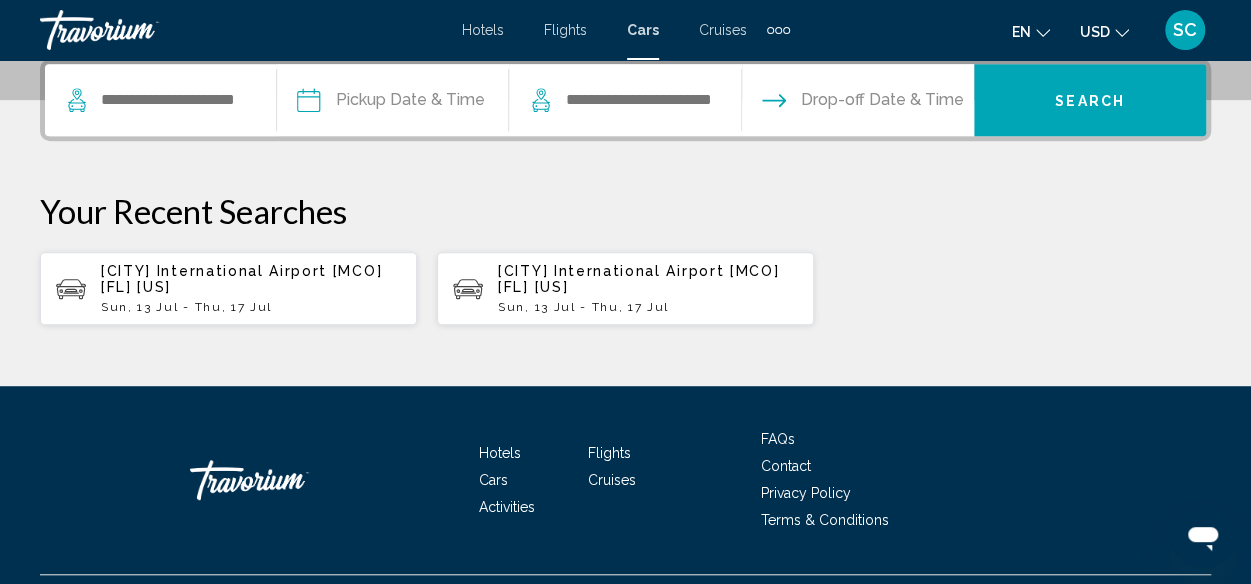 click on "[CITY] International Airport [MCO] [STATE] [COUNTRY]" at bounding box center (638, 279) 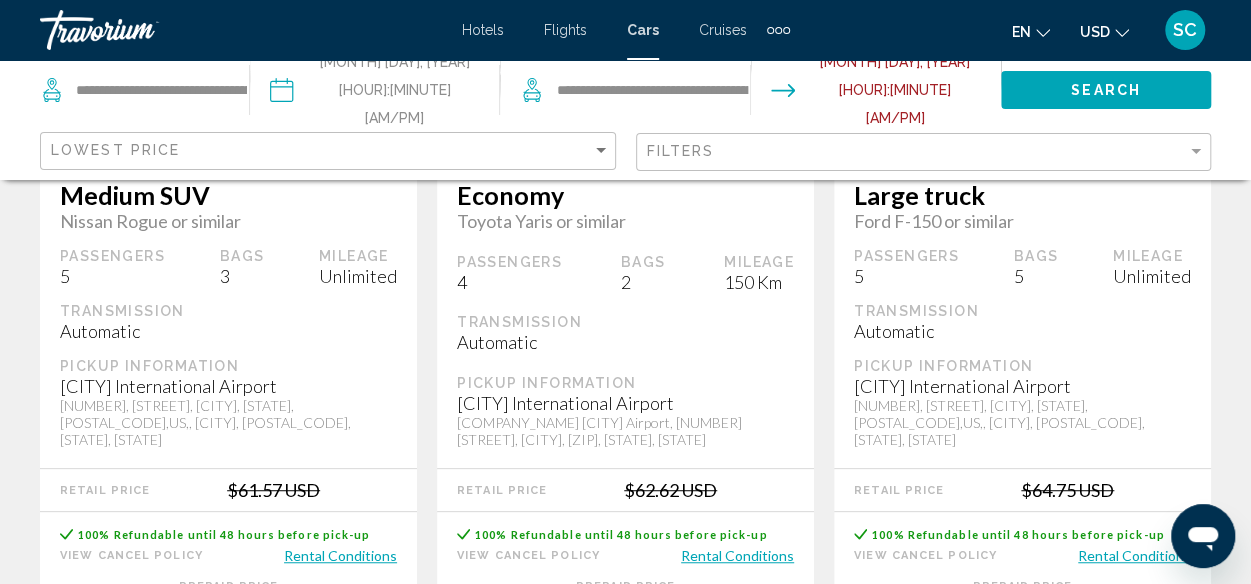 scroll, scrollTop: 500, scrollLeft: 0, axis: vertical 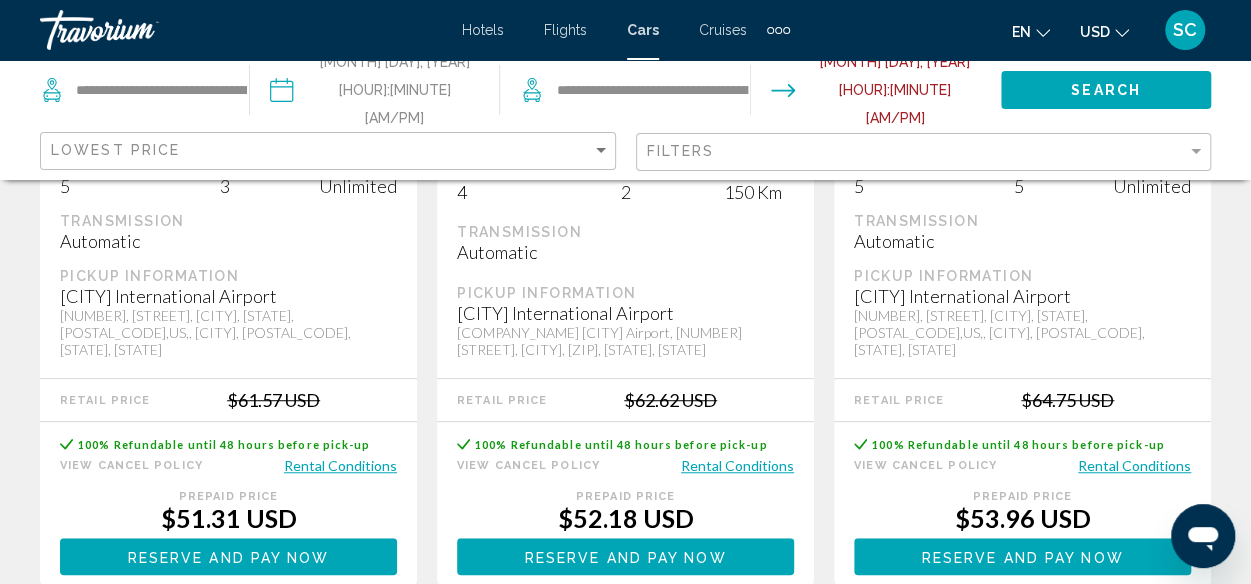 click on "Rental Conditions" at bounding box center [340, 465] 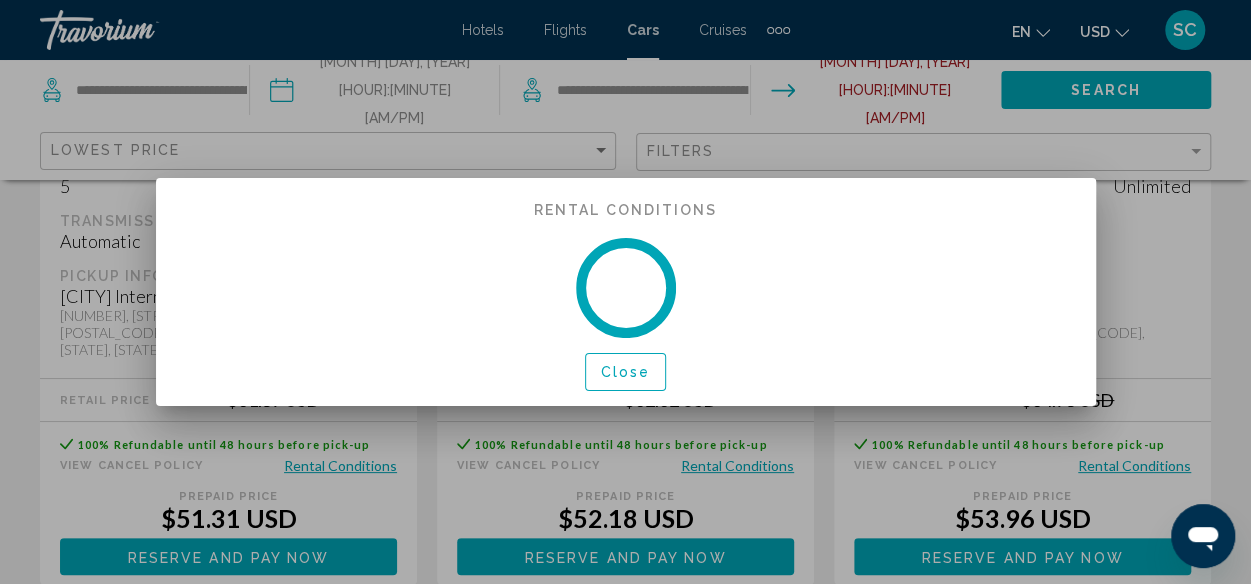scroll, scrollTop: 0, scrollLeft: 0, axis: both 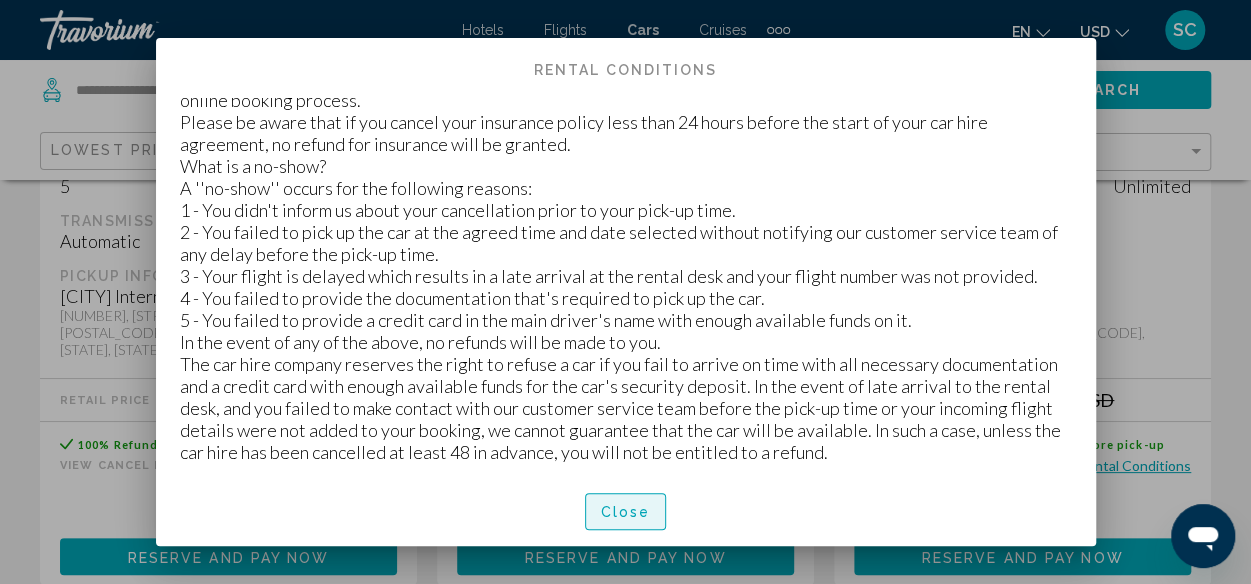 click on "Close" at bounding box center [626, 512] 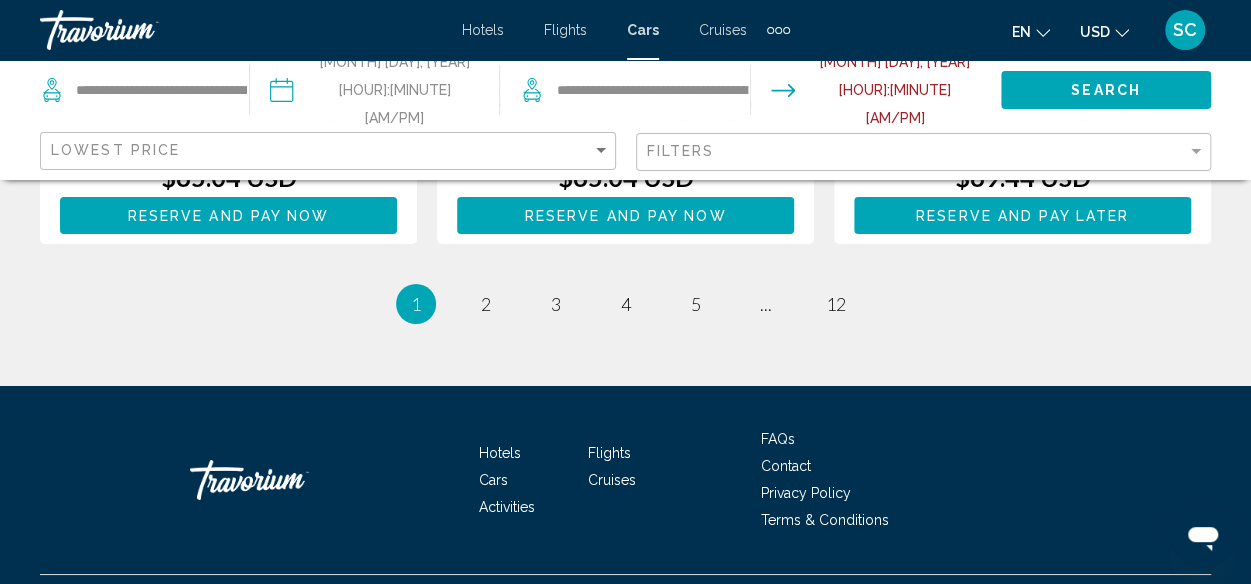scroll, scrollTop: 3425, scrollLeft: 0, axis: vertical 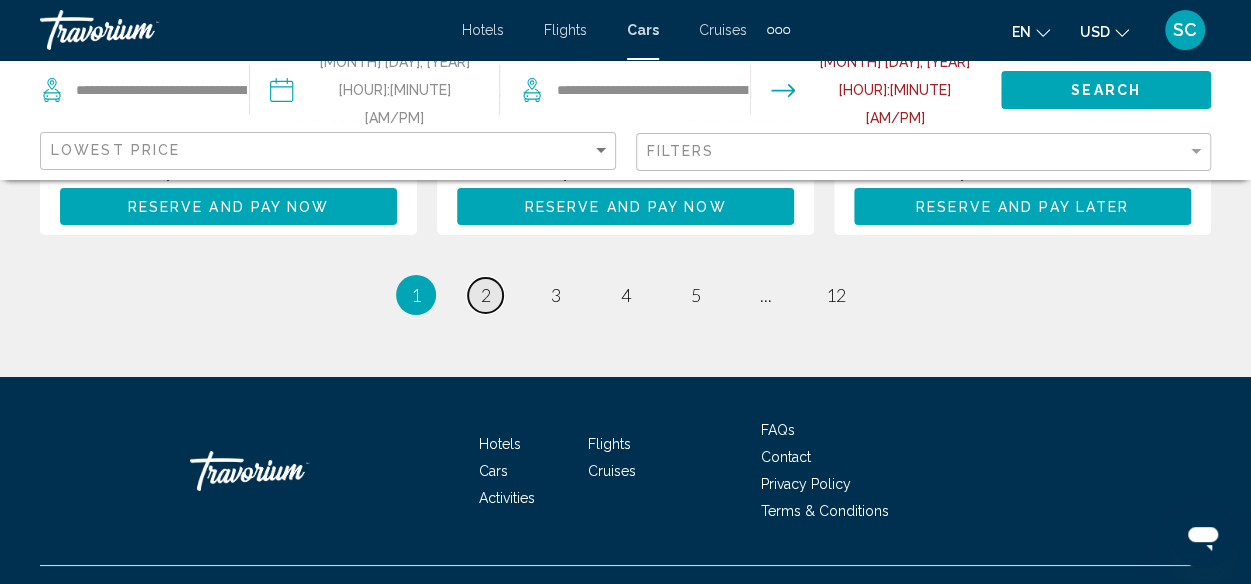 click on "2" at bounding box center [486, 295] 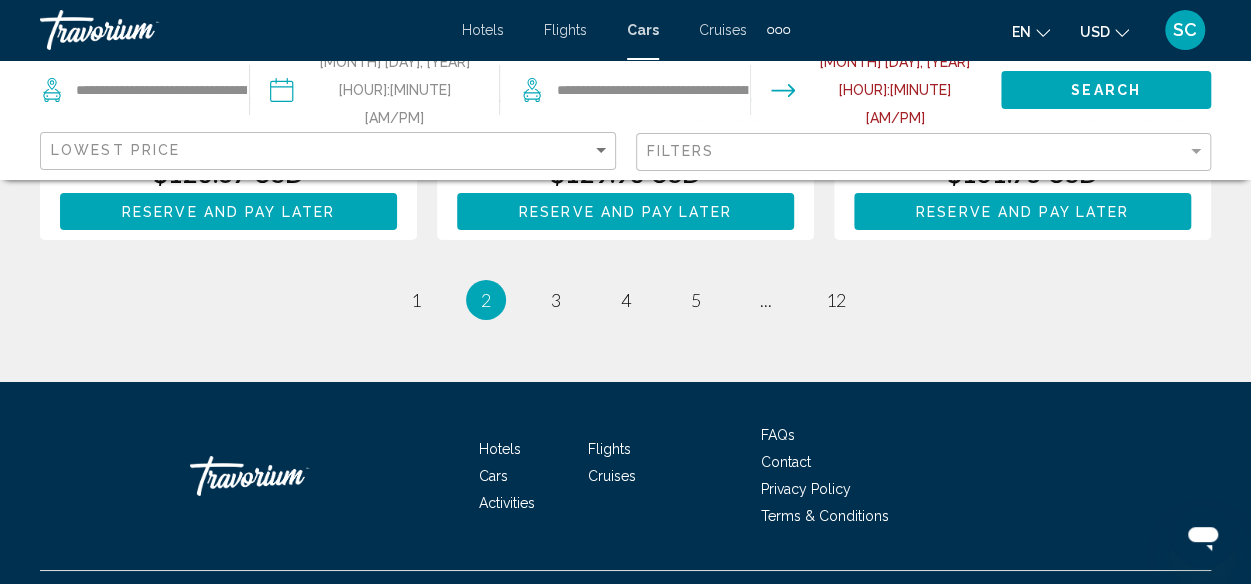 scroll, scrollTop: 3366, scrollLeft: 0, axis: vertical 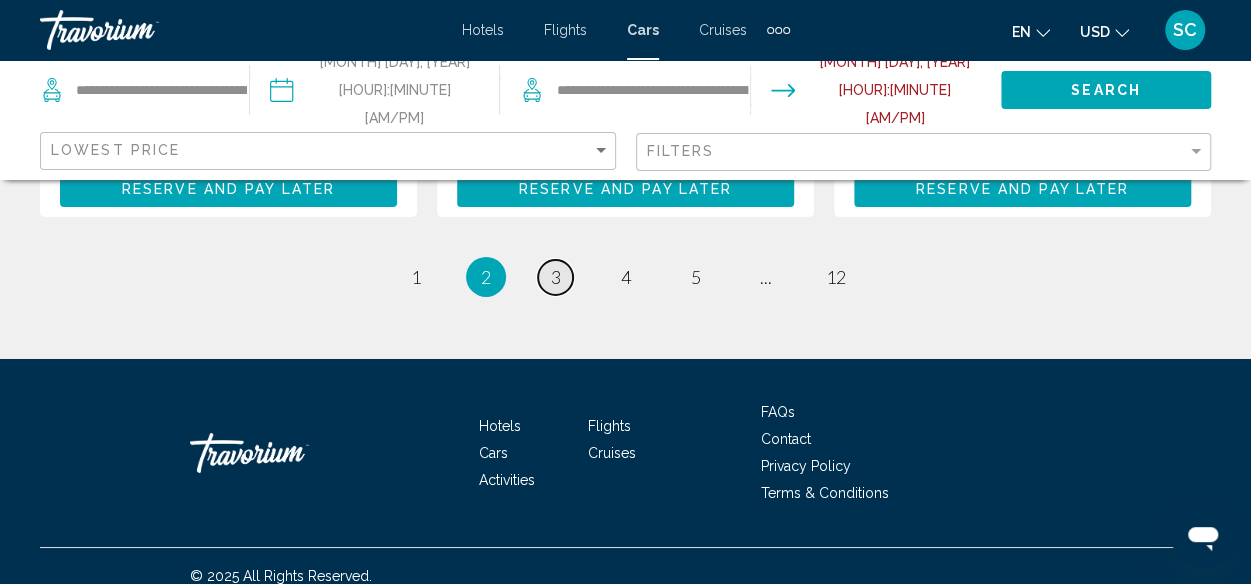 click on "3" at bounding box center [556, 277] 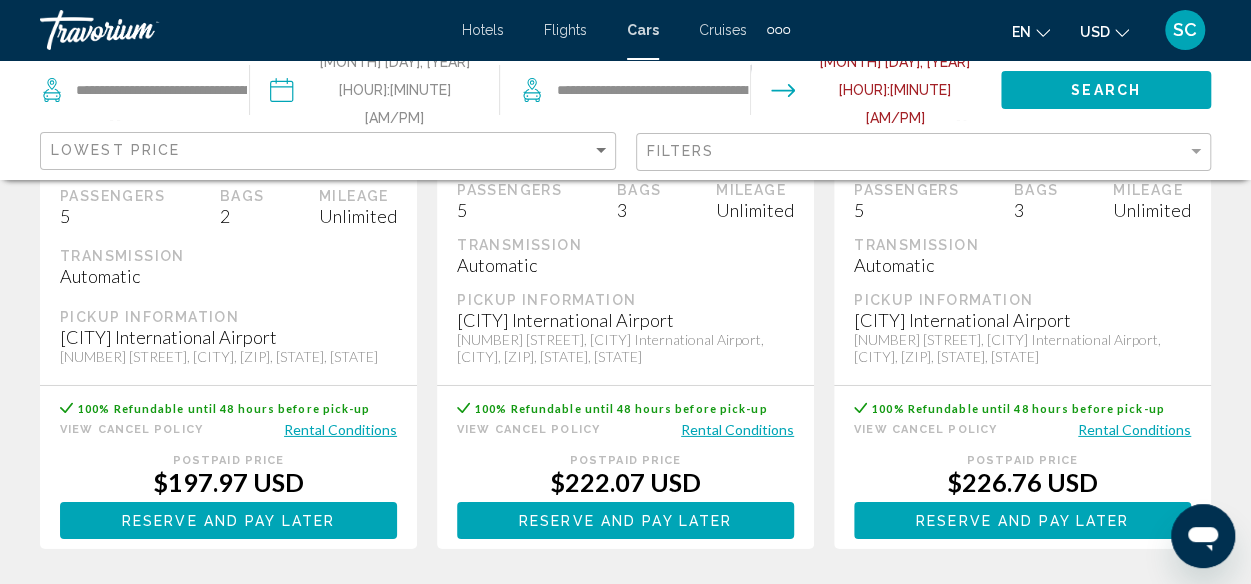 scroll, scrollTop: 3300, scrollLeft: 0, axis: vertical 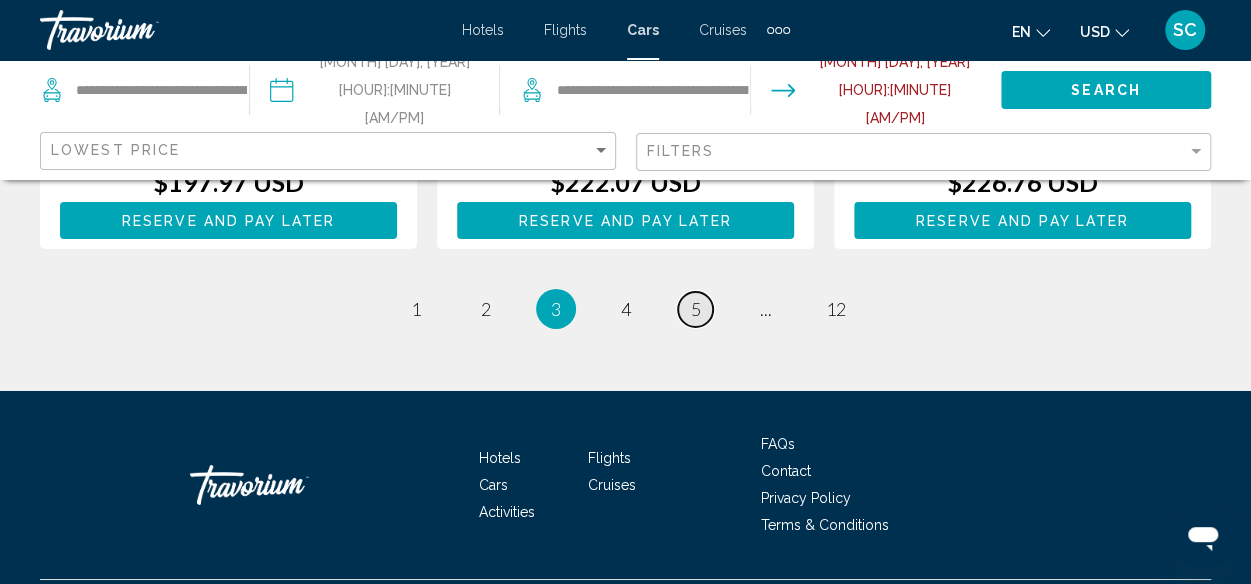 click on "5" at bounding box center [696, 309] 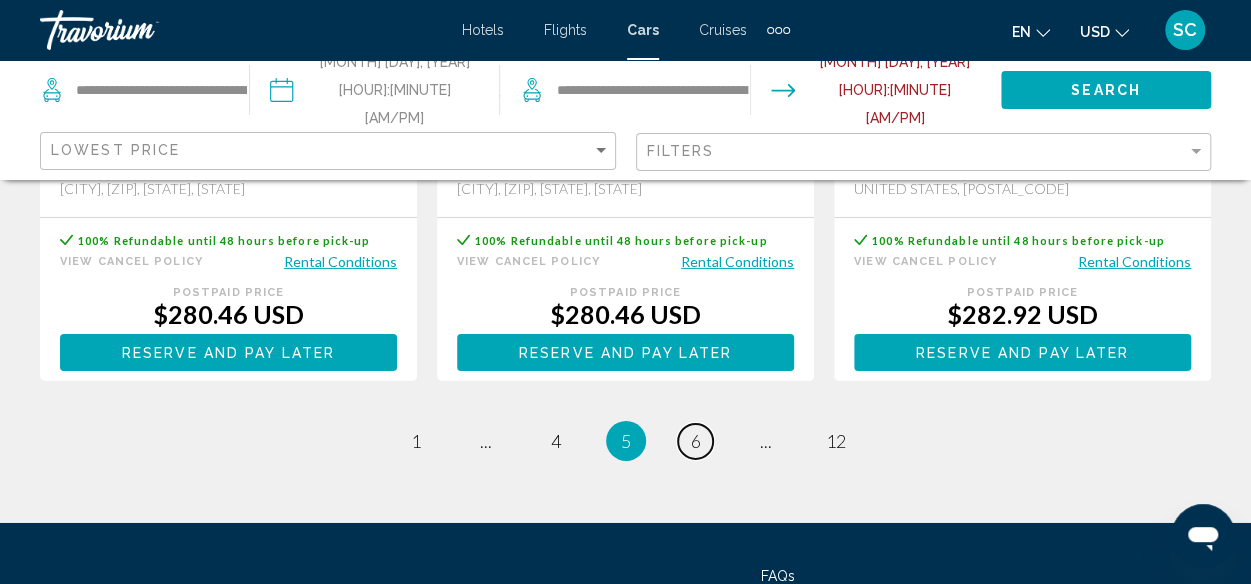scroll, scrollTop: 3200, scrollLeft: 0, axis: vertical 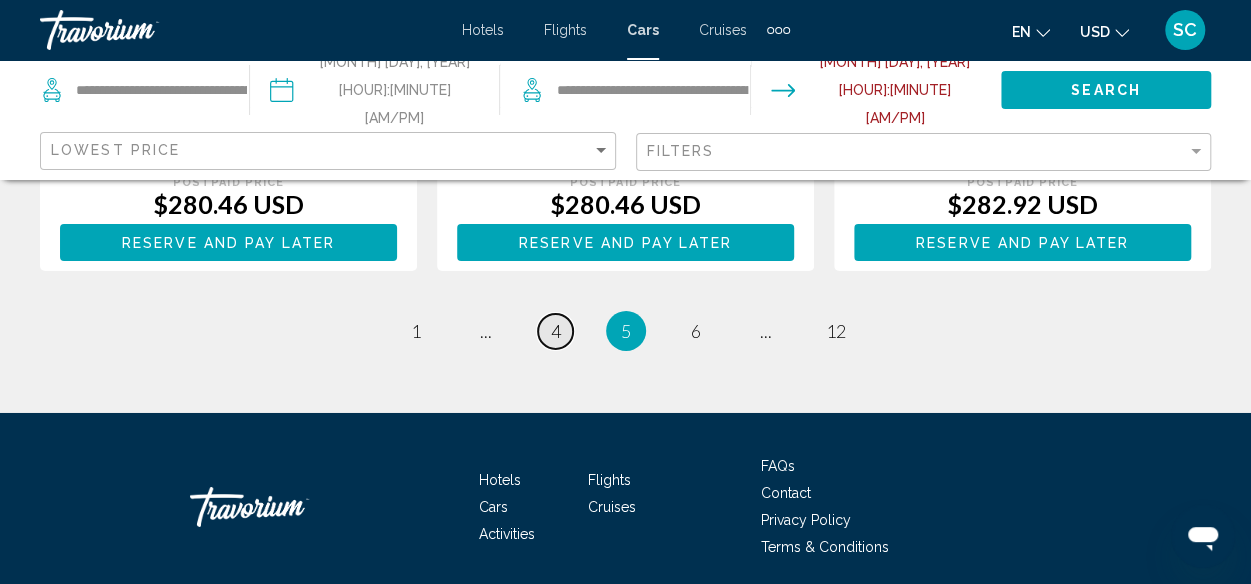 click on "4" at bounding box center [556, 331] 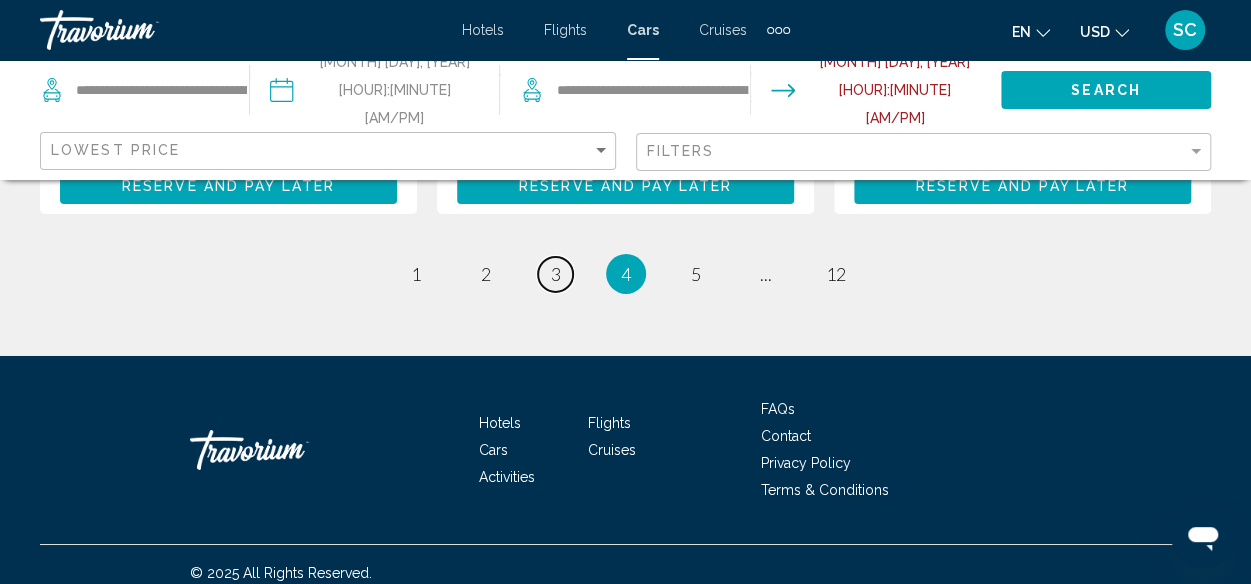 scroll, scrollTop: 3331, scrollLeft: 0, axis: vertical 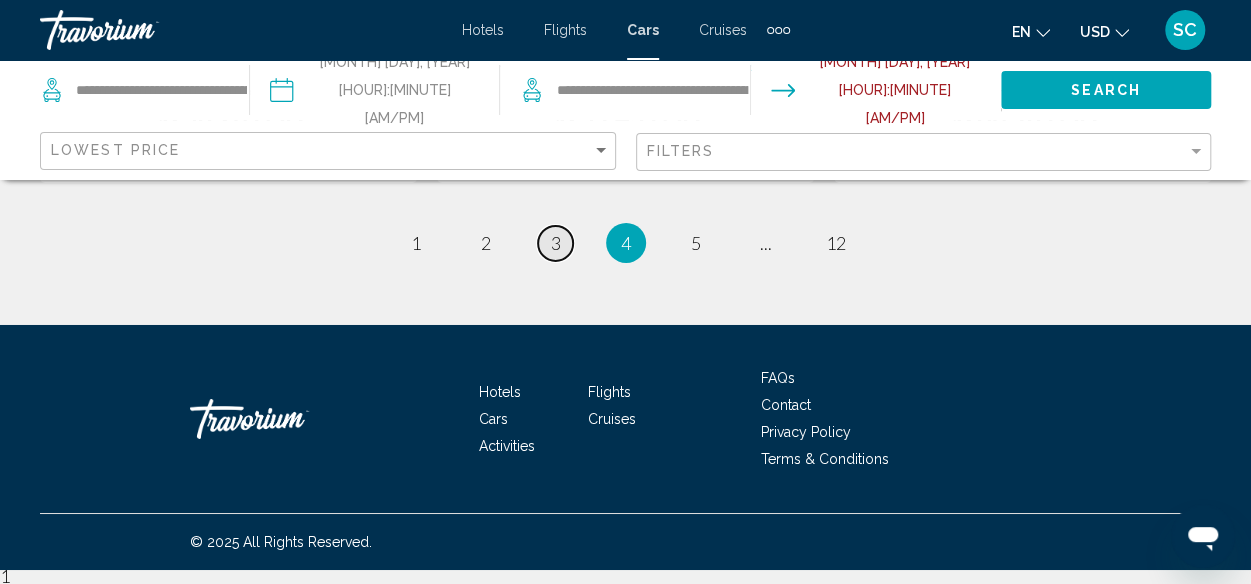 click on "page  3" at bounding box center [555, 243] 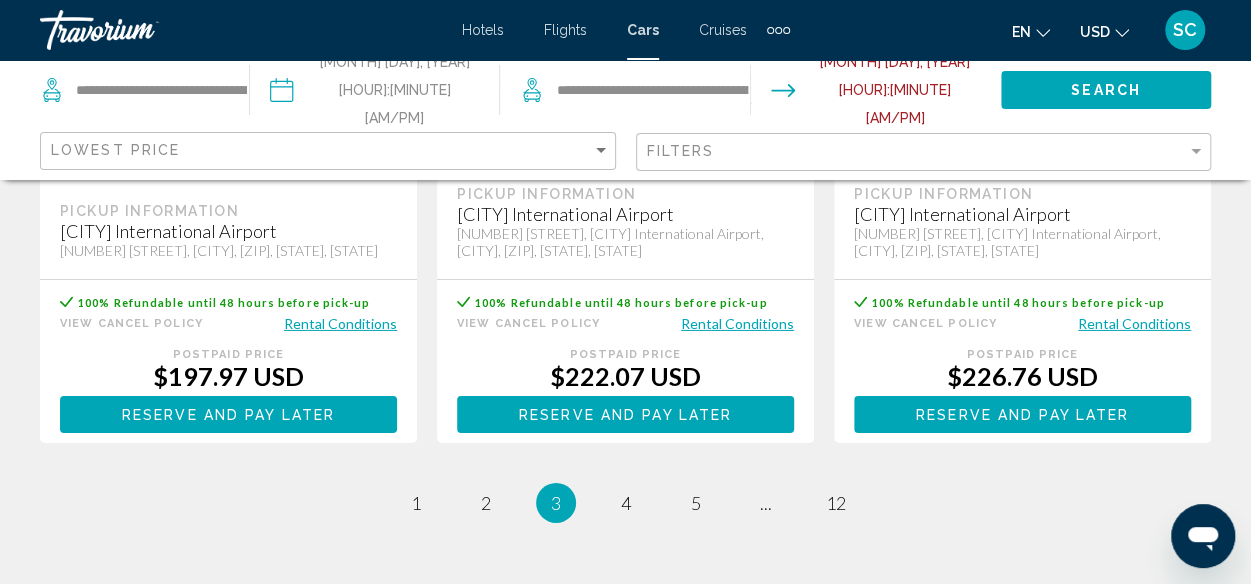 scroll, scrollTop: 3348, scrollLeft: 0, axis: vertical 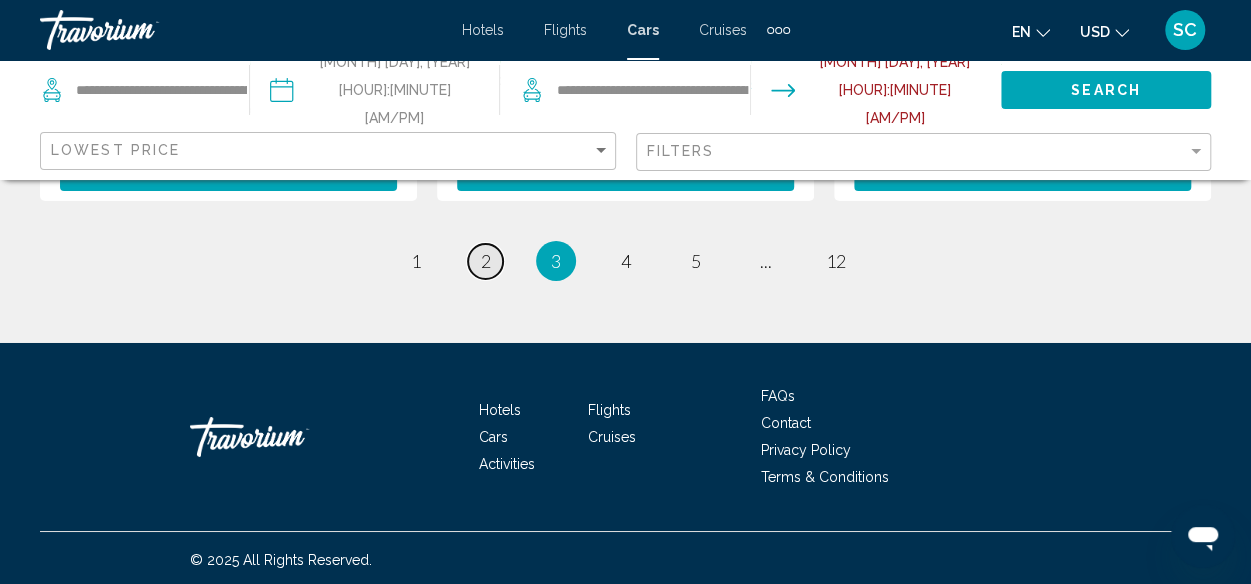 click on "2" at bounding box center (486, 261) 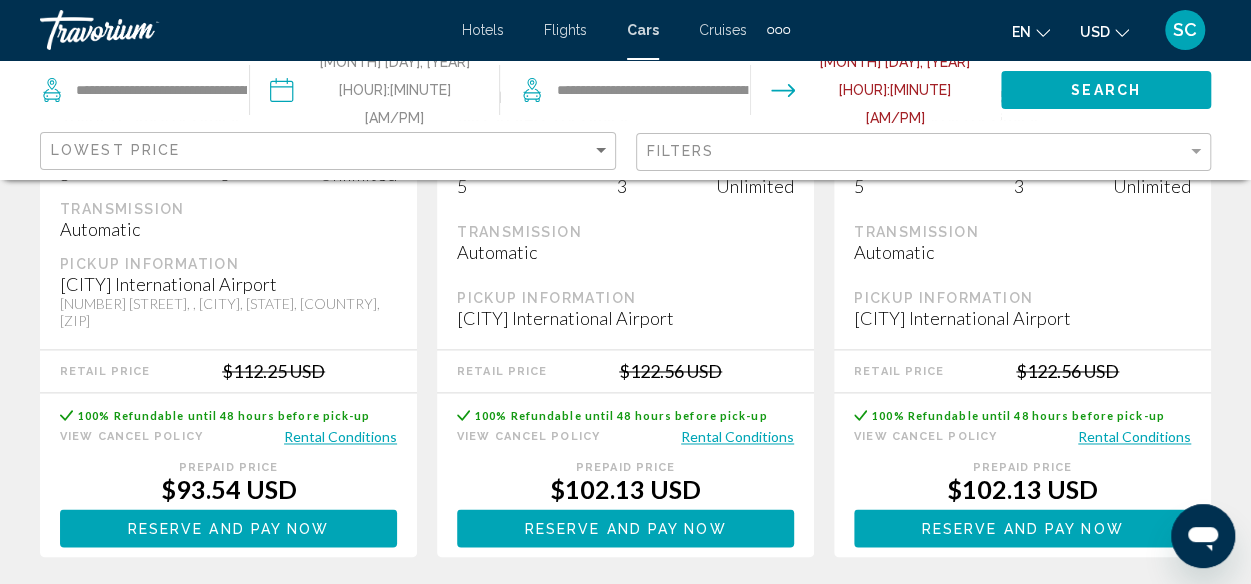 scroll, scrollTop: 1400, scrollLeft: 0, axis: vertical 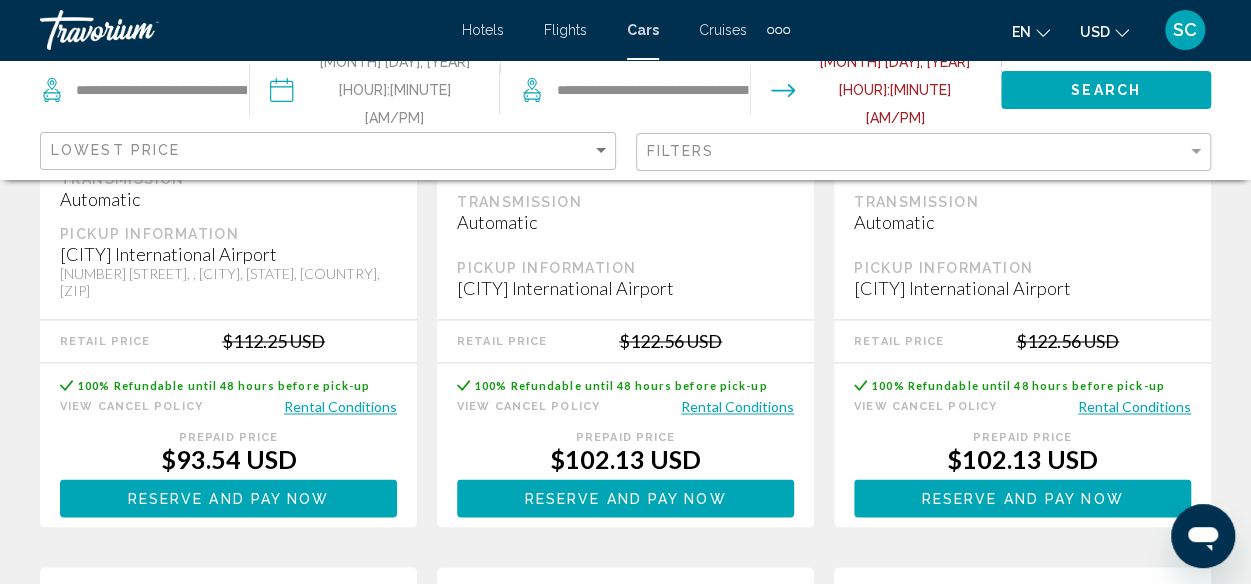 click on "Rental Conditions" at bounding box center [340, 406] 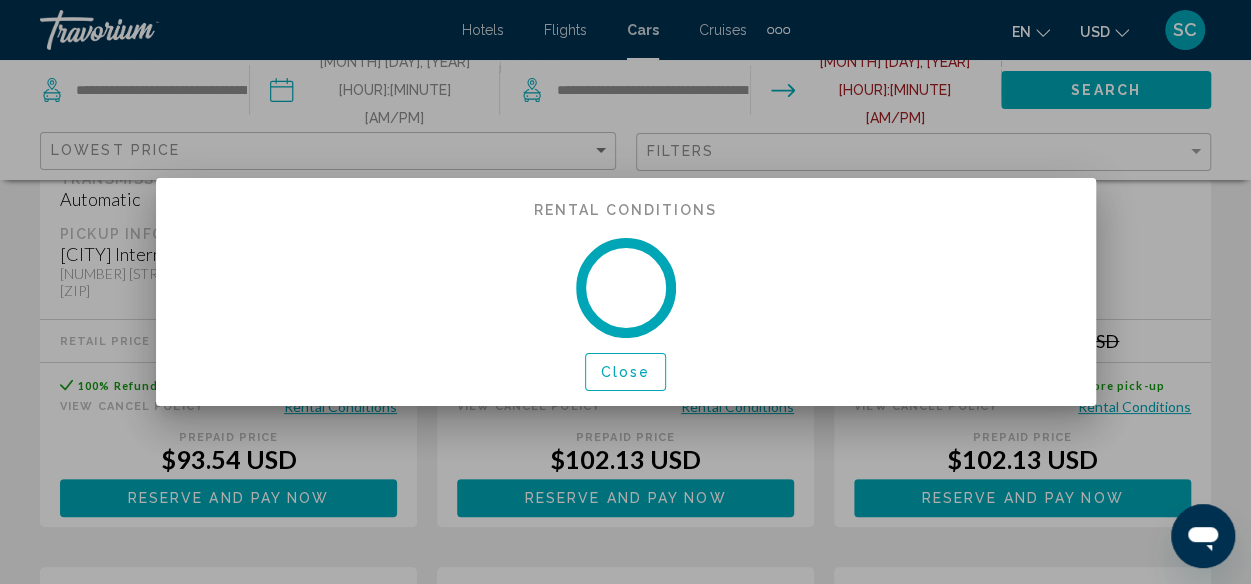 scroll, scrollTop: 0, scrollLeft: 0, axis: both 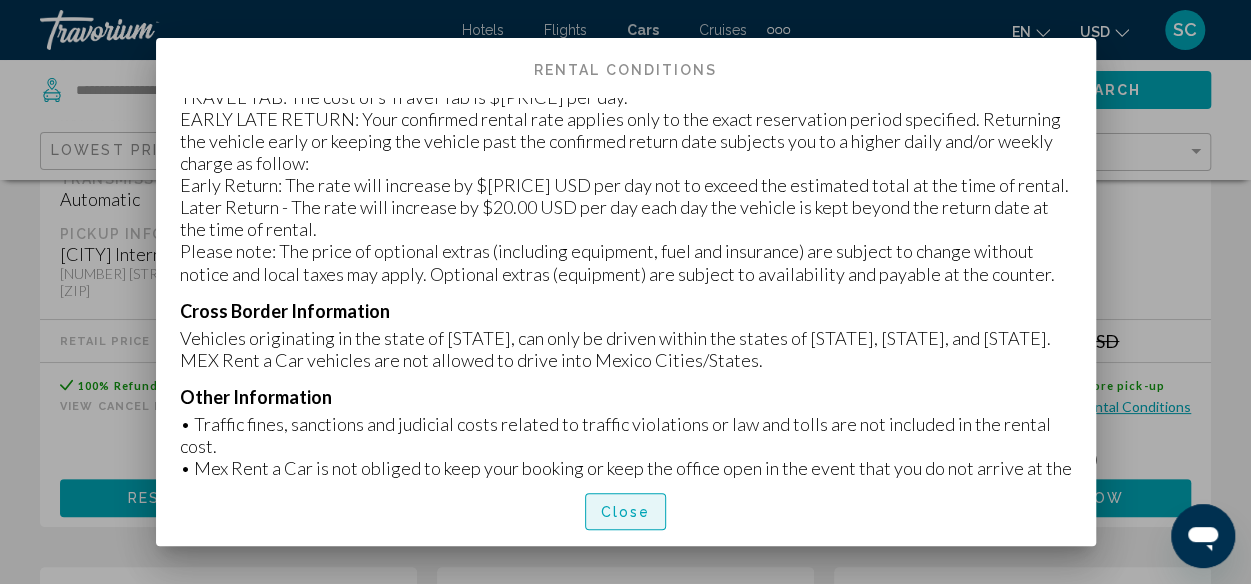 drag, startPoint x: 618, startPoint y: 515, endPoint x: 578, endPoint y: 470, distance: 60.207973 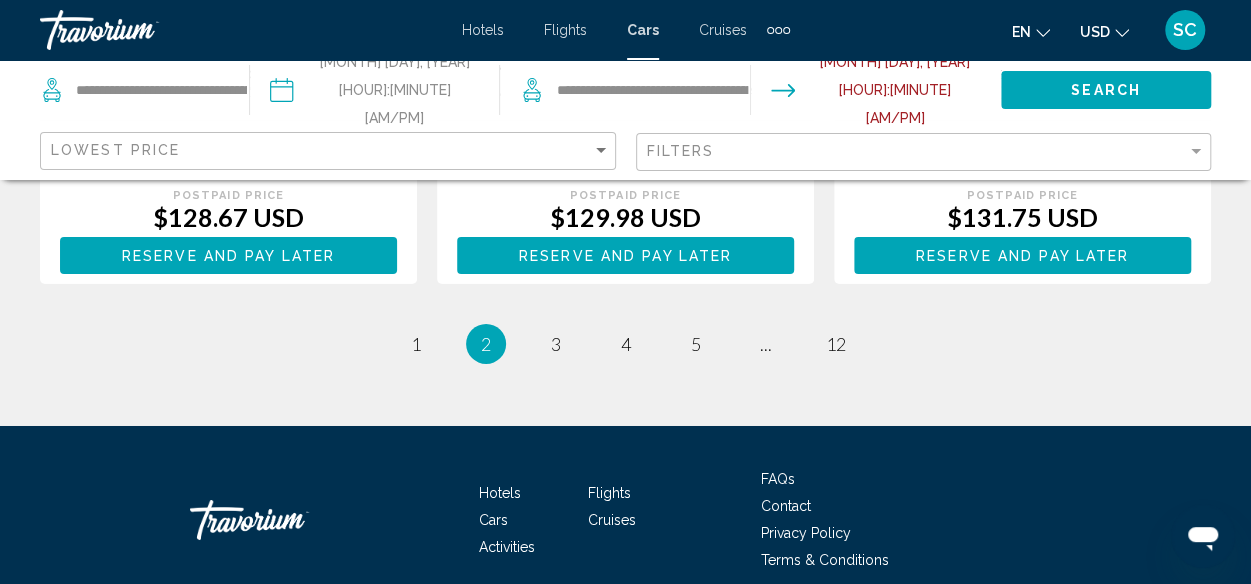 scroll, scrollTop: 3300, scrollLeft: 0, axis: vertical 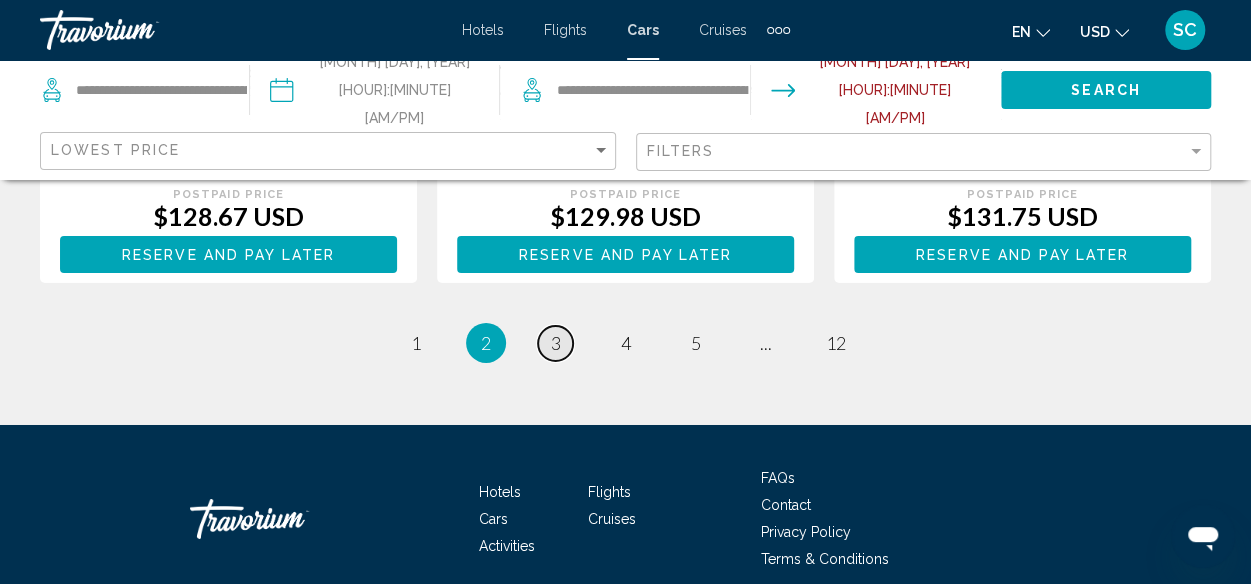 click on "3" at bounding box center (556, 343) 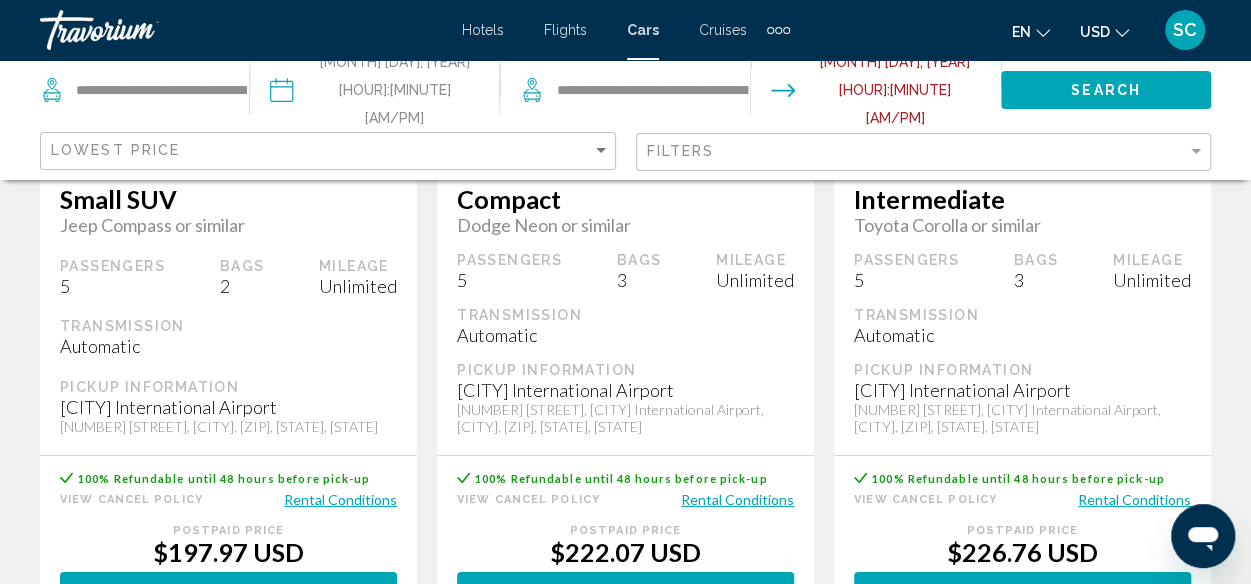 scroll, scrollTop: 2900, scrollLeft: 0, axis: vertical 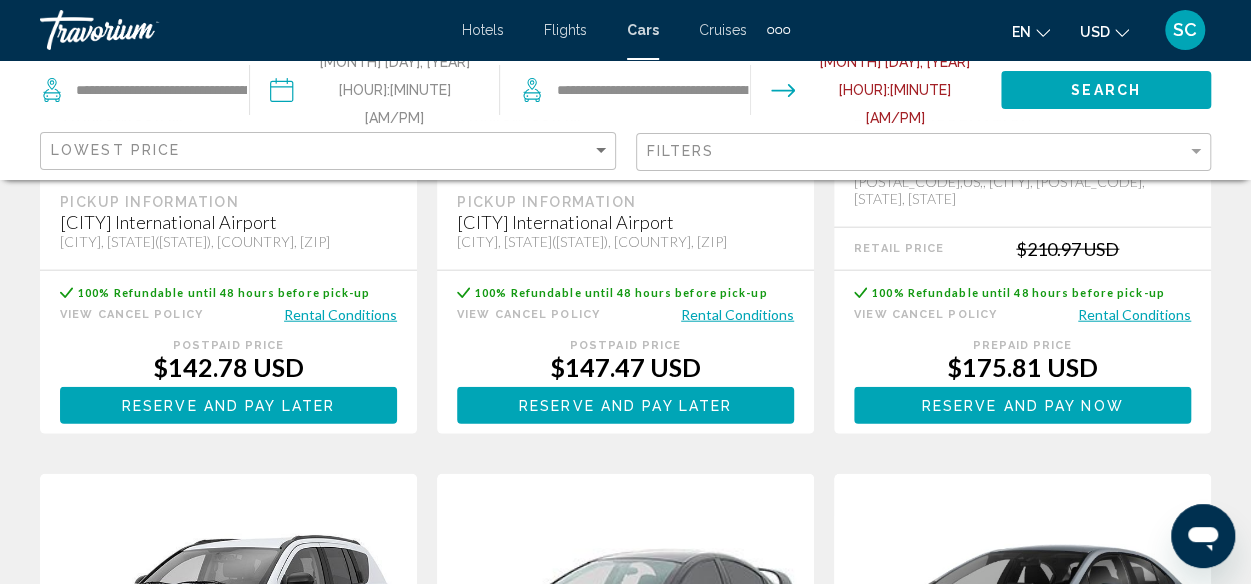 click on "$147.47 USD" at bounding box center (625, 367) 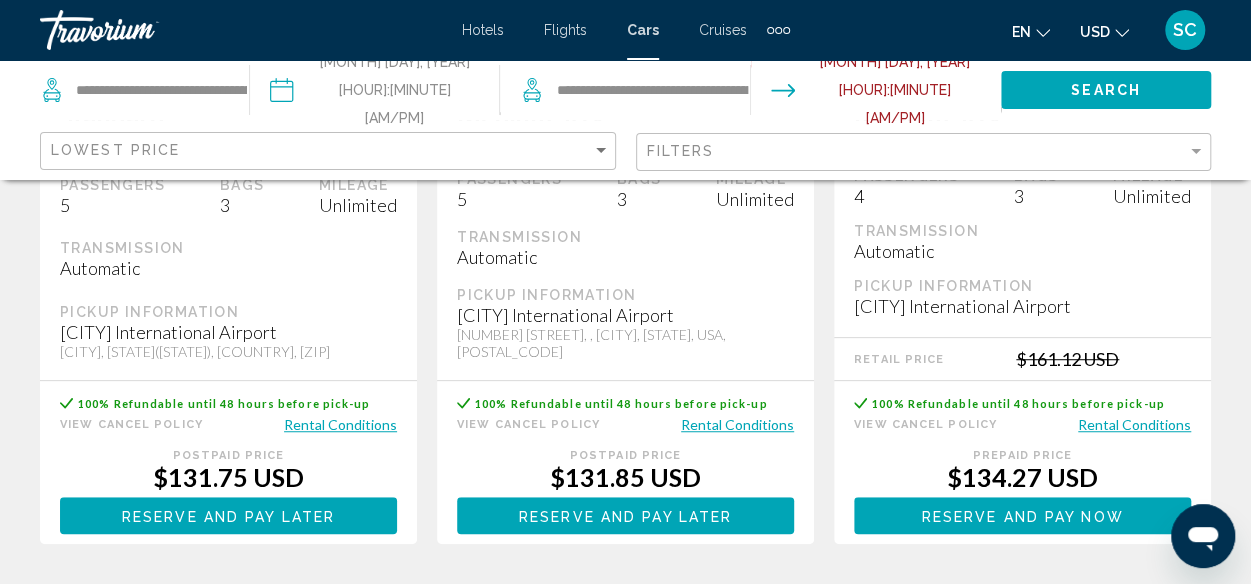 scroll, scrollTop: 600, scrollLeft: 0, axis: vertical 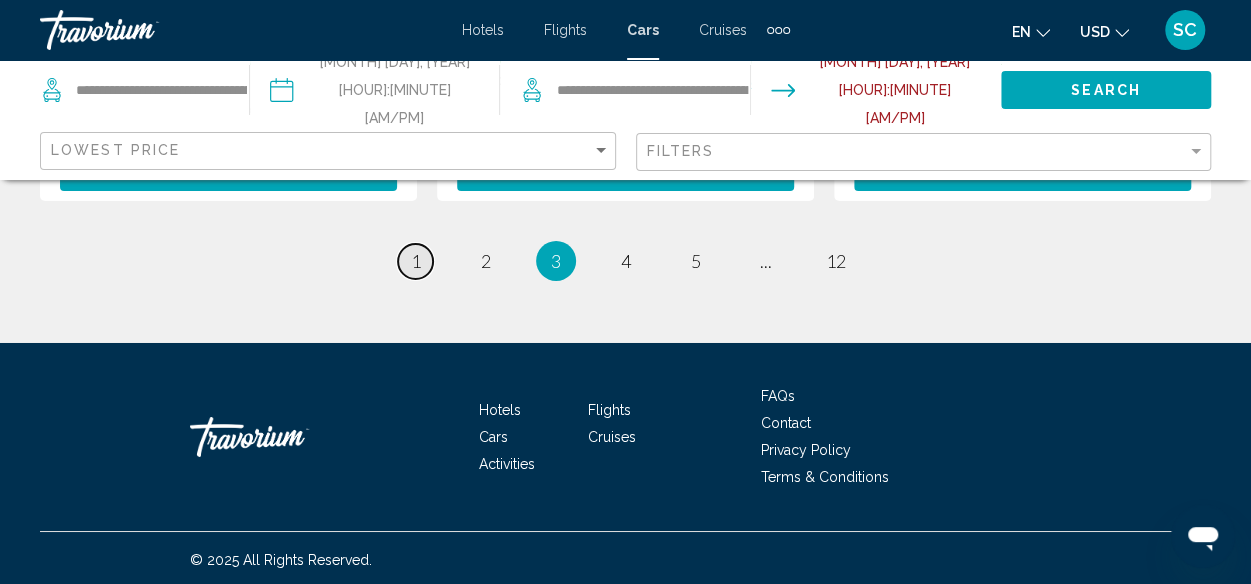click on "1" at bounding box center [416, 261] 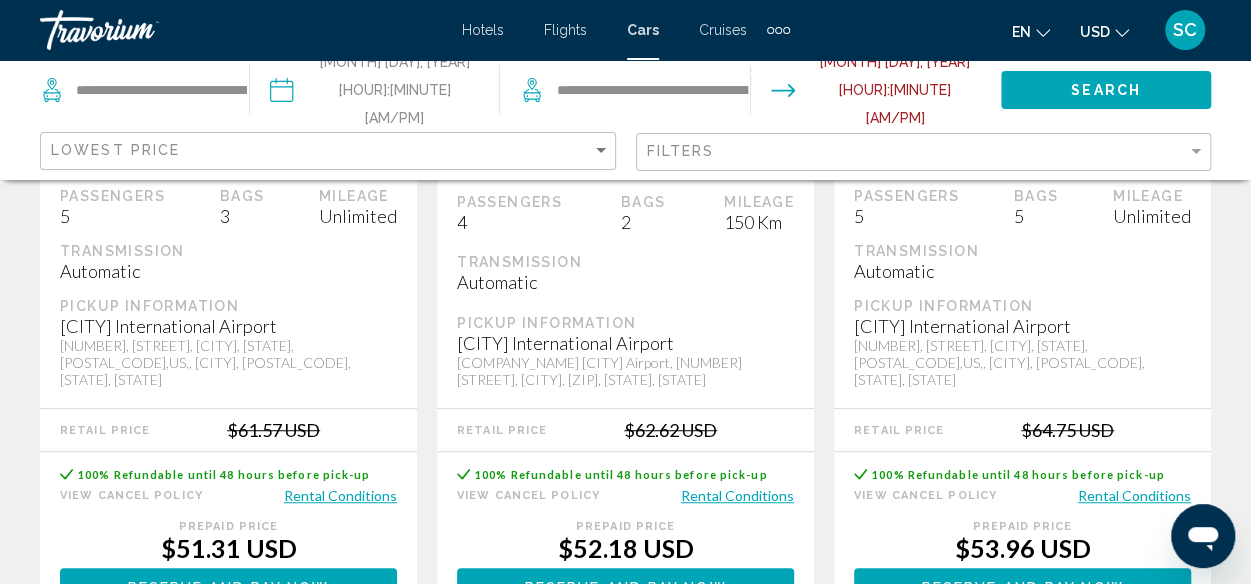scroll, scrollTop: 500, scrollLeft: 0, axis: vertical 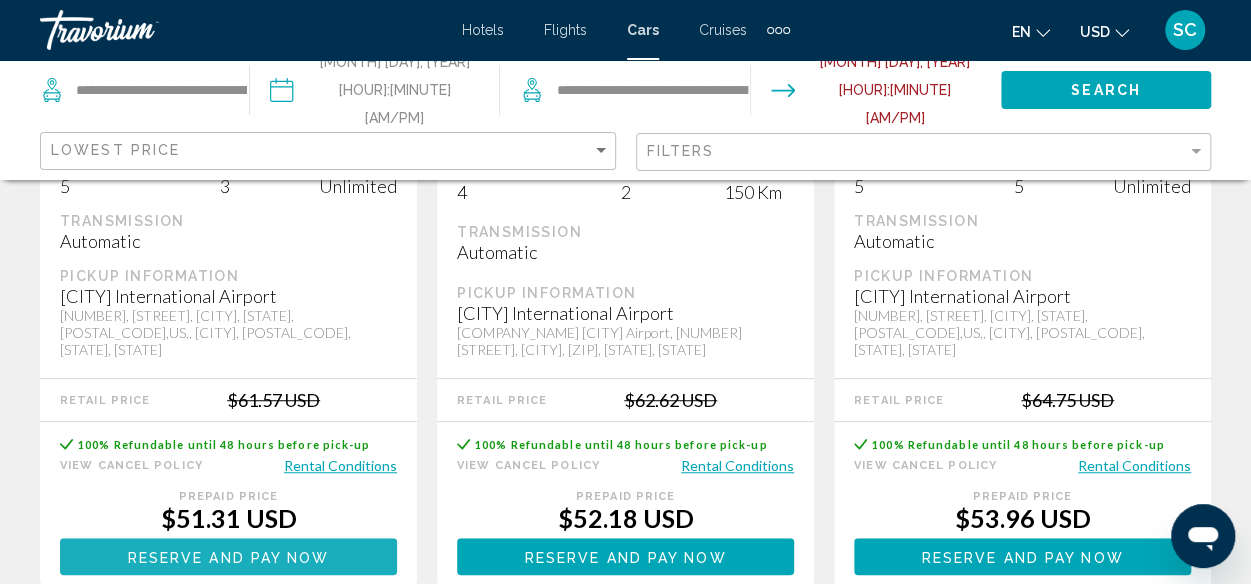 click on "Reserve and pay now" at bounding box center (229, 557) 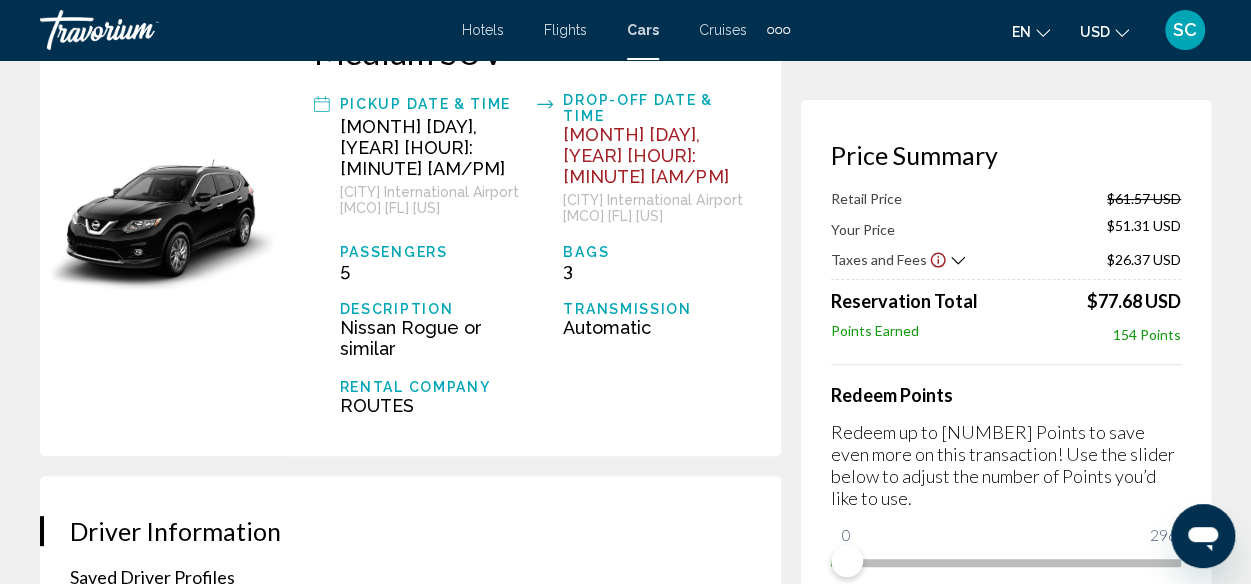scroll, scrollTop: 200, scrollLeft: 0, axis: vertical 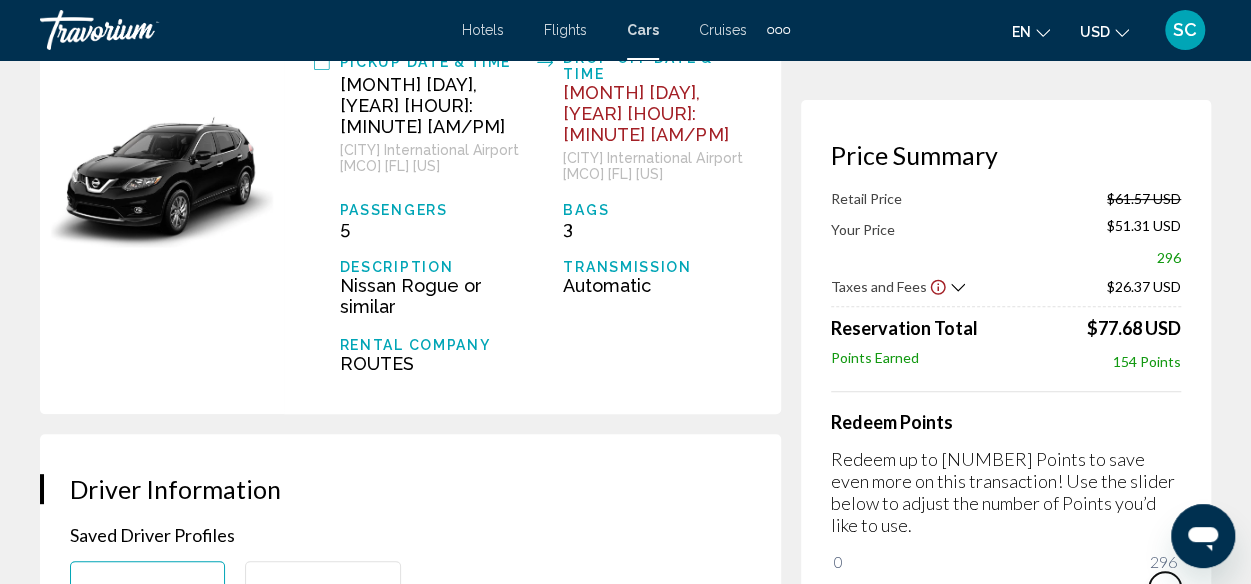 drag, startPoint x: 2022, startPoint y: 1049, endPoint x: 1178, endPoint y: 528, distance: 991.85535 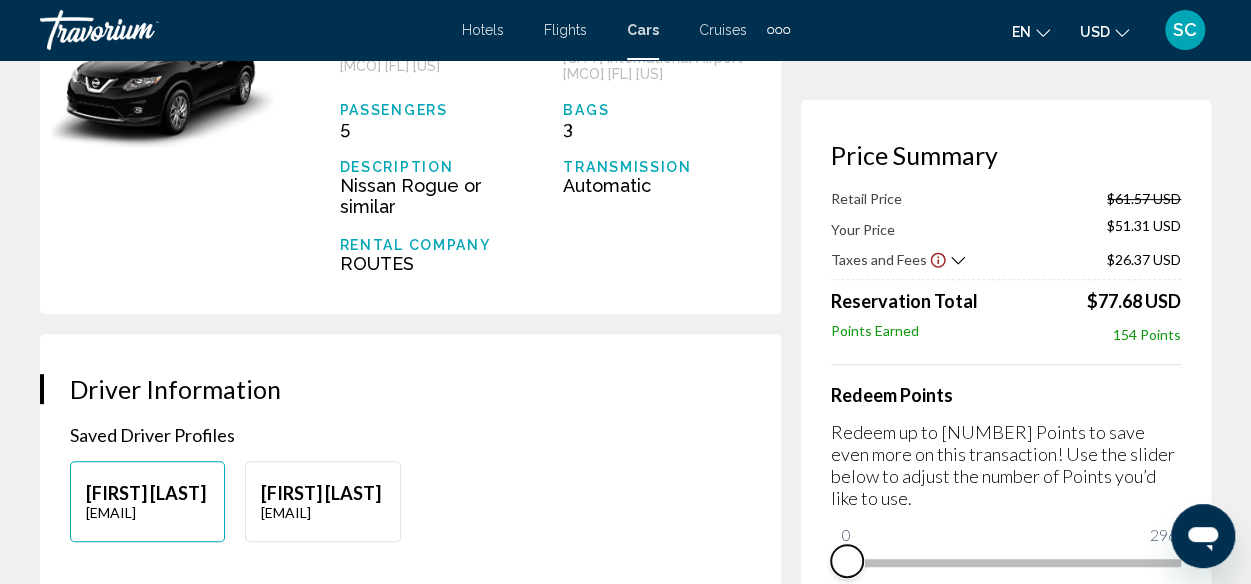 scroll, scrollTop: 400, scrollLeft: 0, axis: vertical 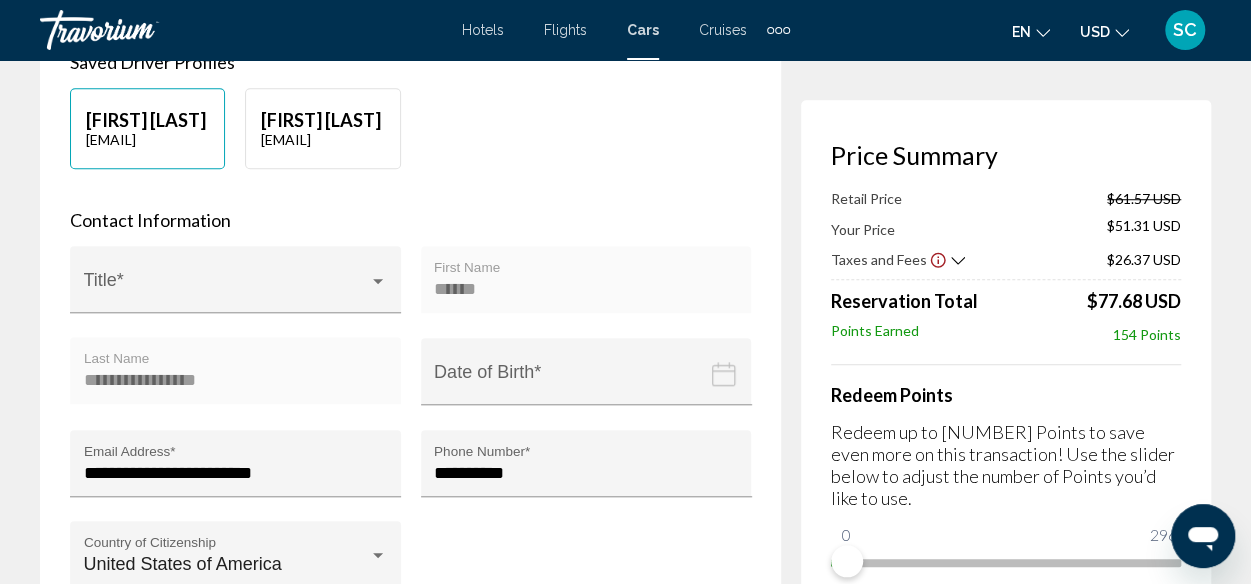 drag, startPoint x: 974, startPoint y: 612, endPoint x: 928, endPoint y: 612, distance: 46 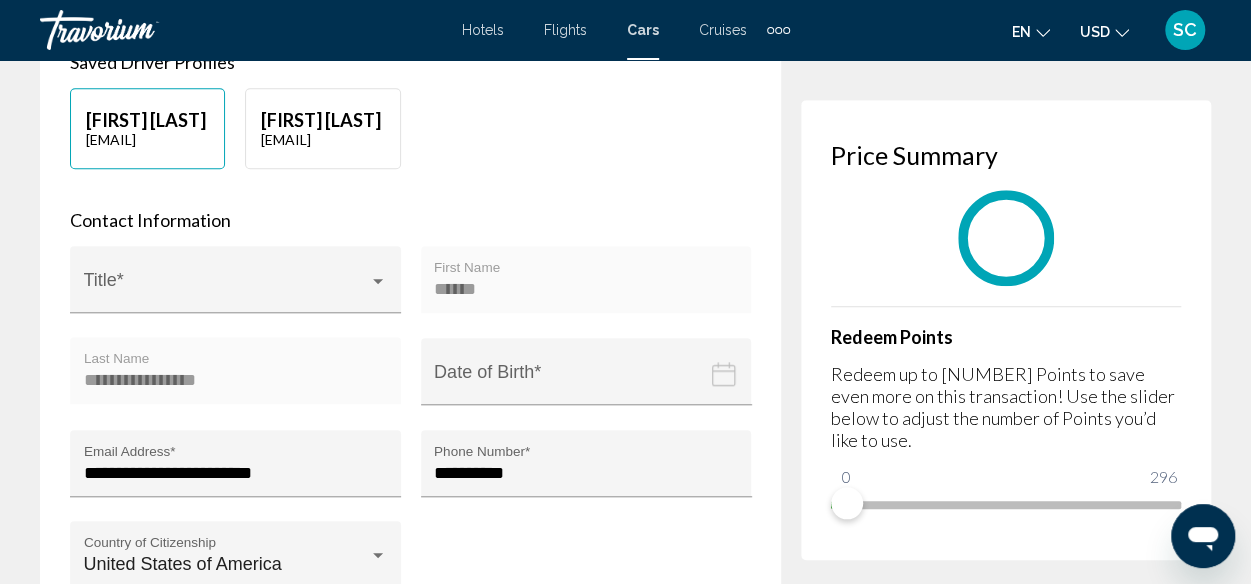 scroll, scrollTop: 801, scrollLeft: 0, axis: vertical 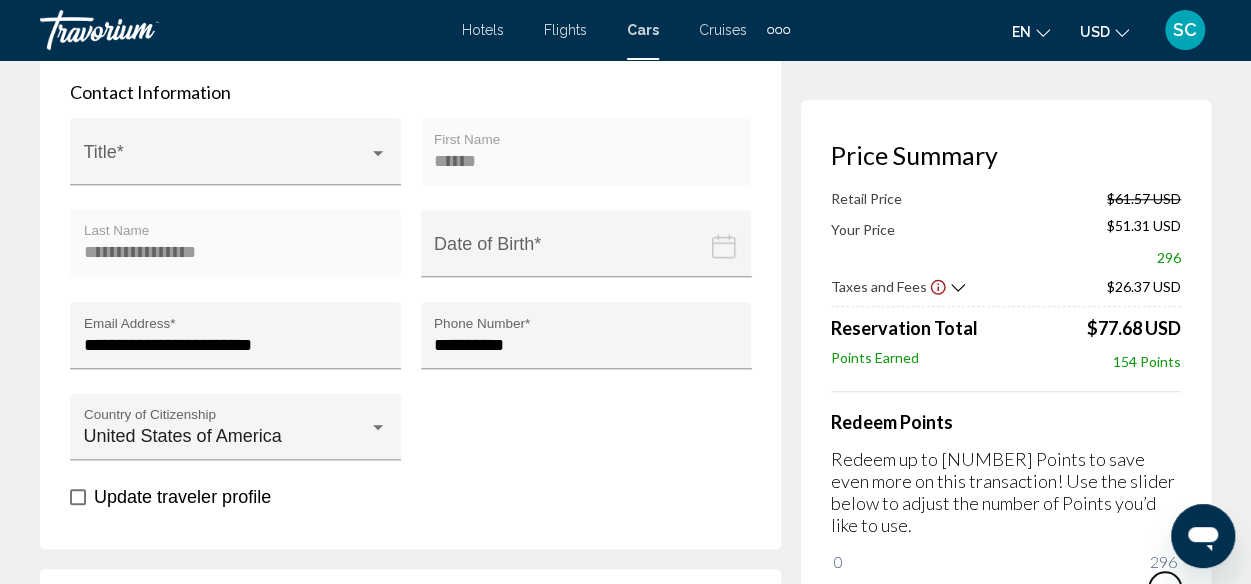drag, startPoint x: 2026, startPoint y: 1043, endPoint x: 1185, endPoint y: 546, distance: 976.8777 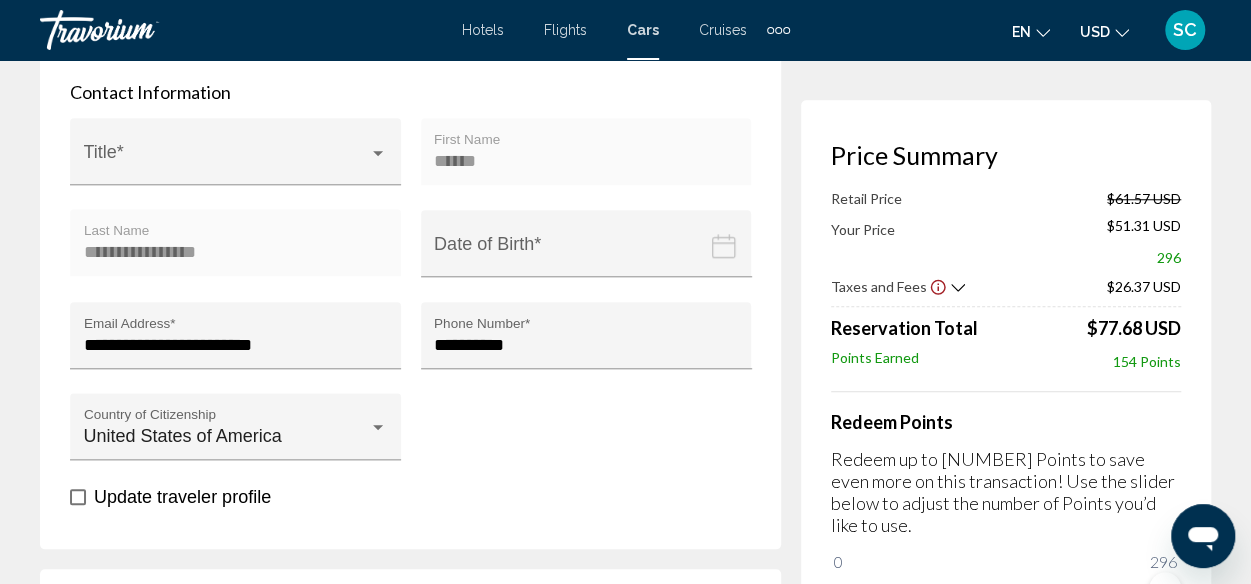 click on "**********" at bounding box center [625, 1203] 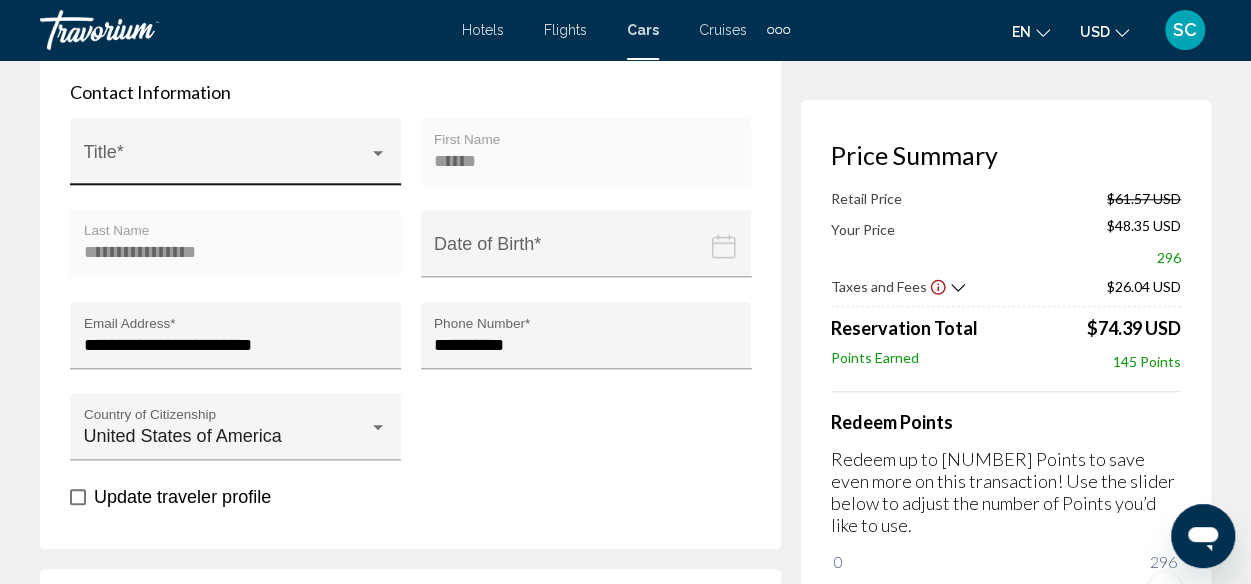 click at bounding box center (378, 153) 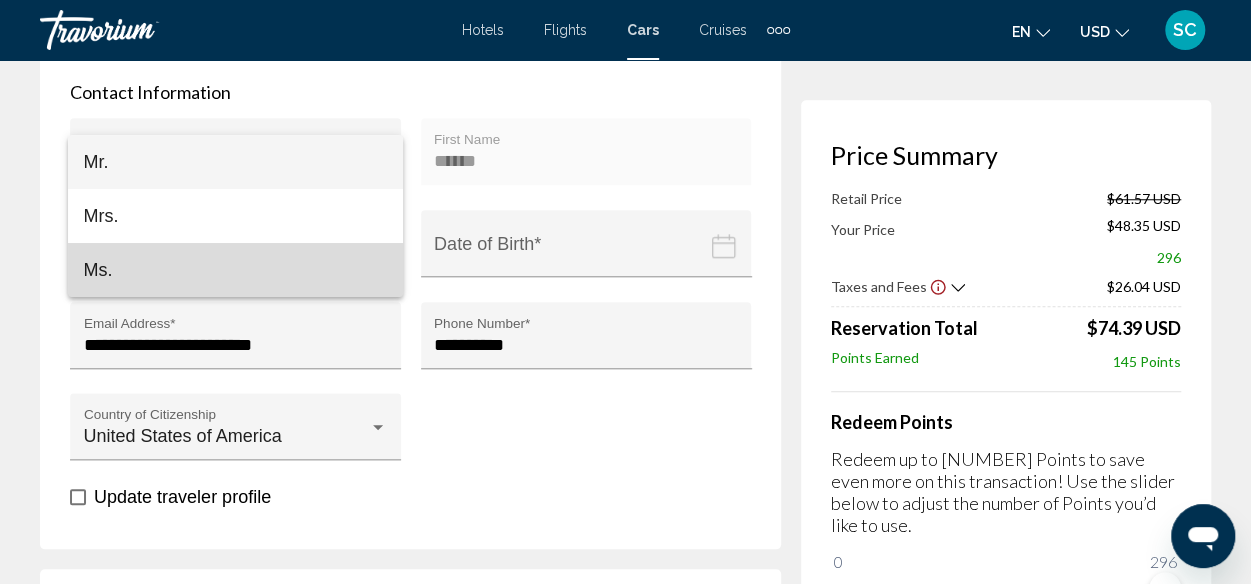 click on "Ms." at bounding box center [235, 270] 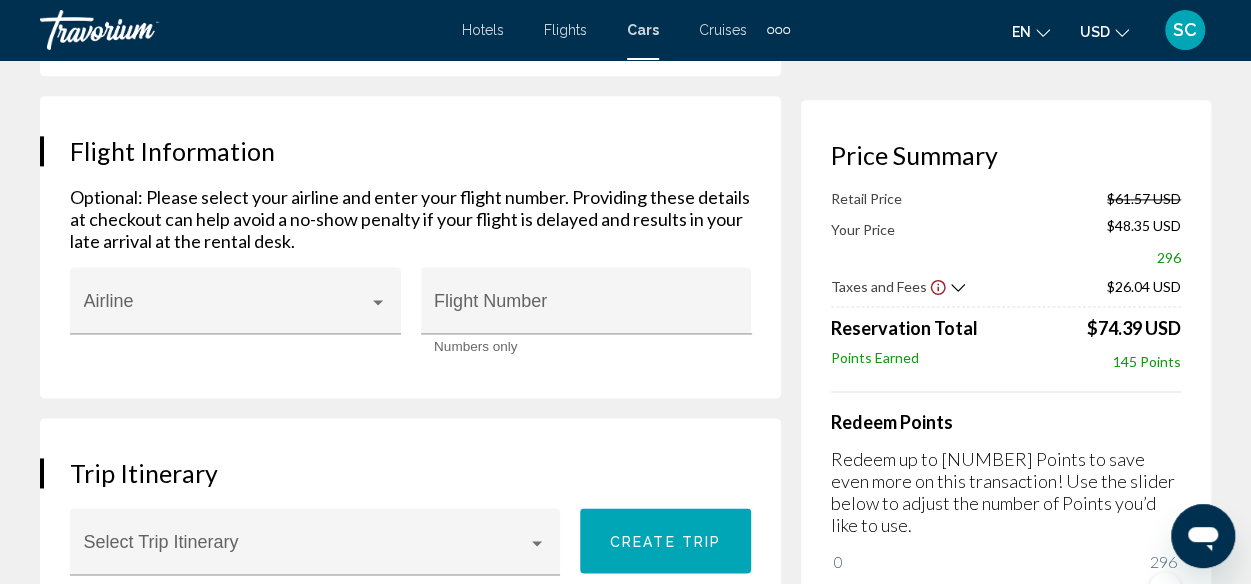 scroll, scrollTop: 1301, scrollLeft: 0, axis: vertical 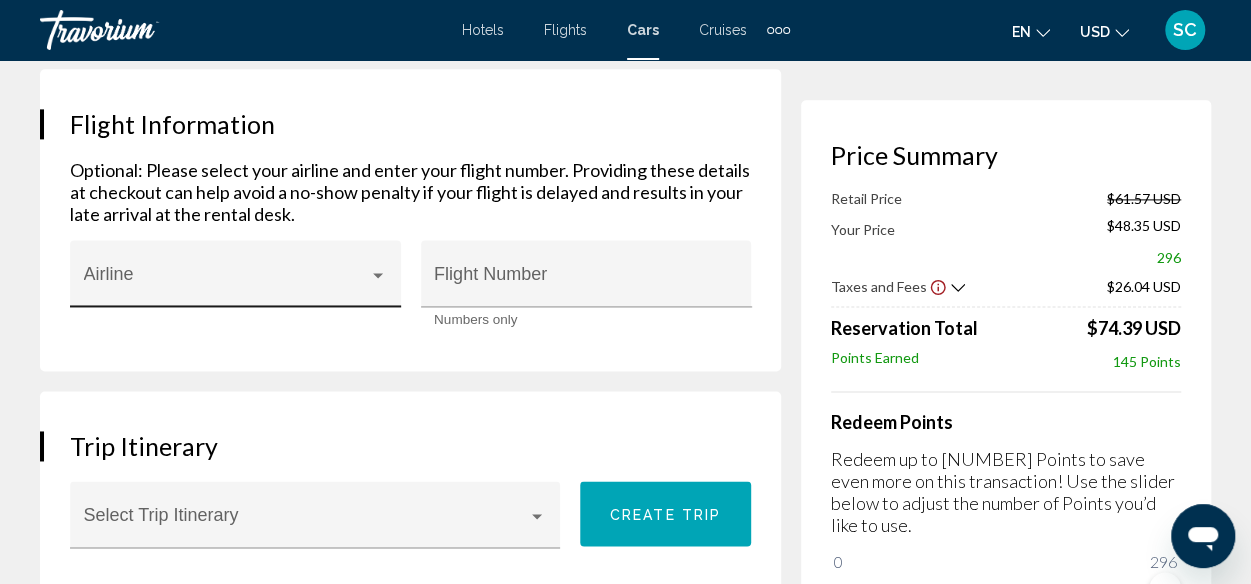 click on "Airline" at bounding box center [236, 280] 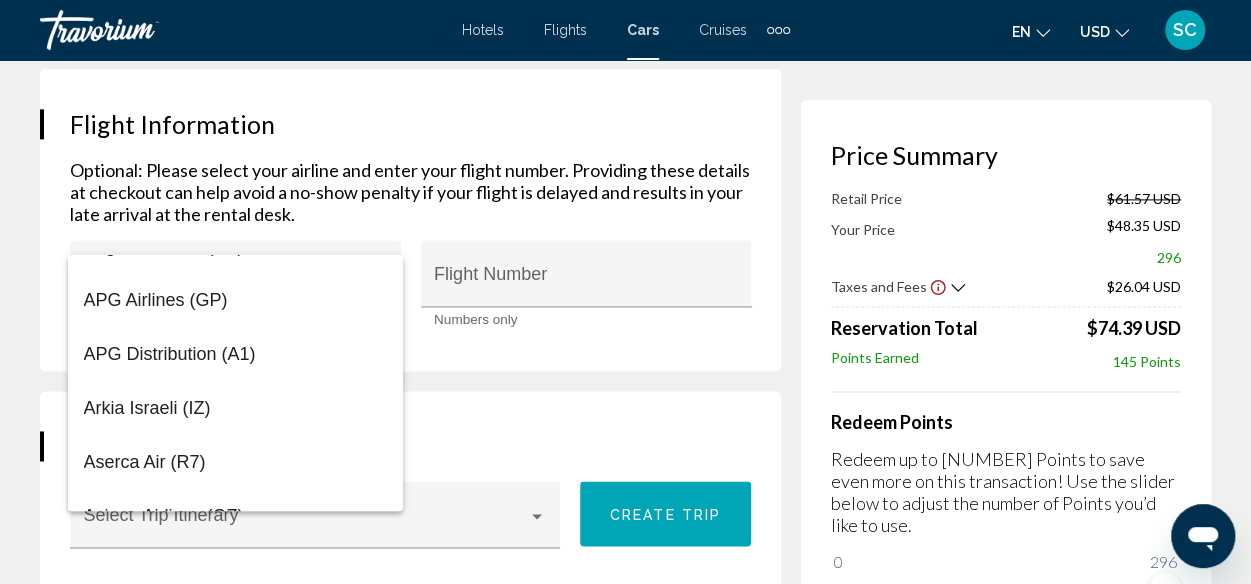 scroll, scrollTop: 3000, scrollLeft: 0, axis: vertical 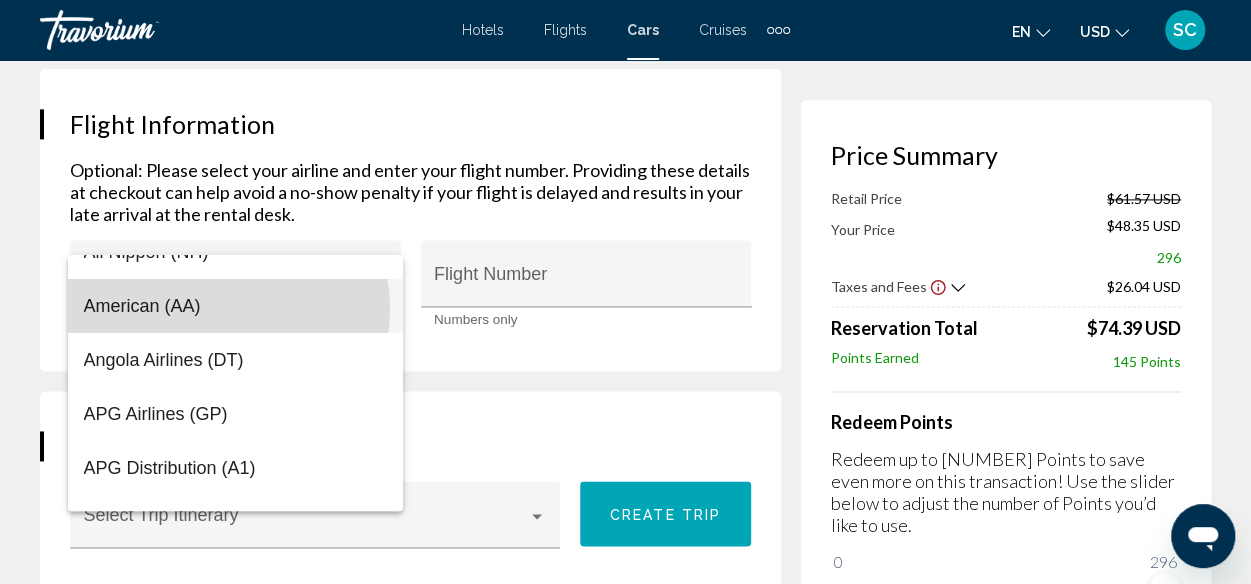 click on "American (AA)" at bounding box center [235, 306] 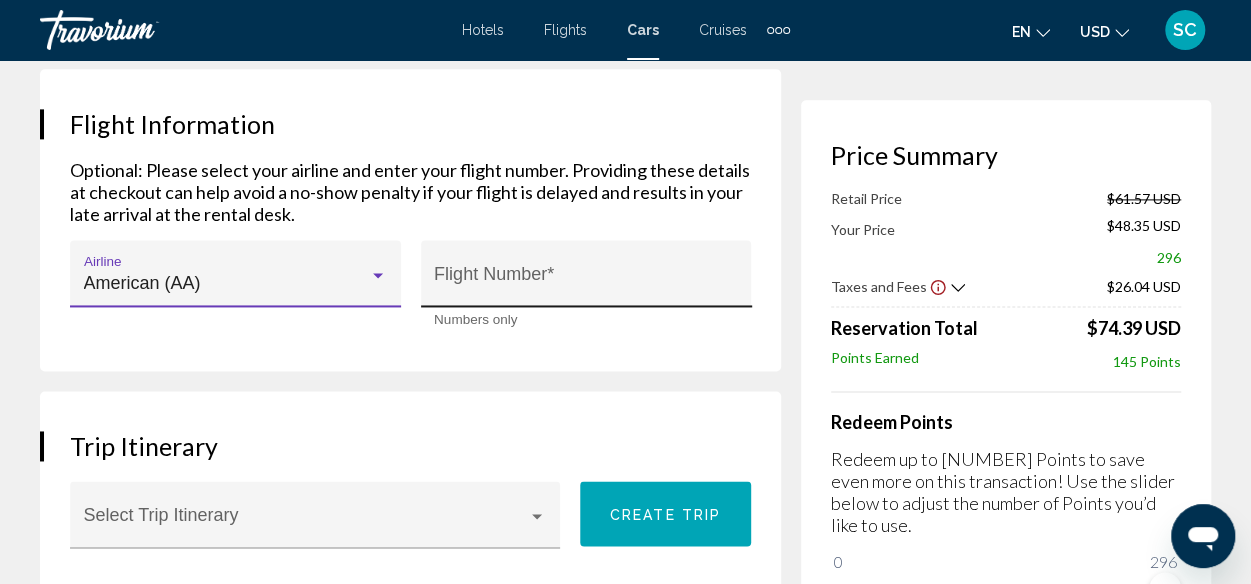 click on "Flight Number  *" at bounding box center [586, 283] 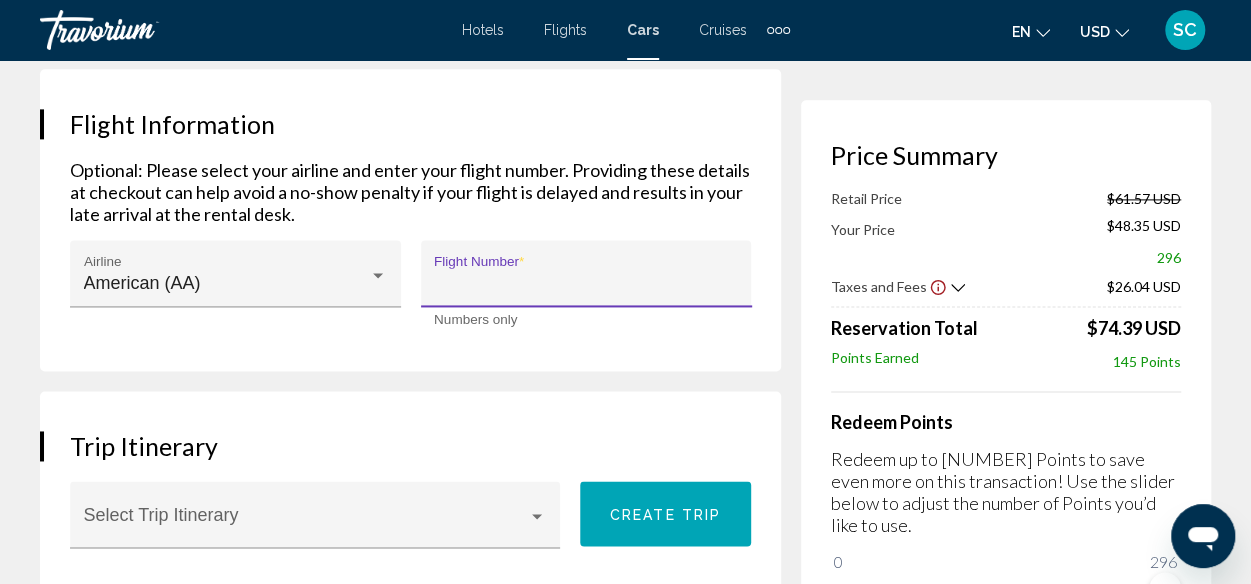 click on "Flight Number  *" at bounding box center (586, 283) 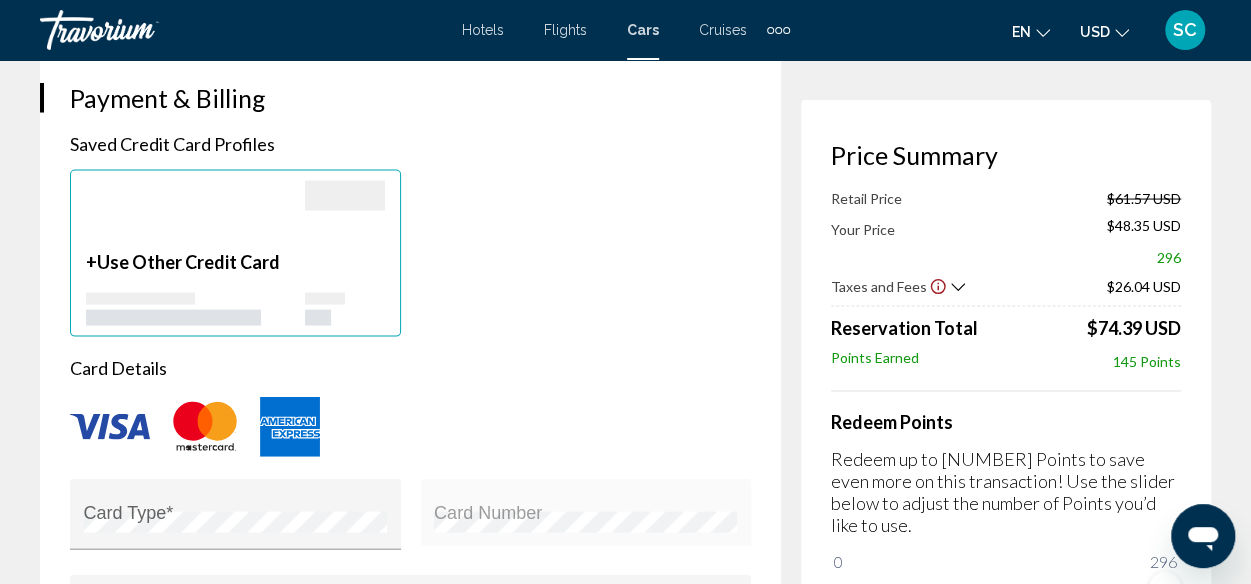 scroll, scrollTop: 2101, scrollLeft: 0, axis: vertical 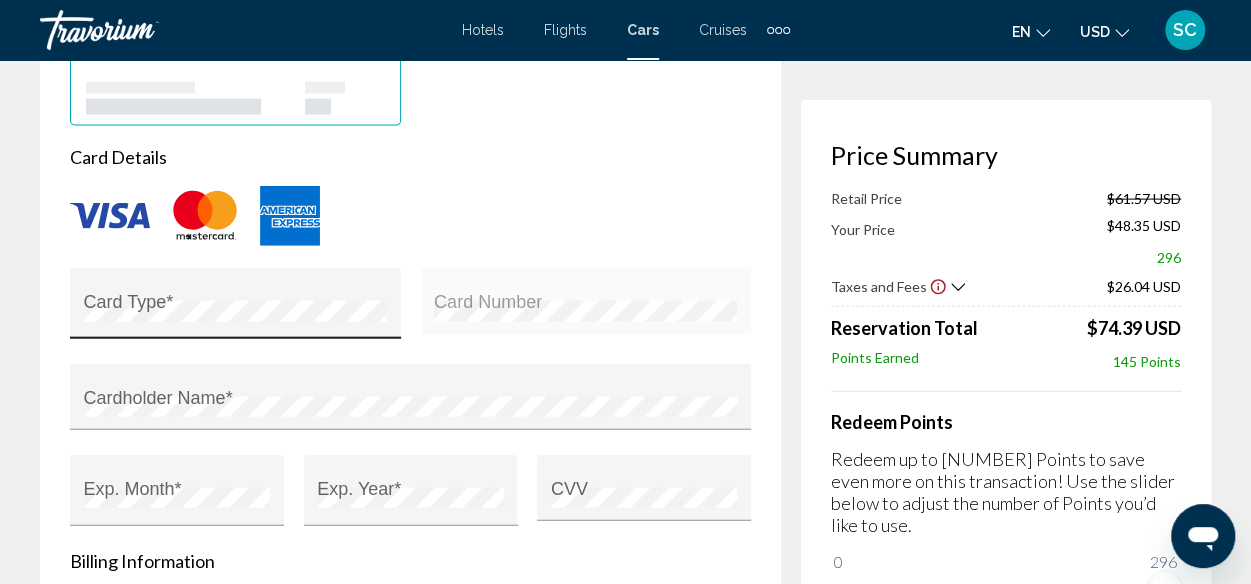type on "***" 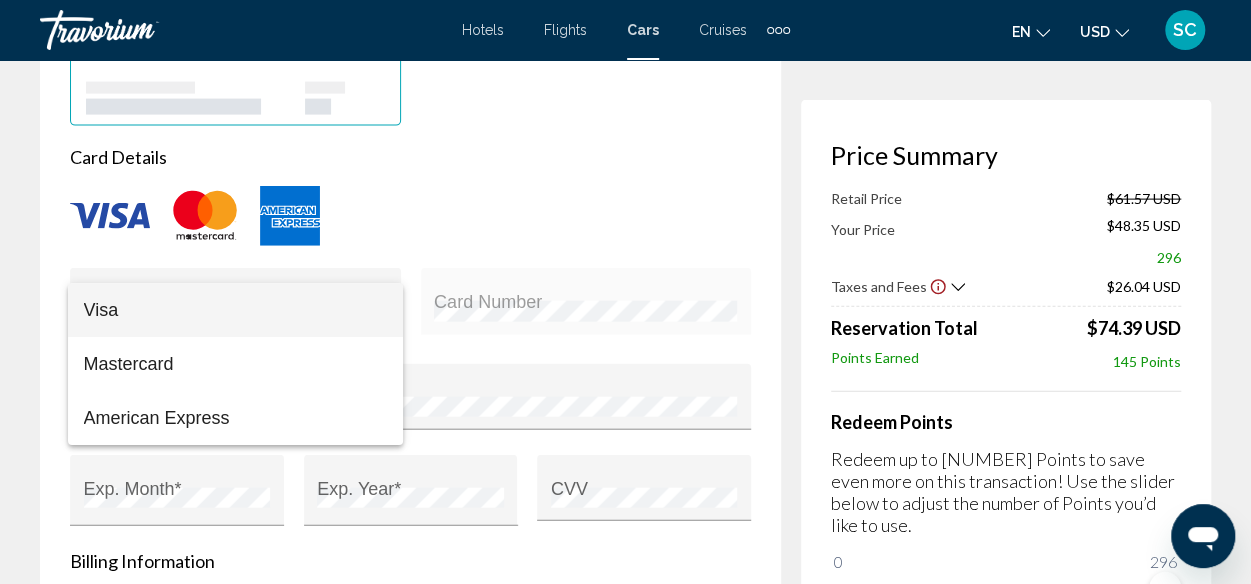 click at bounding box center [625, 292] 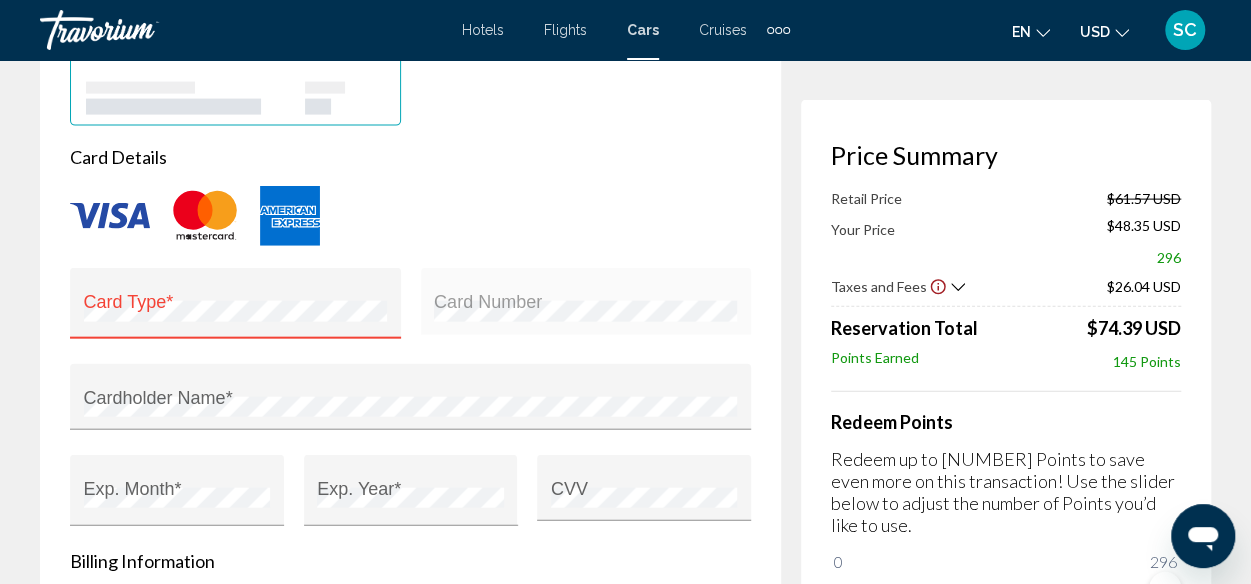 click on "Card Number" at bounding box center (586, 308) 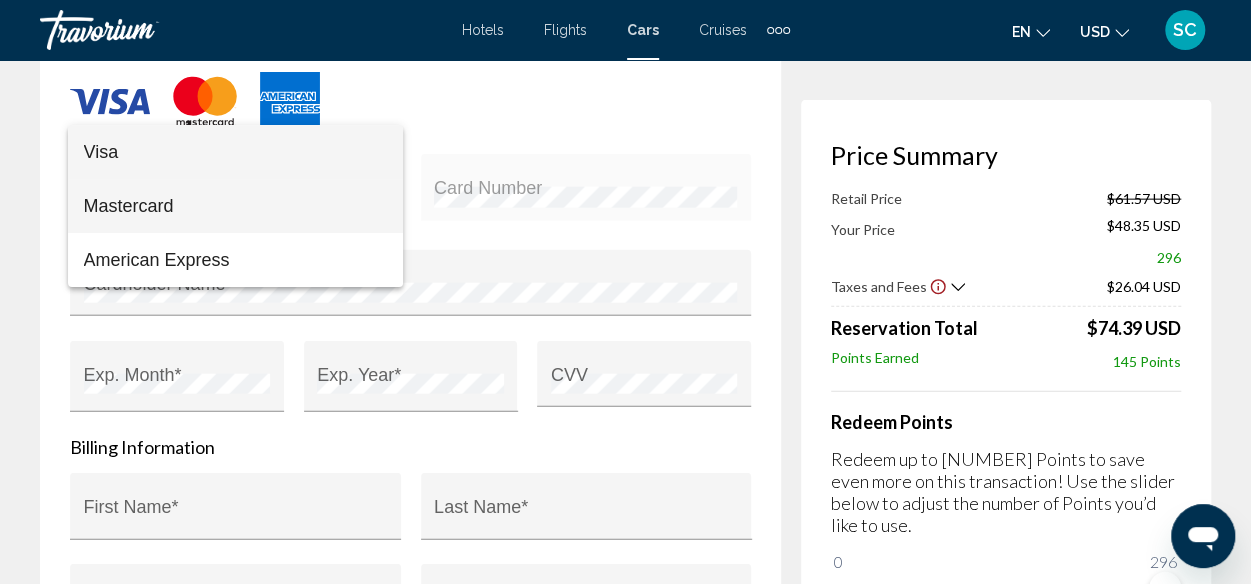 scroll, scrollTop: 2201, scrollLeft: 0, axis: vertical 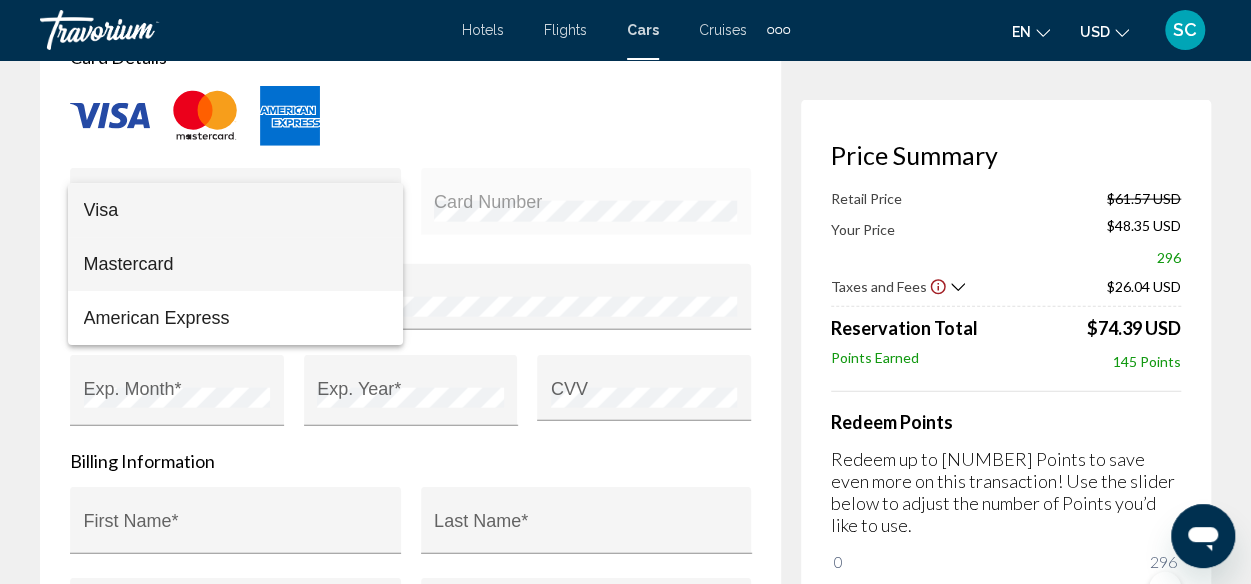 click on "Mastercard" at bounding box center [235, 264] 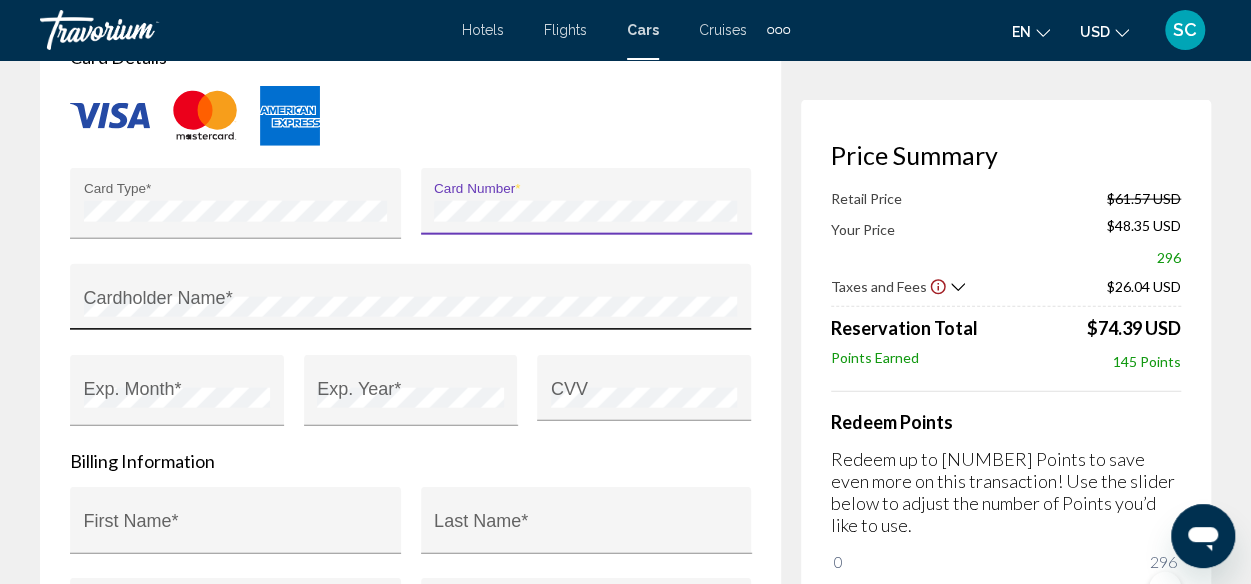 click on "Cardholder Name  *" at bounding box center (411, 303) 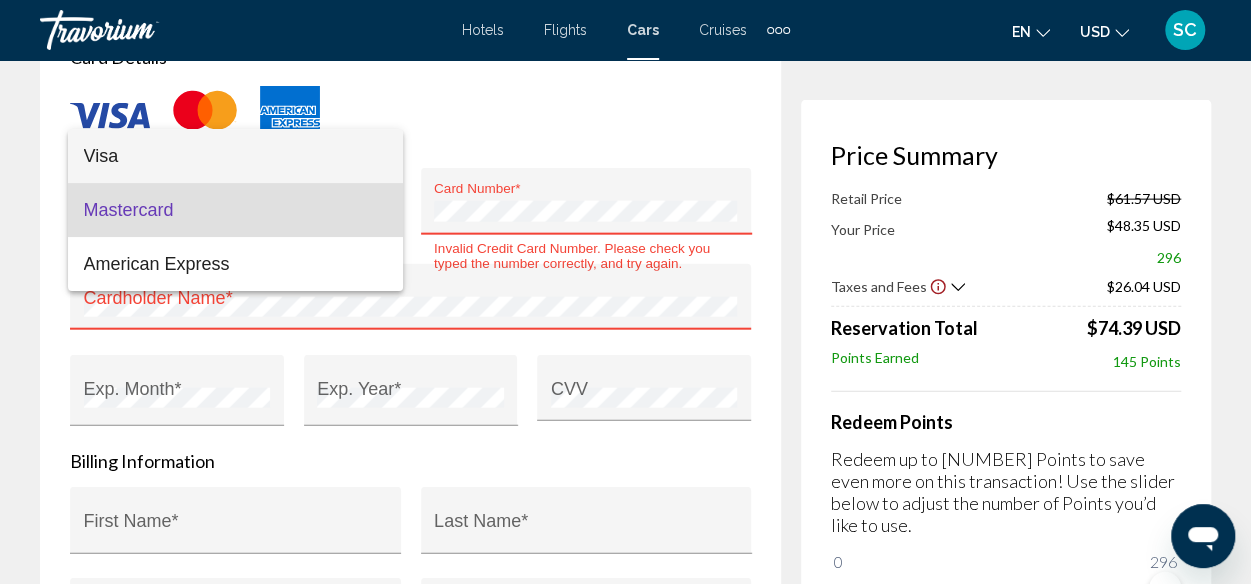 click on "Visa" at bounding box center (235, 156) 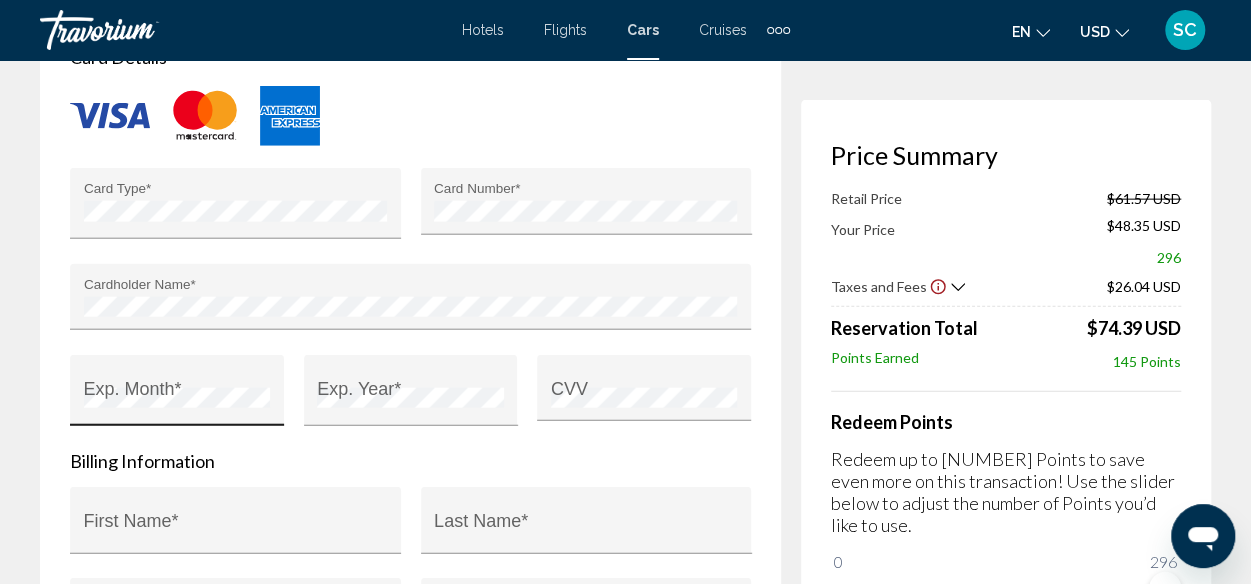 click on "Exp. Month  *" at bounding box center (177, 397) 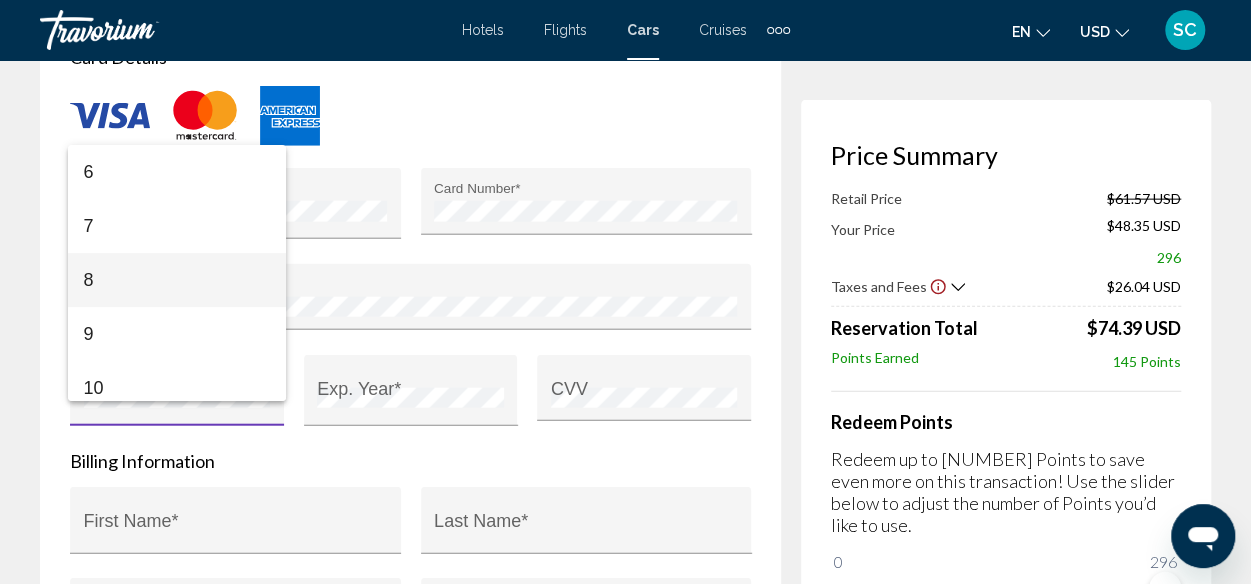 scroll, scrollTop: 300, scrollLeft: 0, axis: vertical 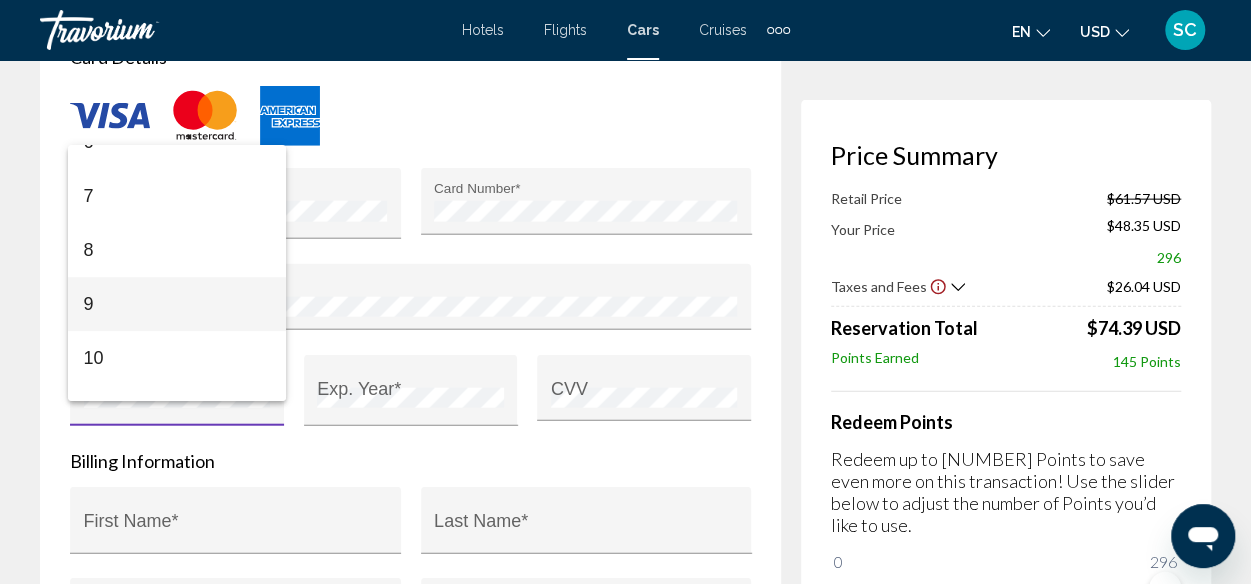click on "9" at bounding box center [177, 304] 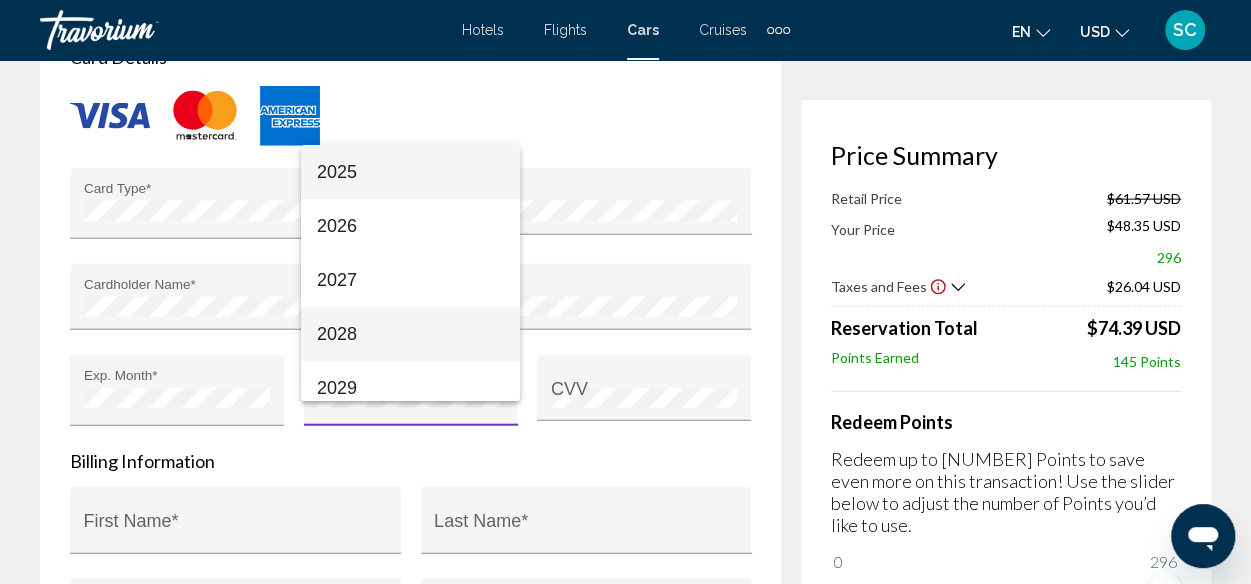 click on "2028" at bounding box center (410, 334) 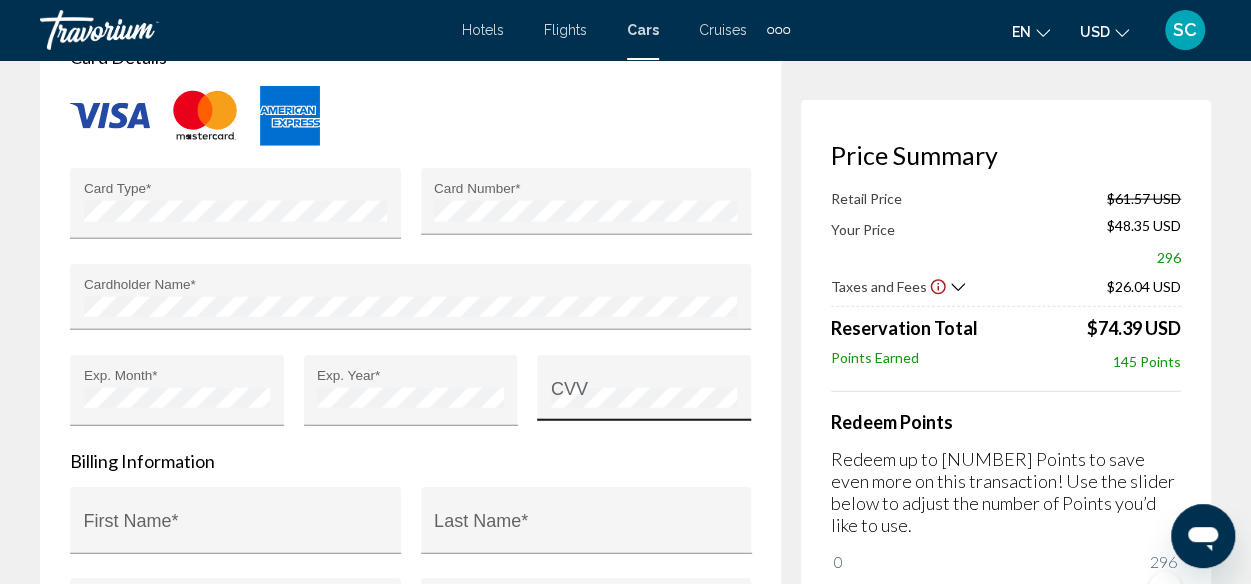 click on "CVV" at bounding box center (644, 394) 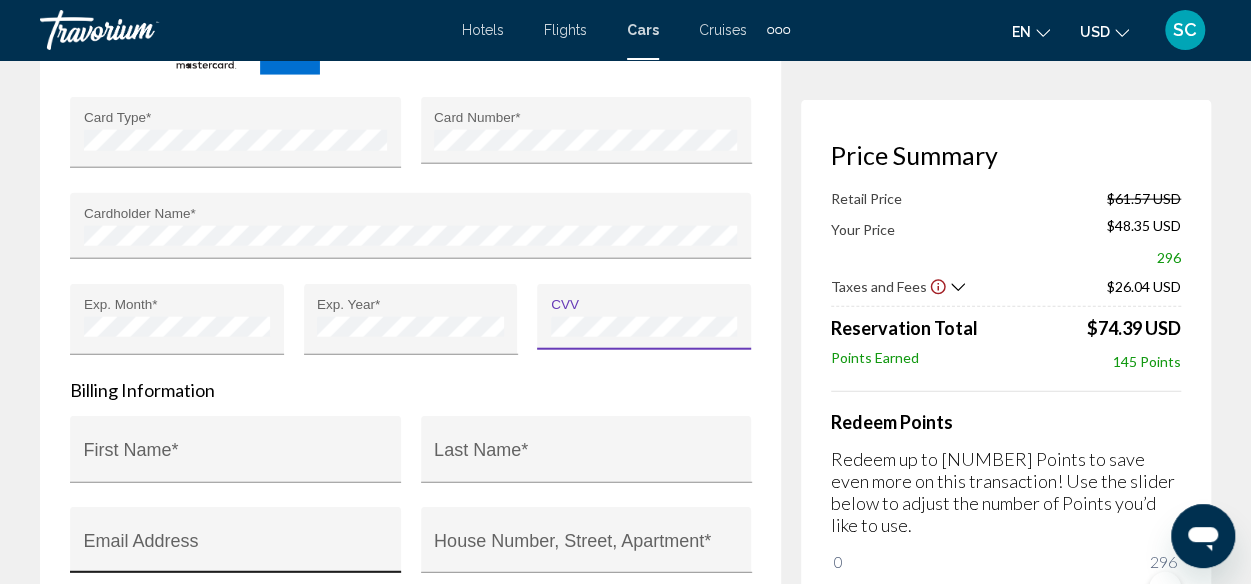 scroll, scrollTop: 2301, scrollLeft: 0, axis: vertical 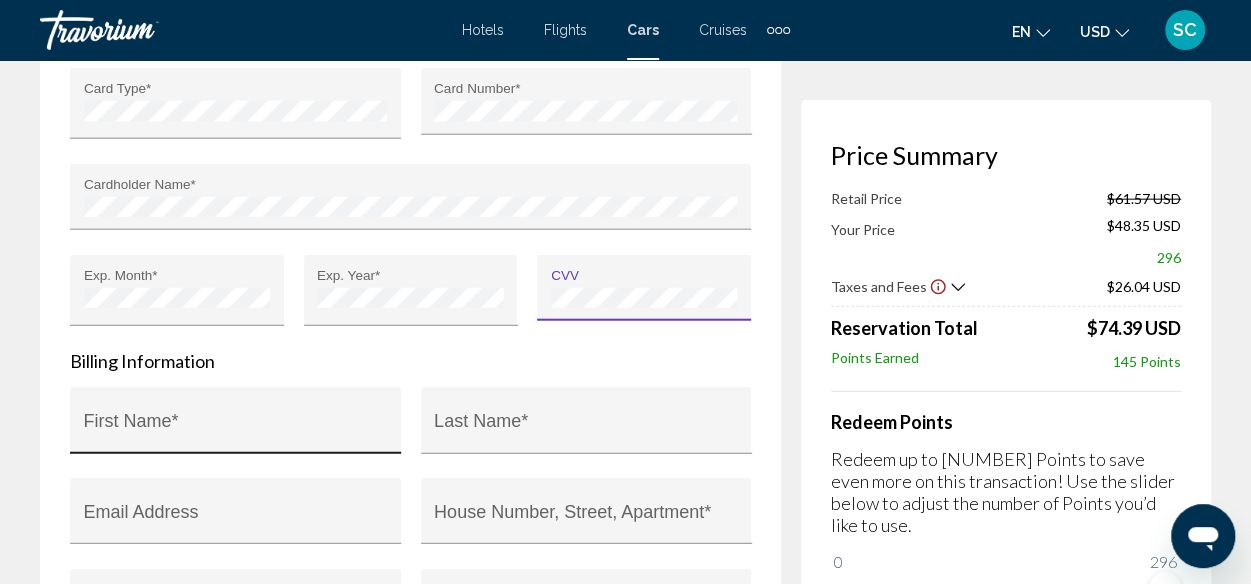 click on "First Name  *" at bounding box center [236, 426] 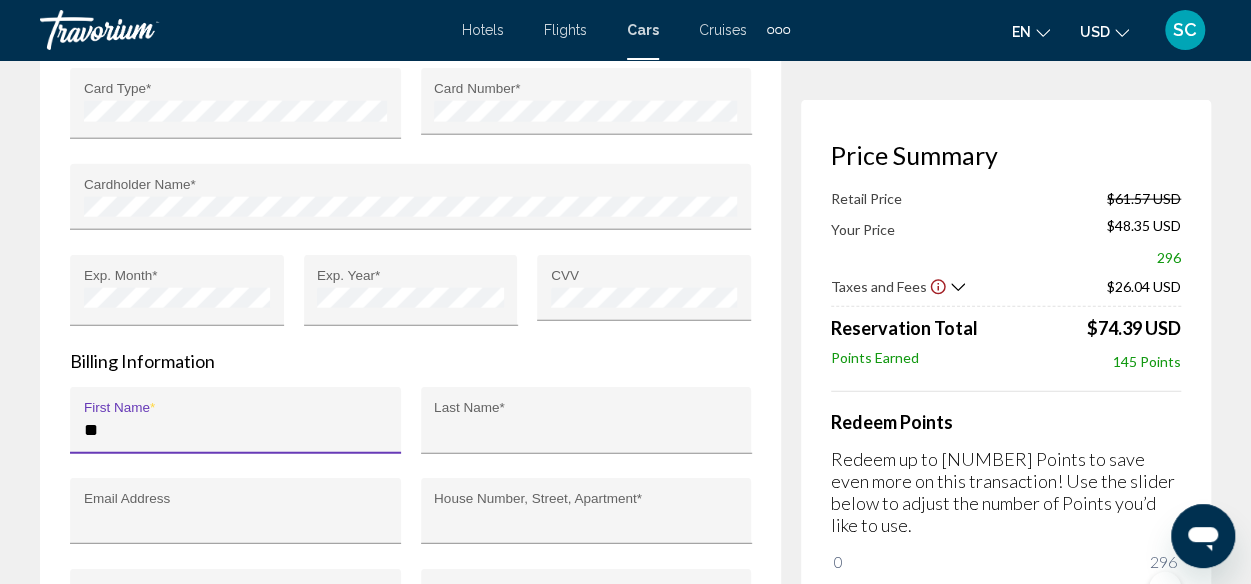 type on "******" 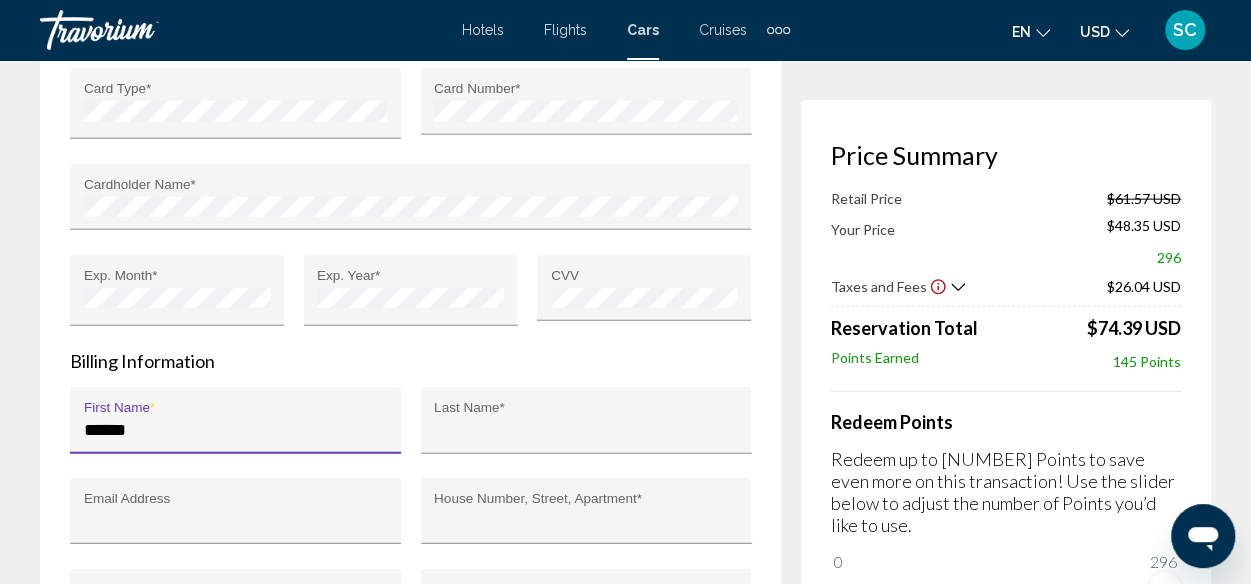 type on "**********" 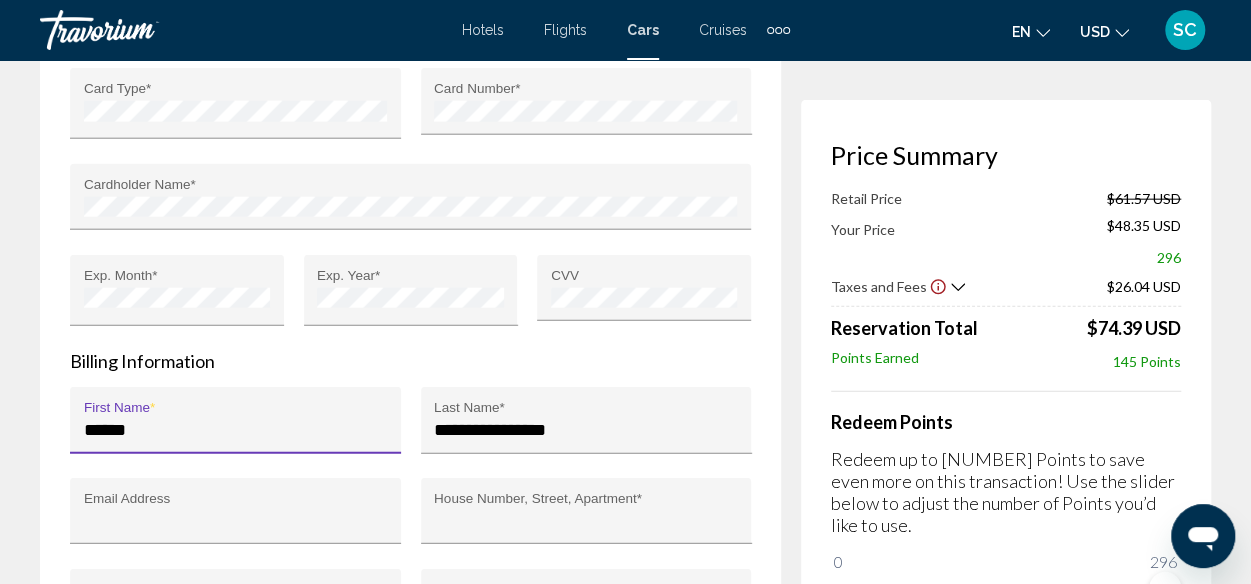 type on "**********" 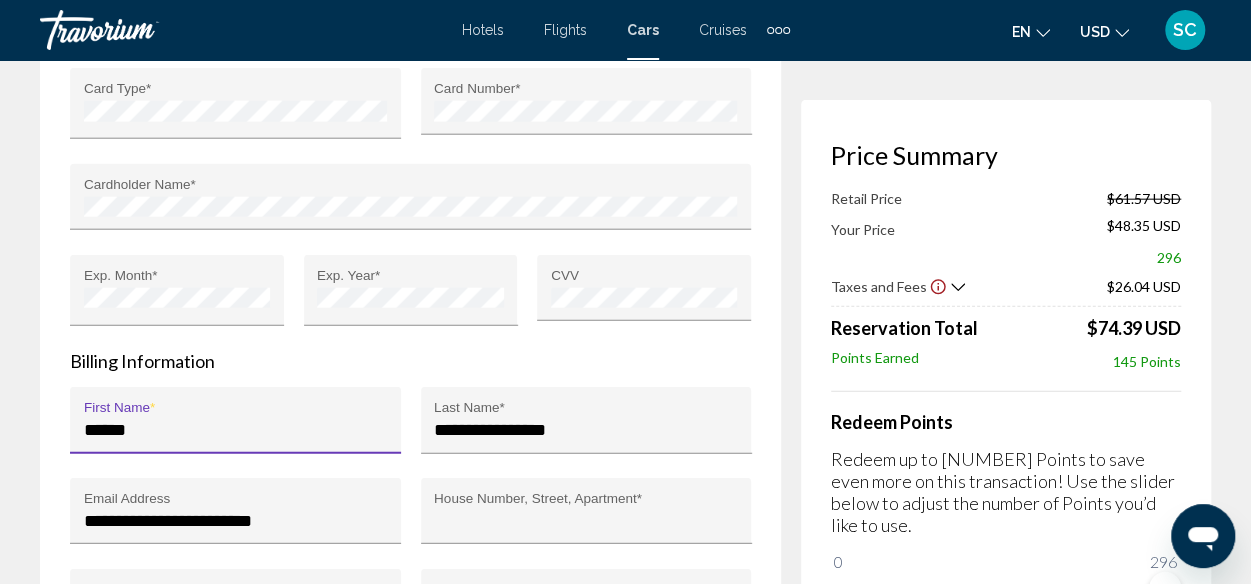 type on "**********" 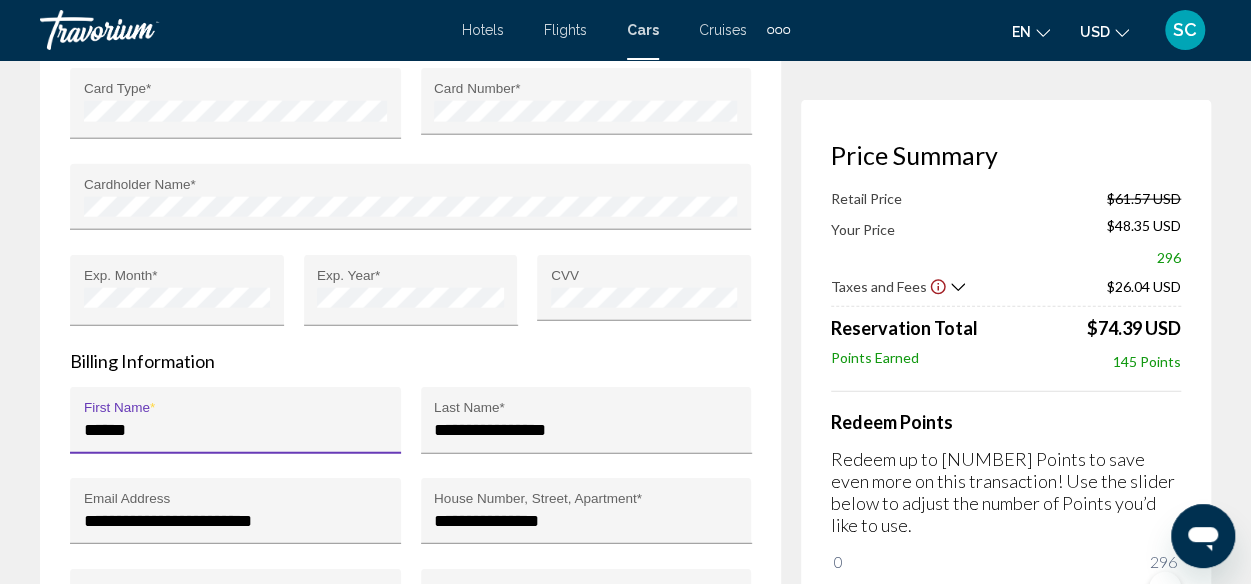 type on "*******" 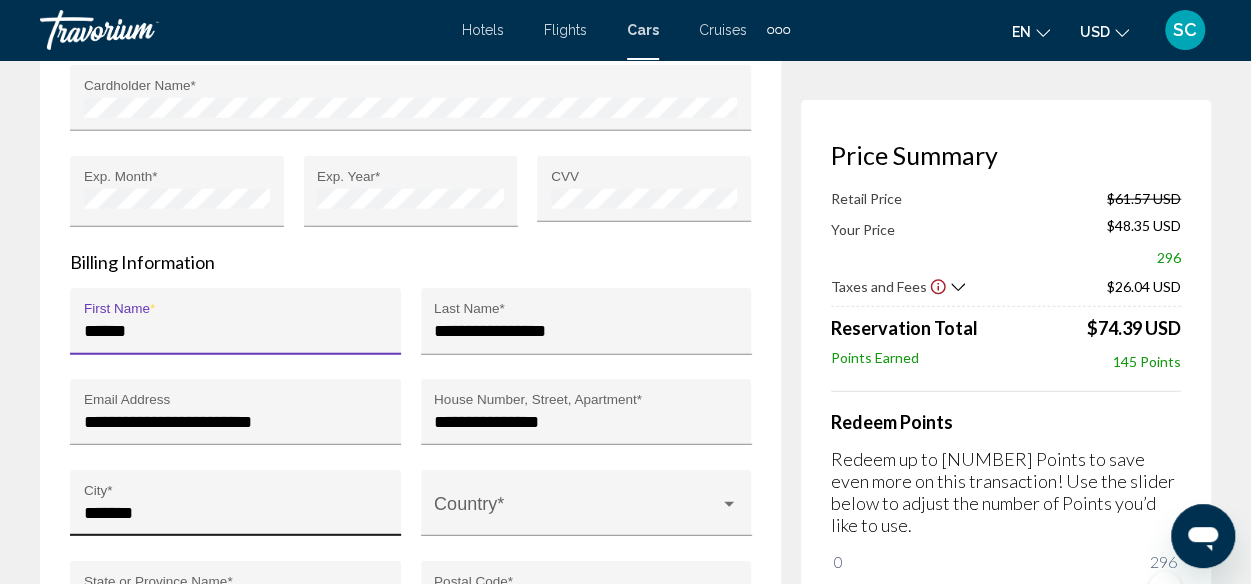 scroll, scrollTop: 2401, scrollLeft: 0, axis: vertical 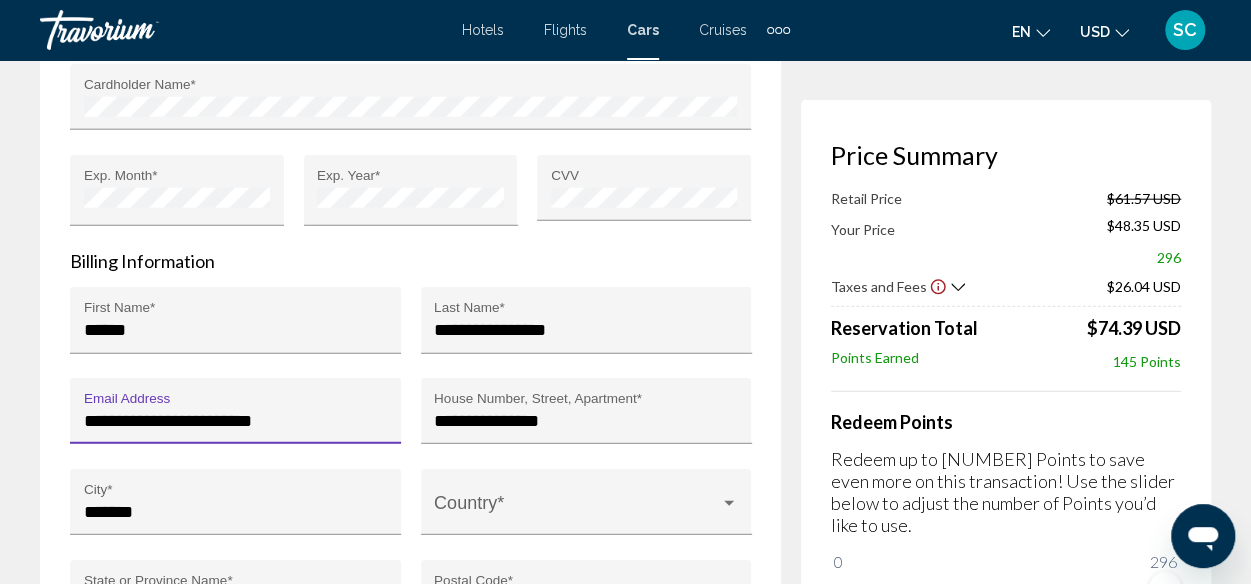 drag, startPoint x: 252, startPoint y: 396, endPoint x: 52, endPoint y: 329, distance: 210.92416 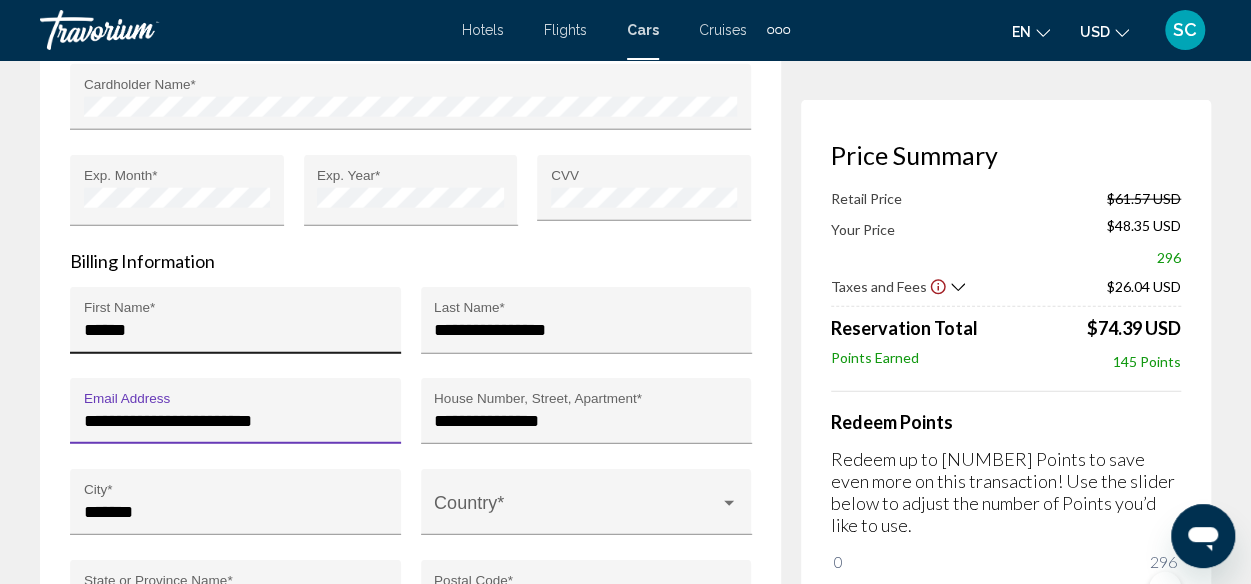 type on "**********" 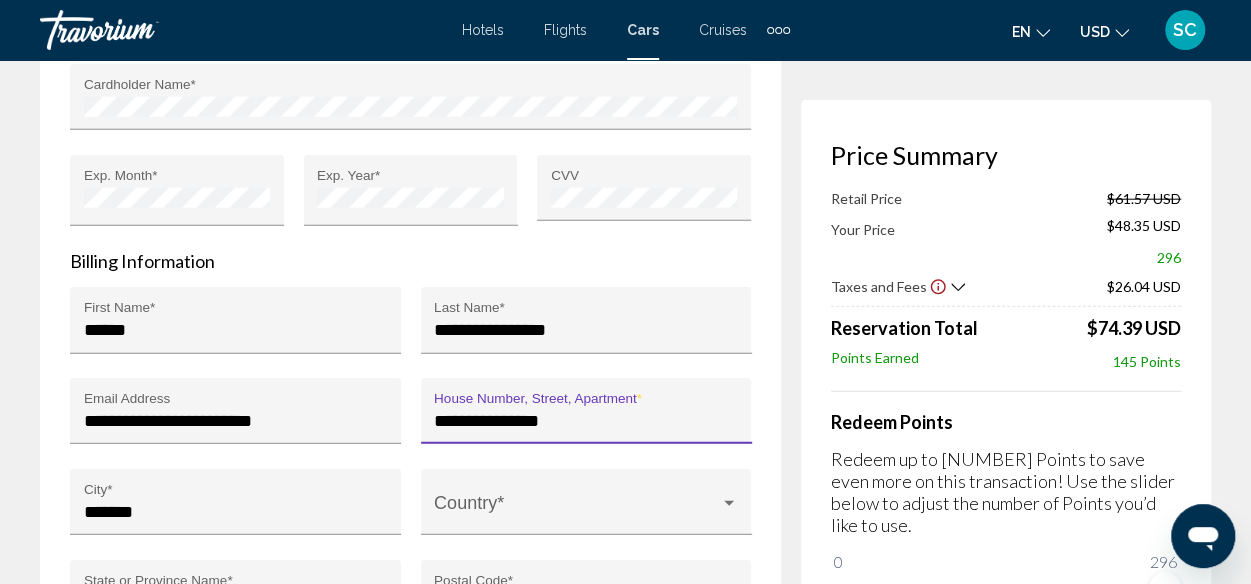 drag, startPoint x: 616, startPoint y: 411, endPoint x: 360, endPoint y: 361, distance: 260.83713 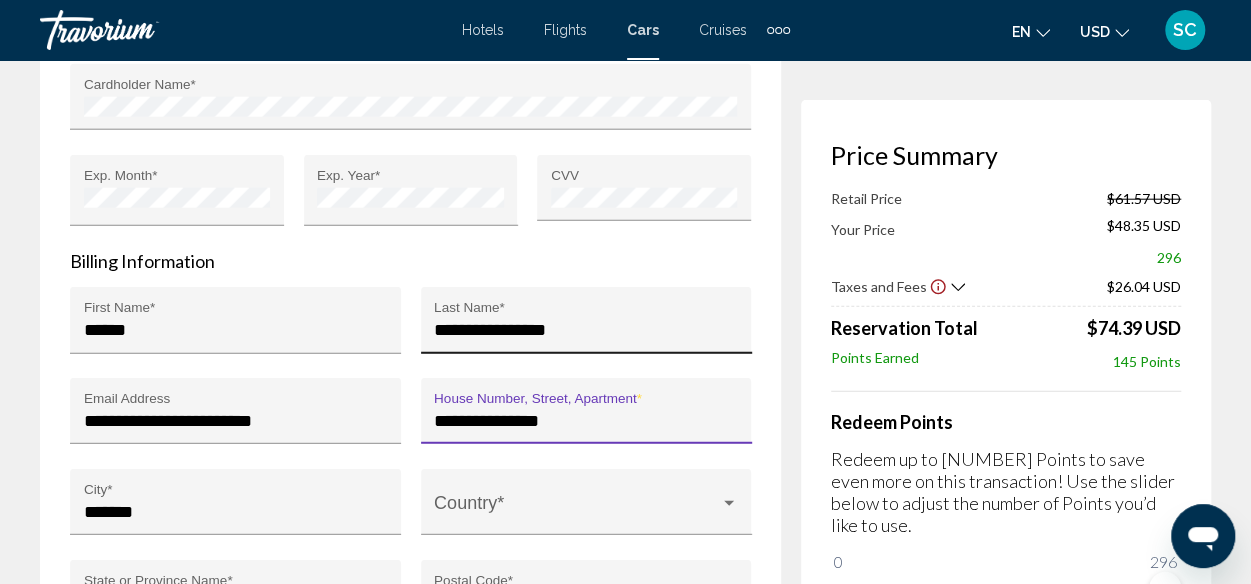 type on "**********" 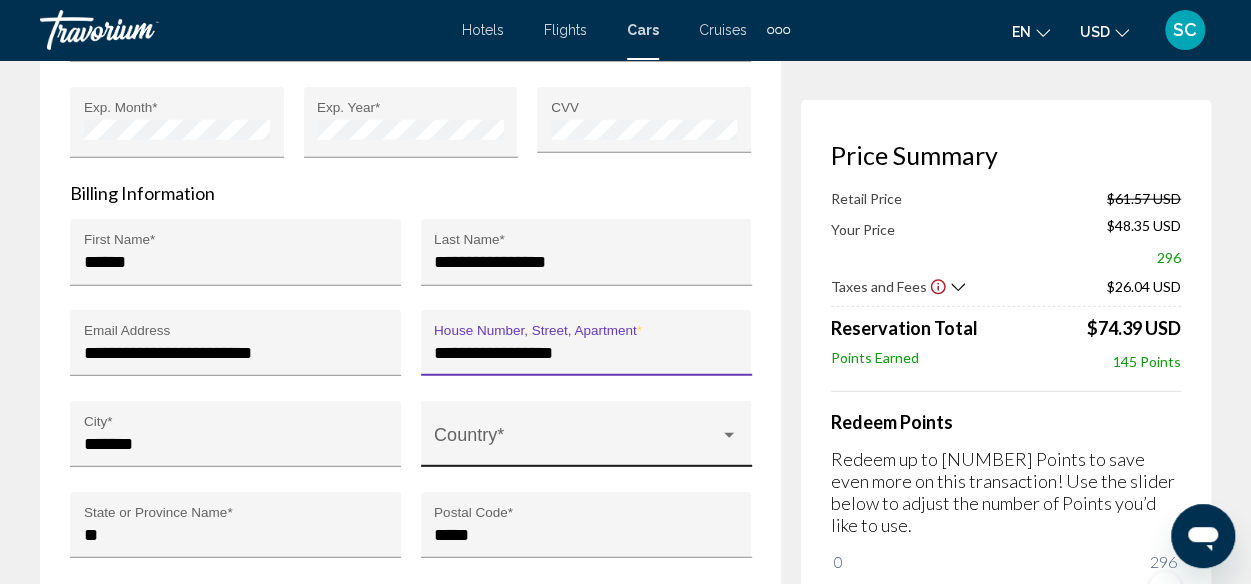 scroll, scrollTop: 2501, scrollLeft: 0, axis: vertical 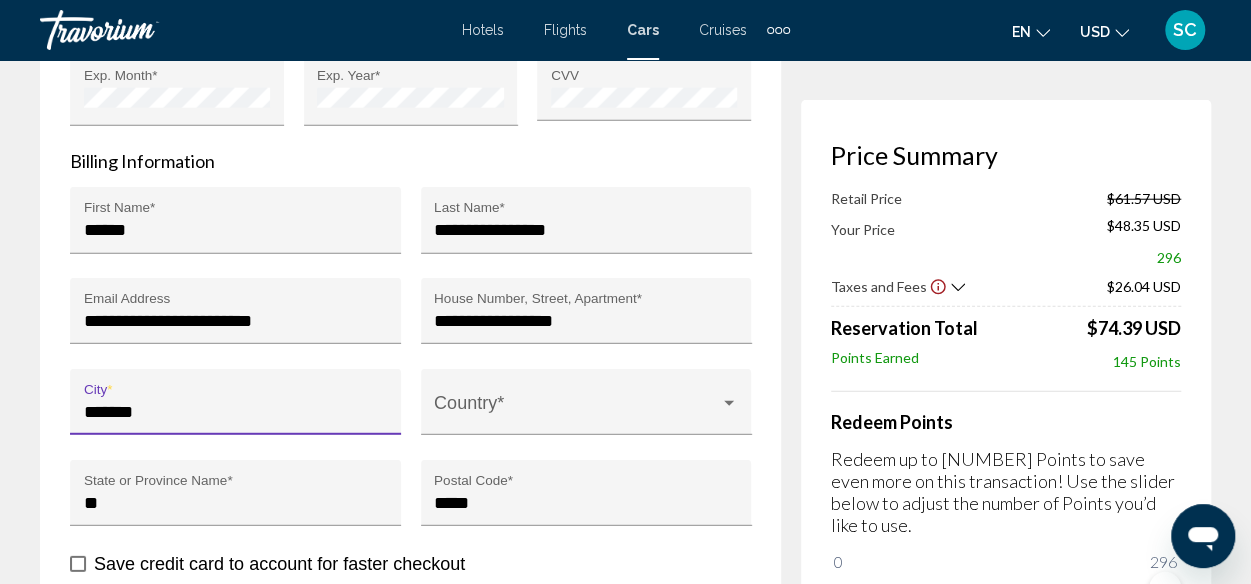 drag, startPoint x: 276, startPoint y: 396, endPoint x: 50, endPoint y: 314, distance: 240.4163 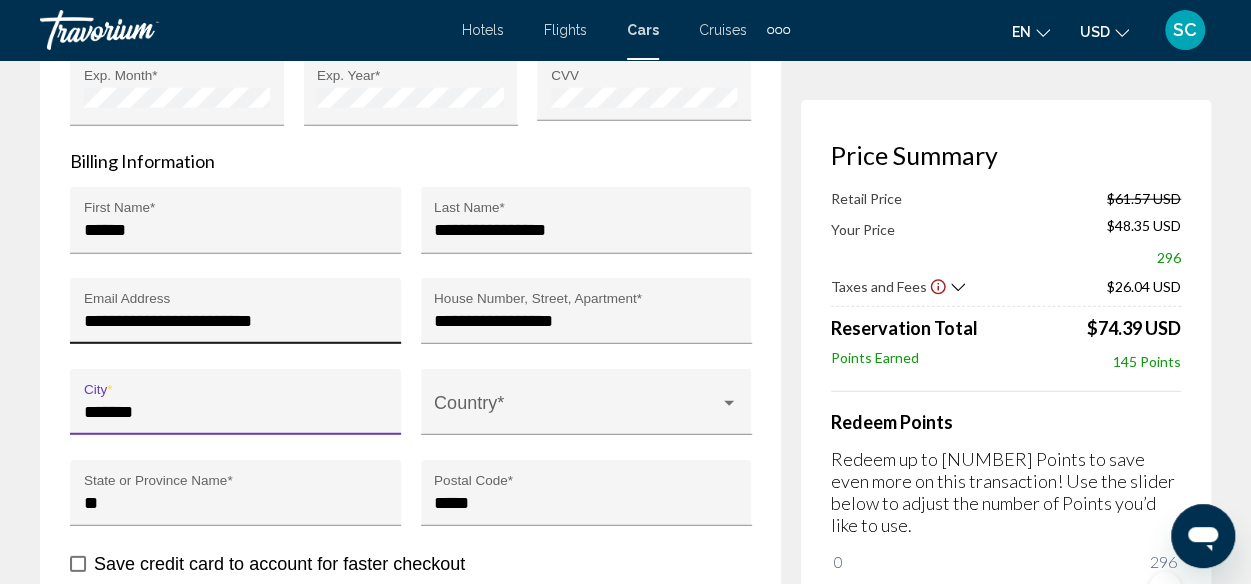 type on "**********" 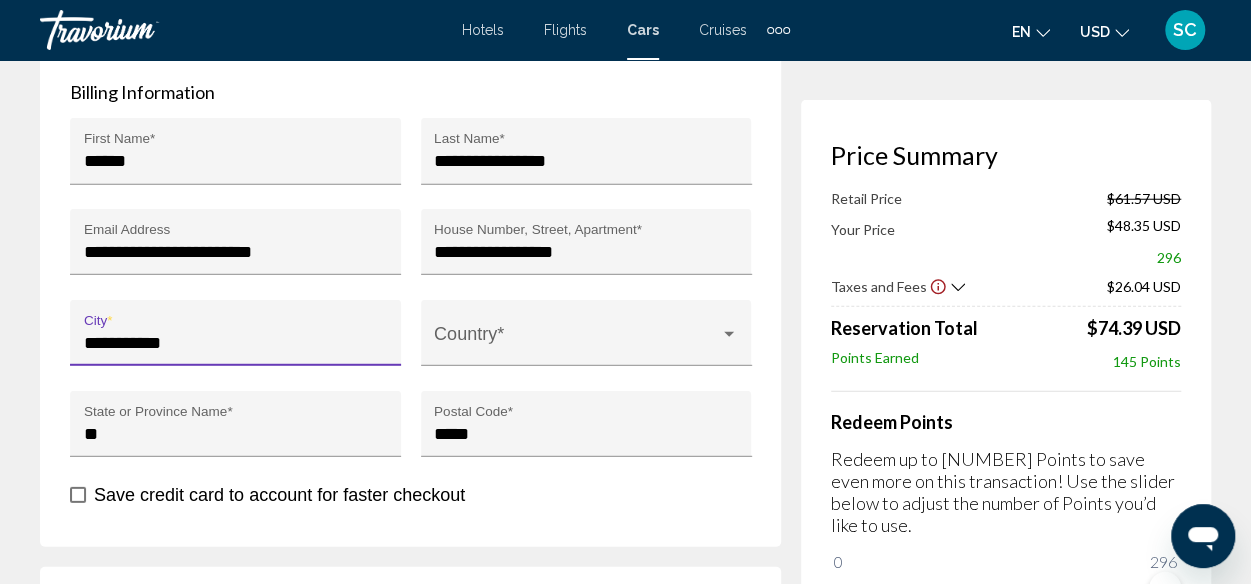 scroll, scrollTop: 2601, scrollLeft: 0, axis: vertical 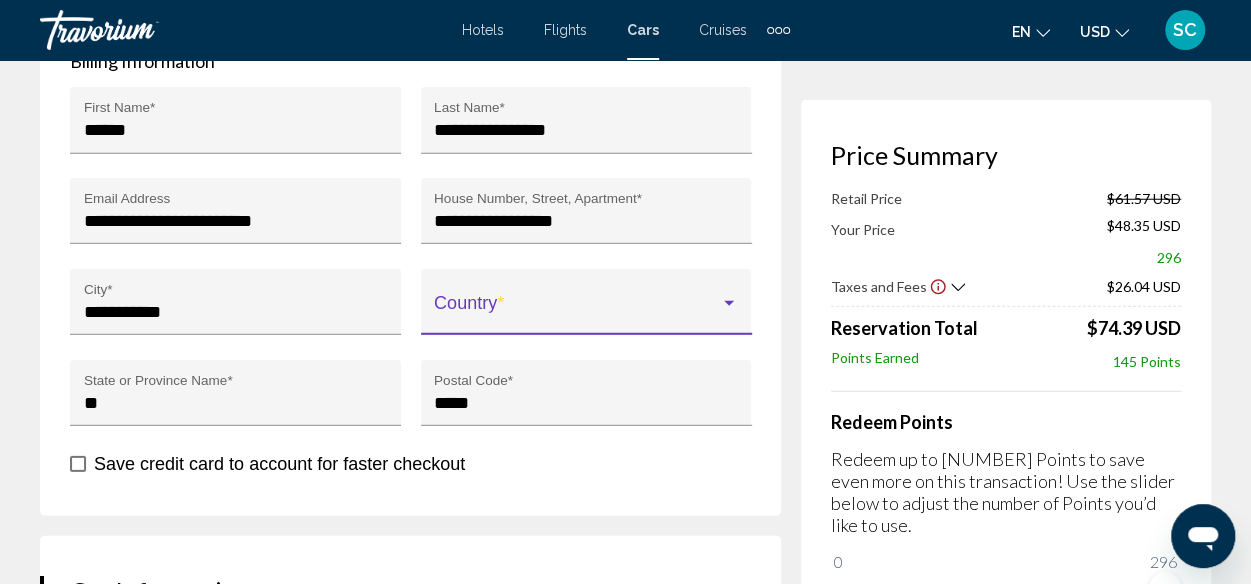 click at bounding box center [729, 303] 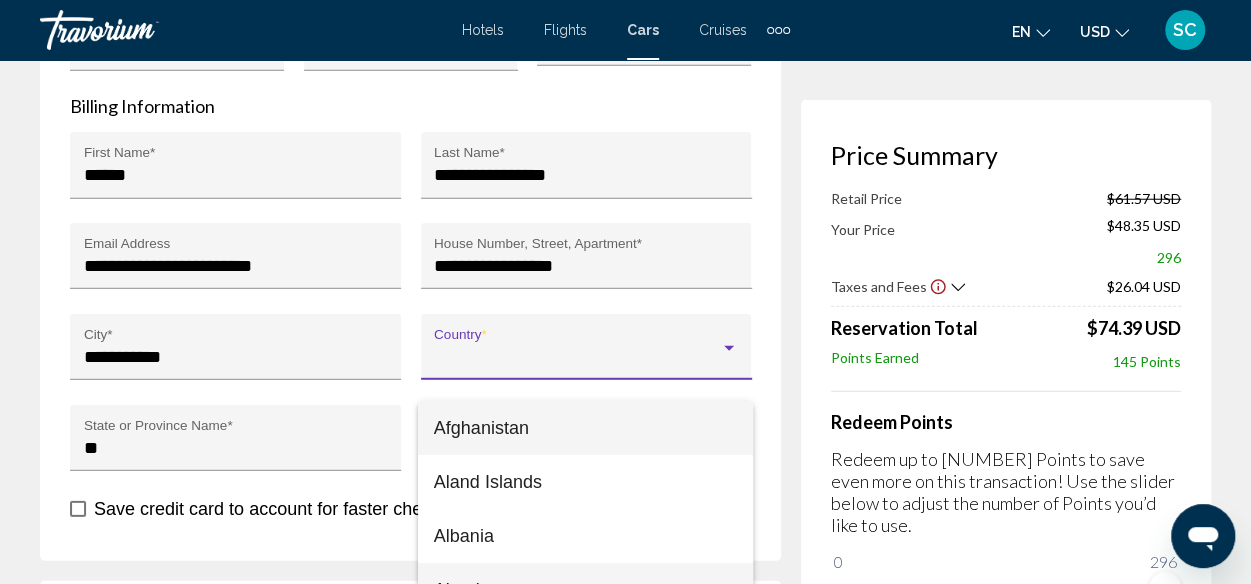 scroll, scrollTop: 2601, scrollLeft: 0, axis: vertical 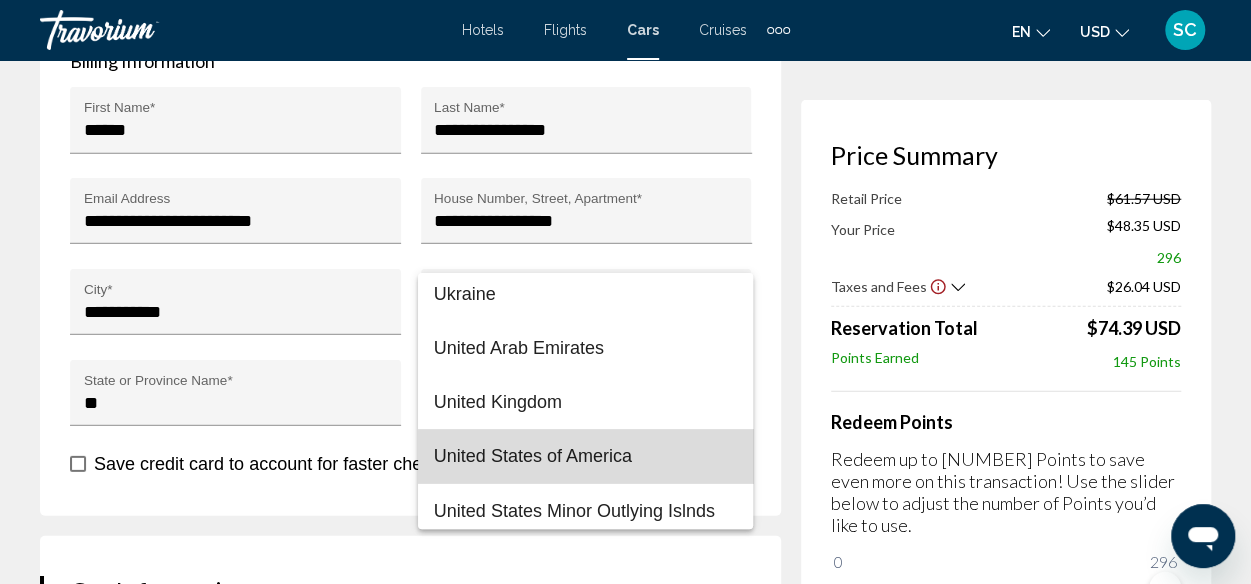 click on "United States of America" at bounding box center (585, 456) 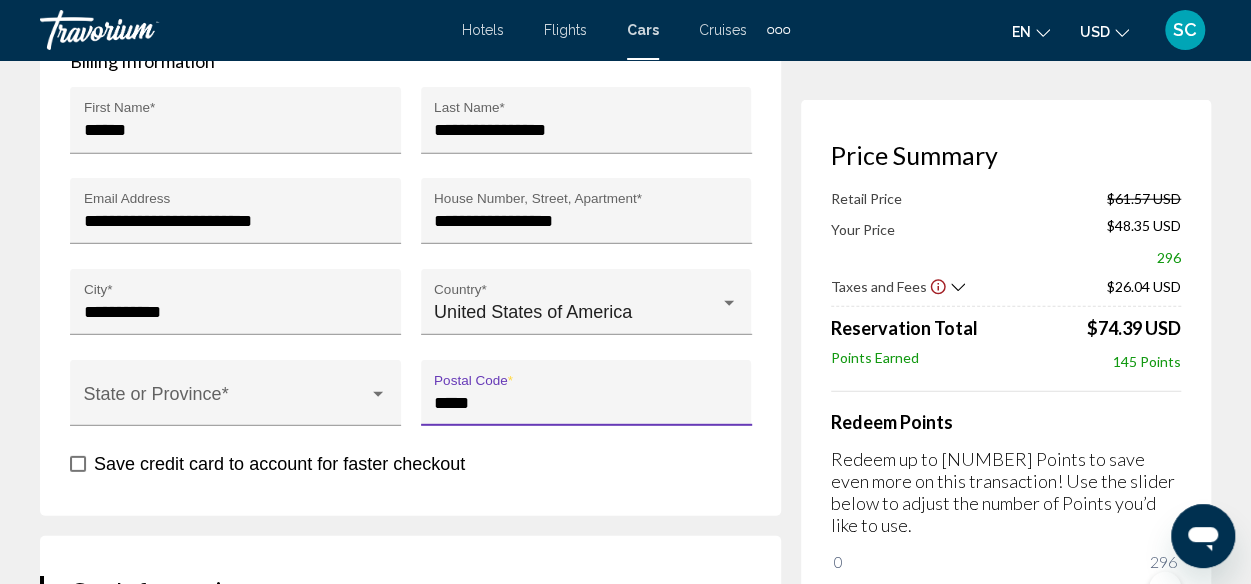 drag, startPoint x: 498, startPoint y: 382, endPoint x: 402, endPoint y: 373, distance: 96.42095 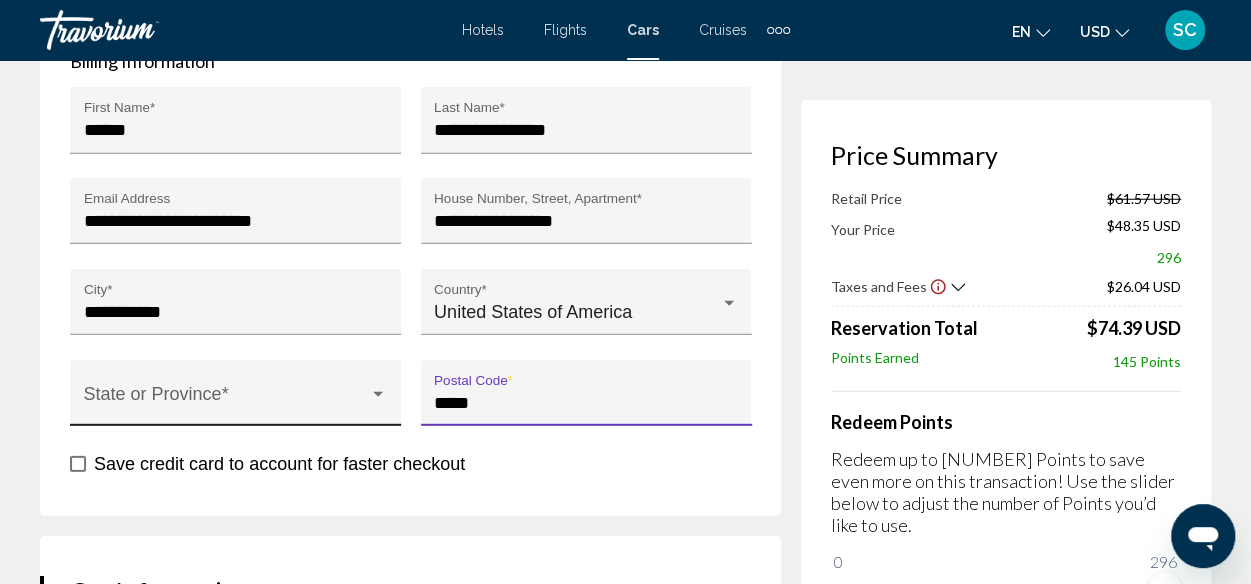 click at bounding box center [378, 395] 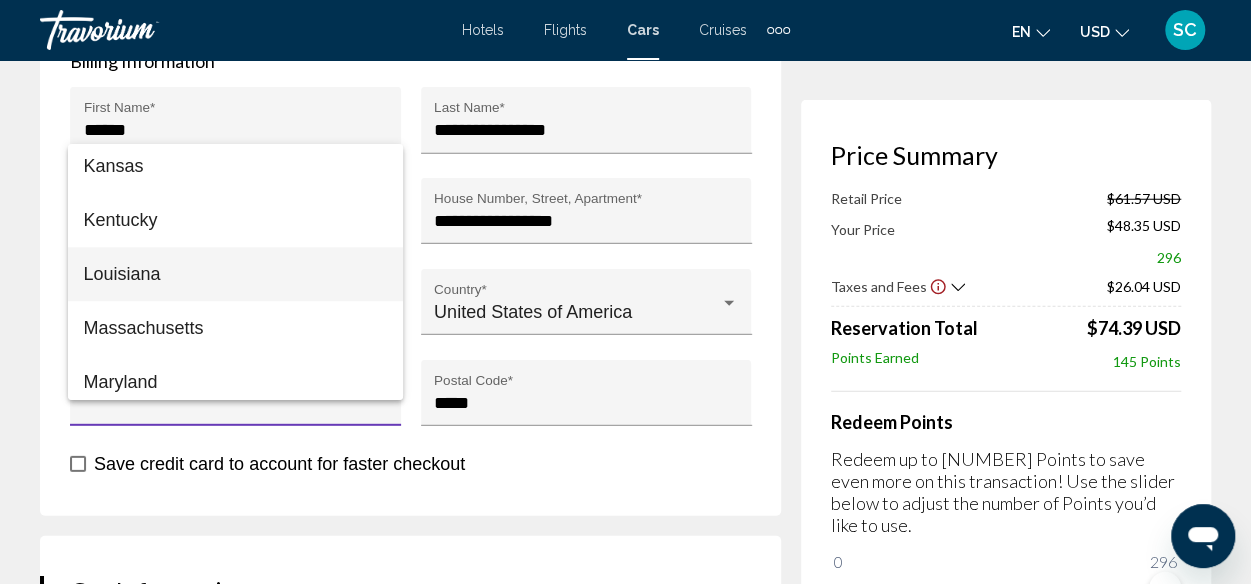 scroll, scrollTop: 900, scrollLeft: 0, axis: vertical 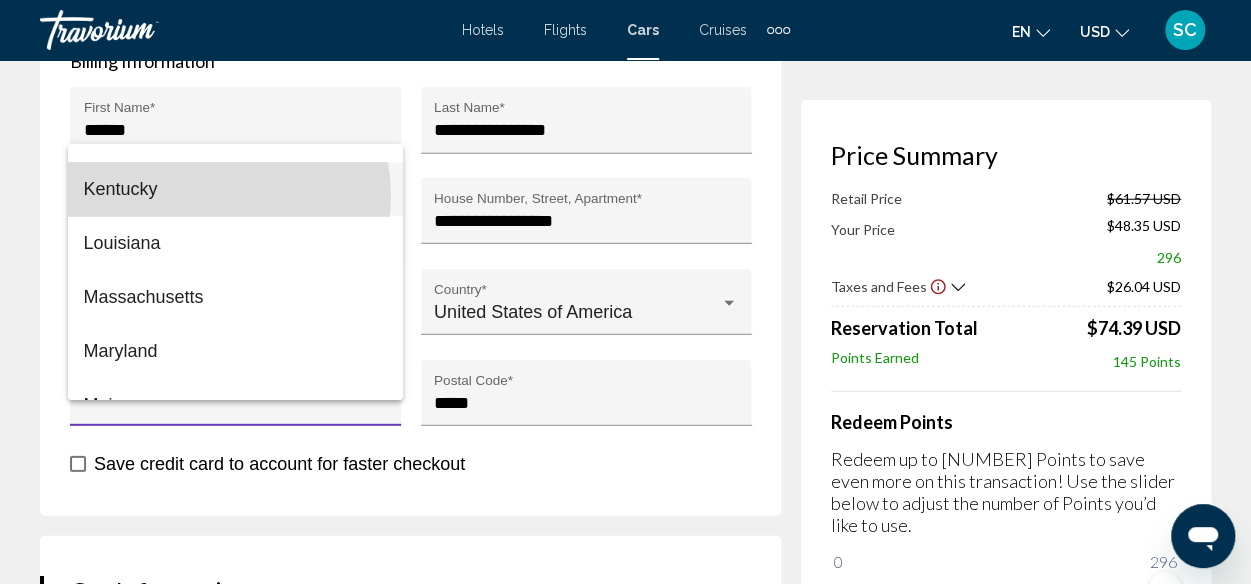 click on "Kentucky" at bounding box center (235, 189) 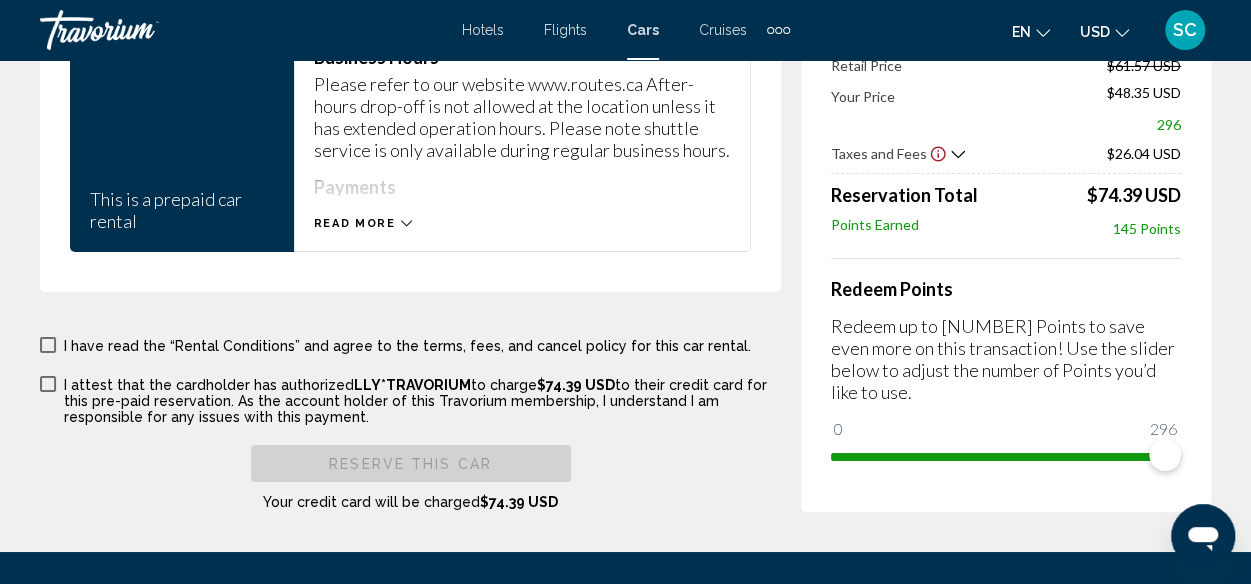 scroll, scrollTop: 3401, scrollLeft: 0, axis: vertical 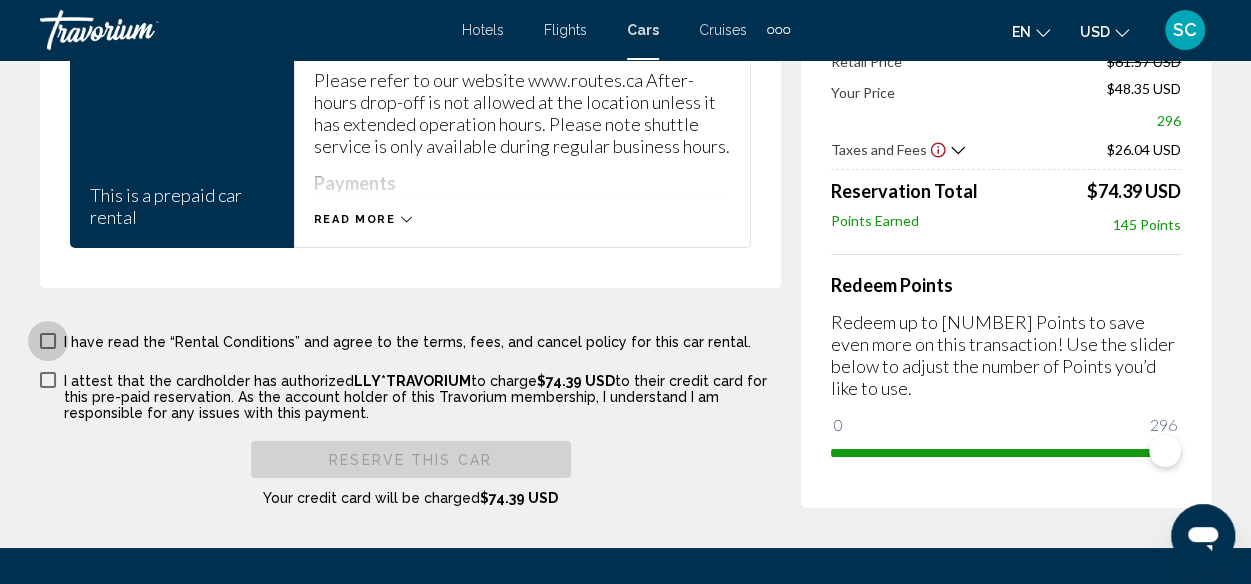 click at bounding box center (48, 341) 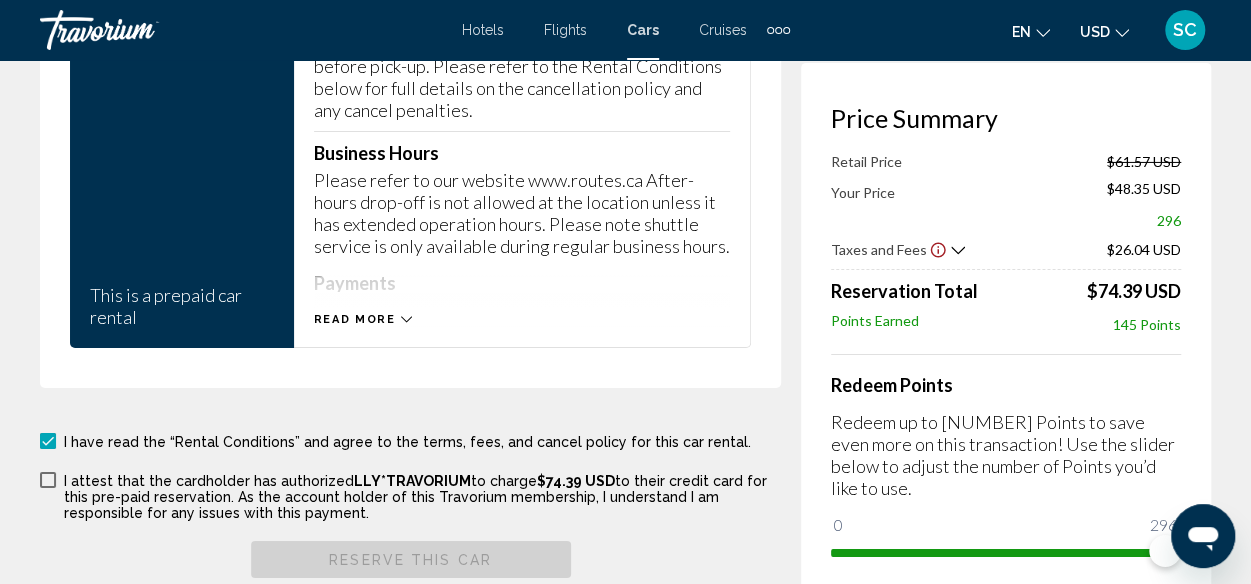 scroll, scrollTop: 3401, scrollLeft: 0, axis: vertical 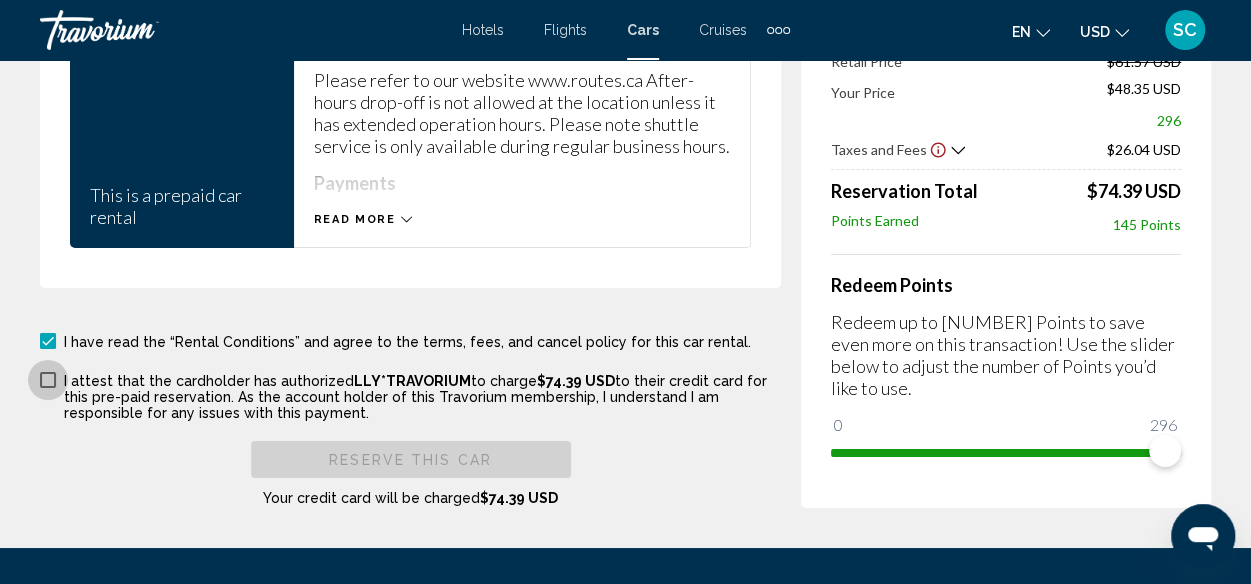 click on "I attest that the cardholder has authorized  LLY*TRAVORIUM  to charge  $74.39 USD  to their credit card for this pre-paid reservation. As the account holder of this Travorium membership, I understand I am responsible for any issues with this payment." at bounding box center (410, 395) 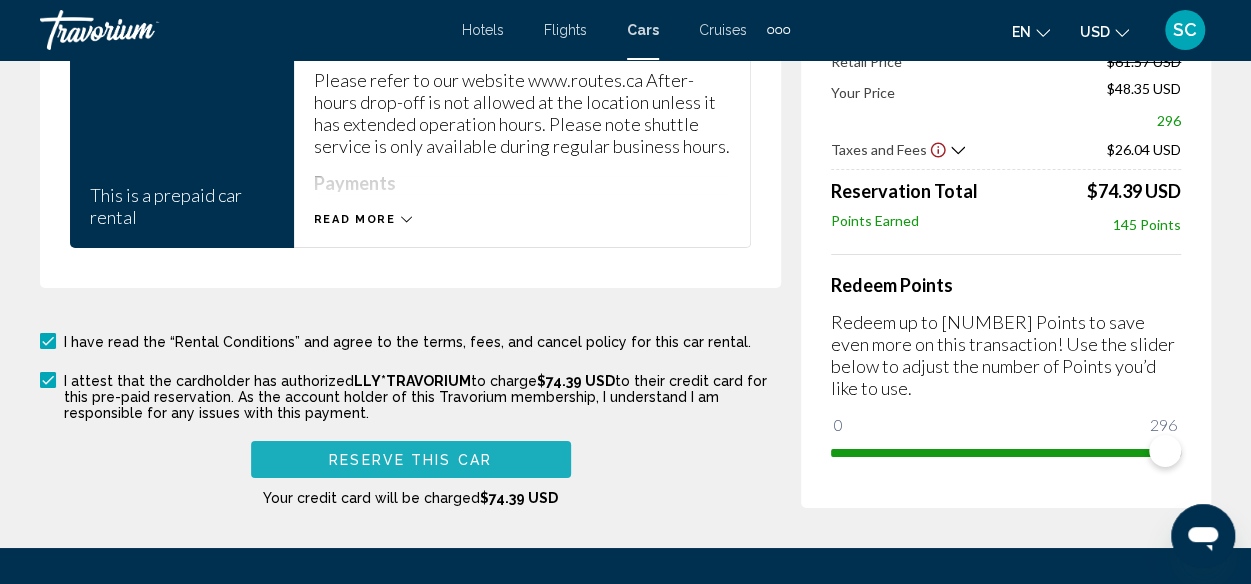 click on "Reserve this car" at bounding box center (410, 460) 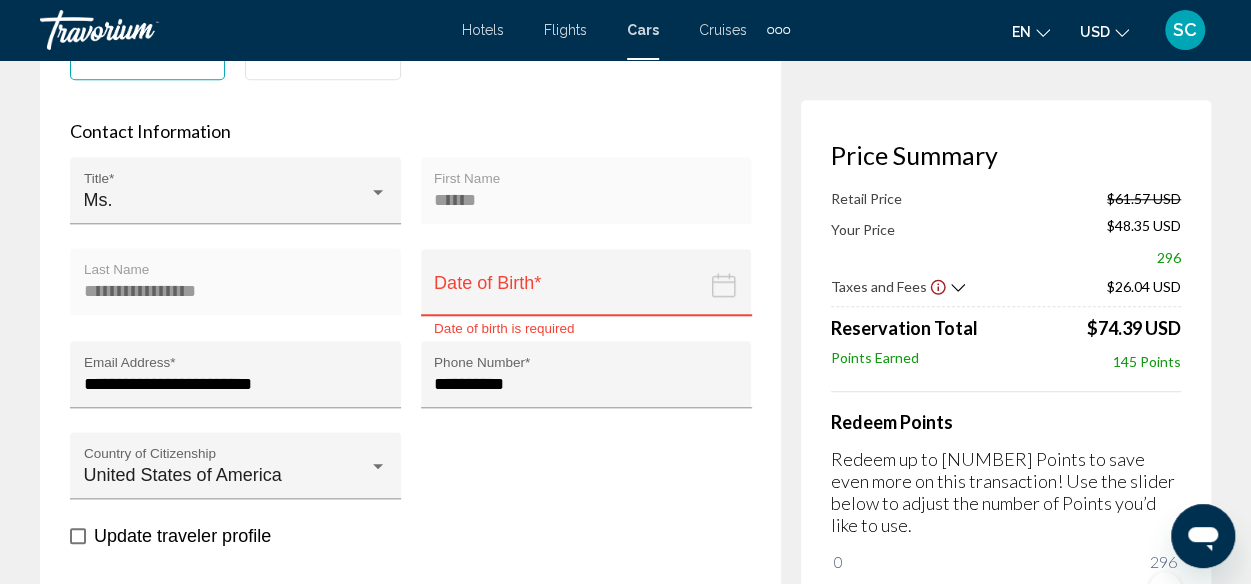 click at bounding box center [590, 297] 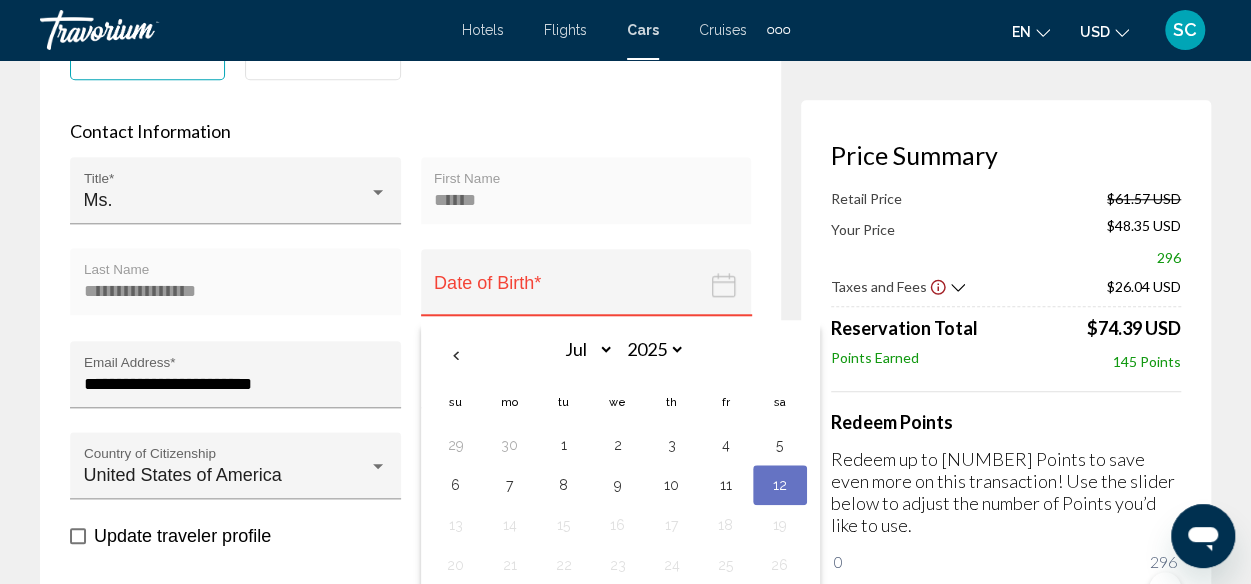 type 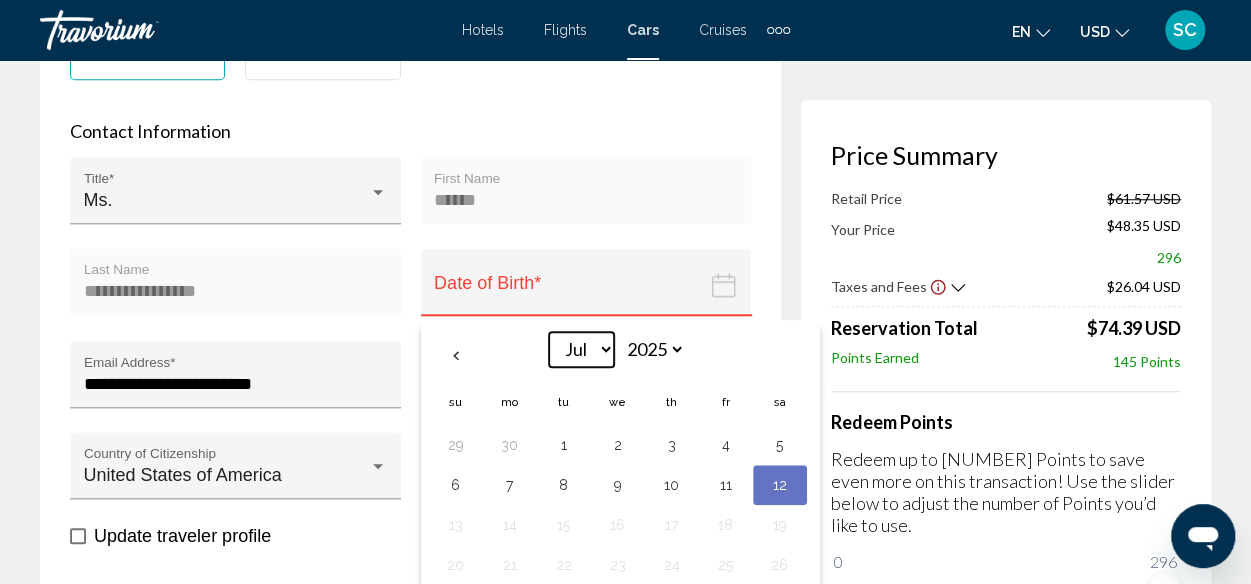 click on "*** *** *** *** *** *** *** *** *** *** *** ***" at bounding box center (581, 349) 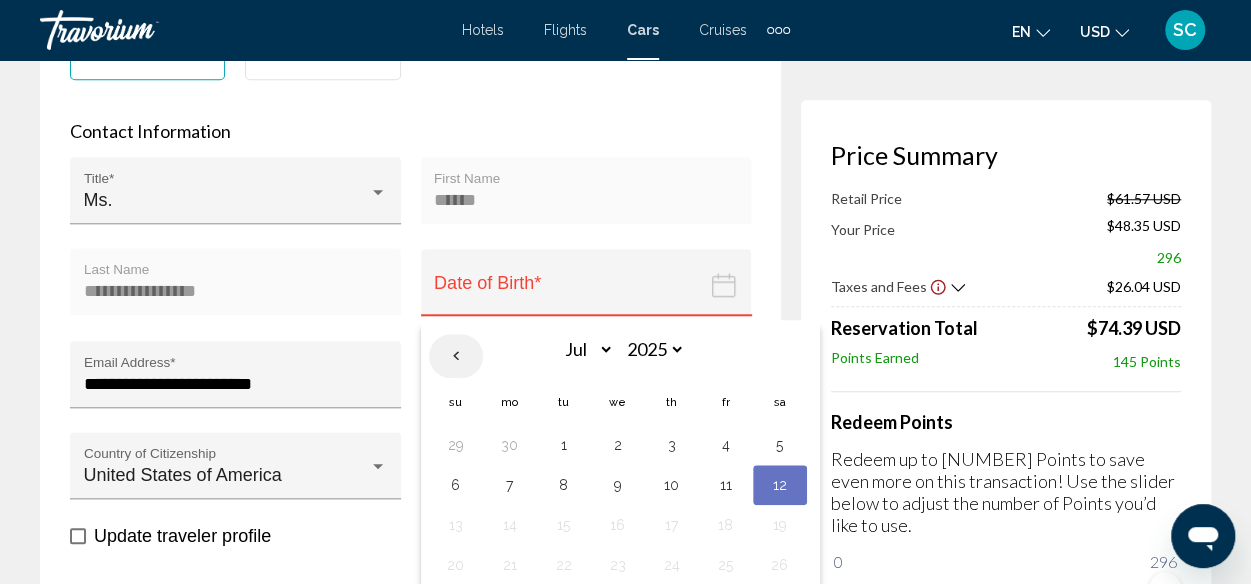 click at bounding box center (456, 356) 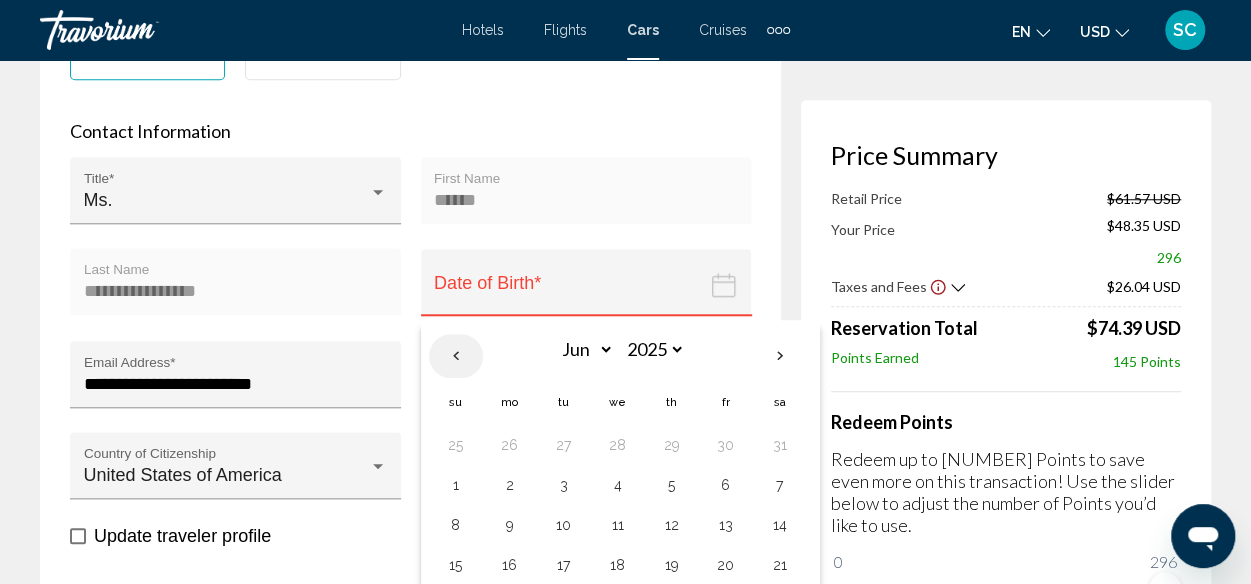 click at bounding box center [456, 356] 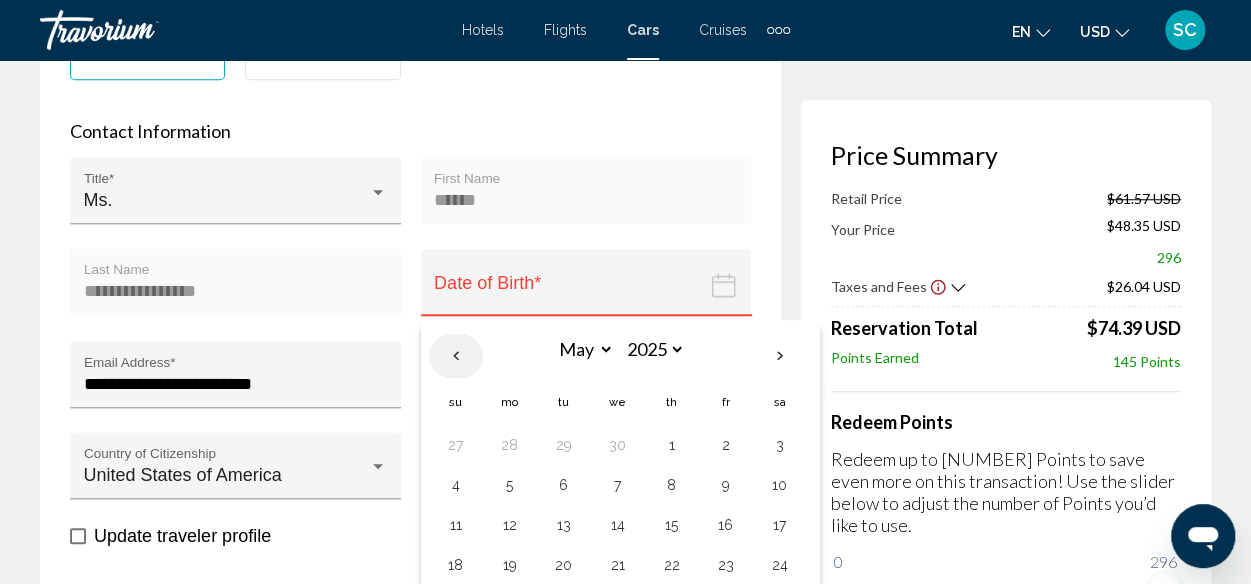 click at bounding box center [456, 356] 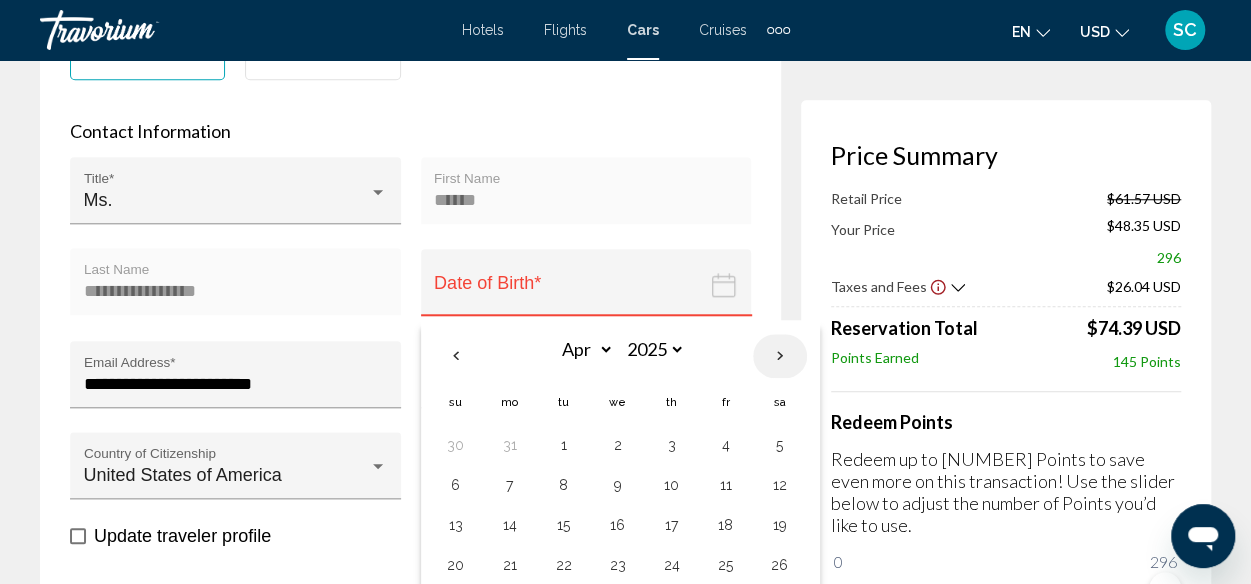 click at bounding box center (780, 356) 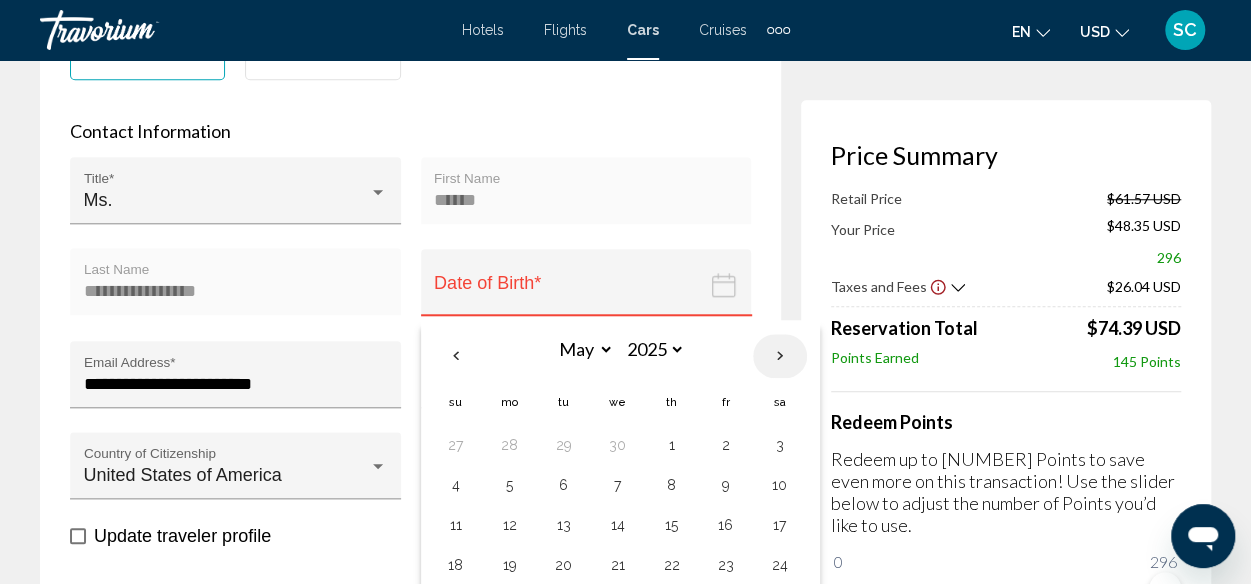 click at bounding box center (780, 356) 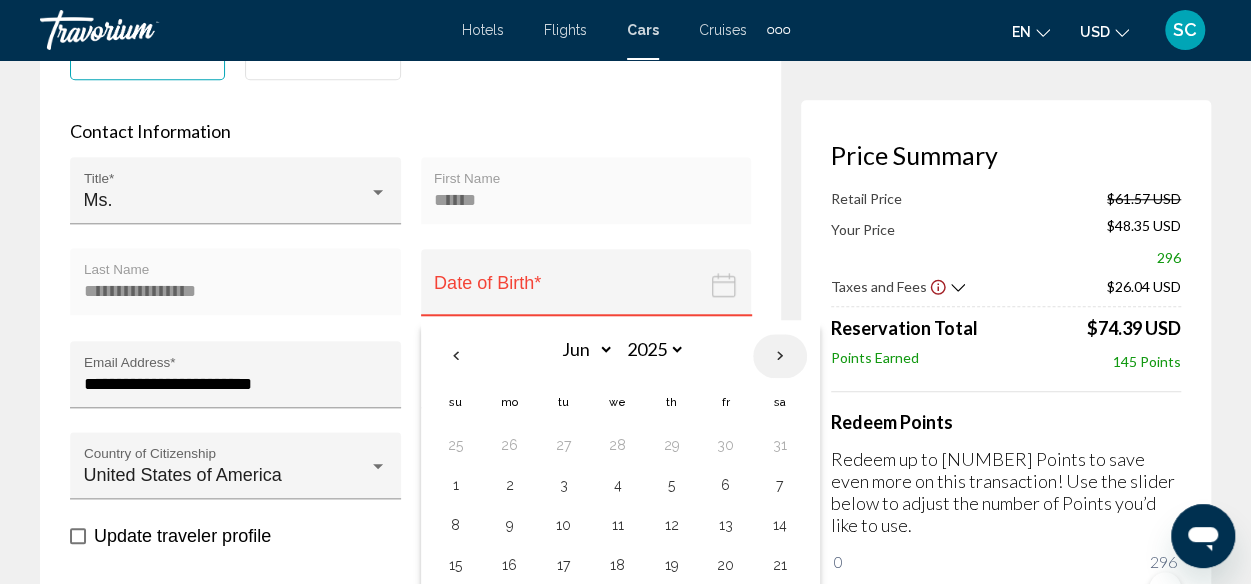 click at bounding box center (780, 356) 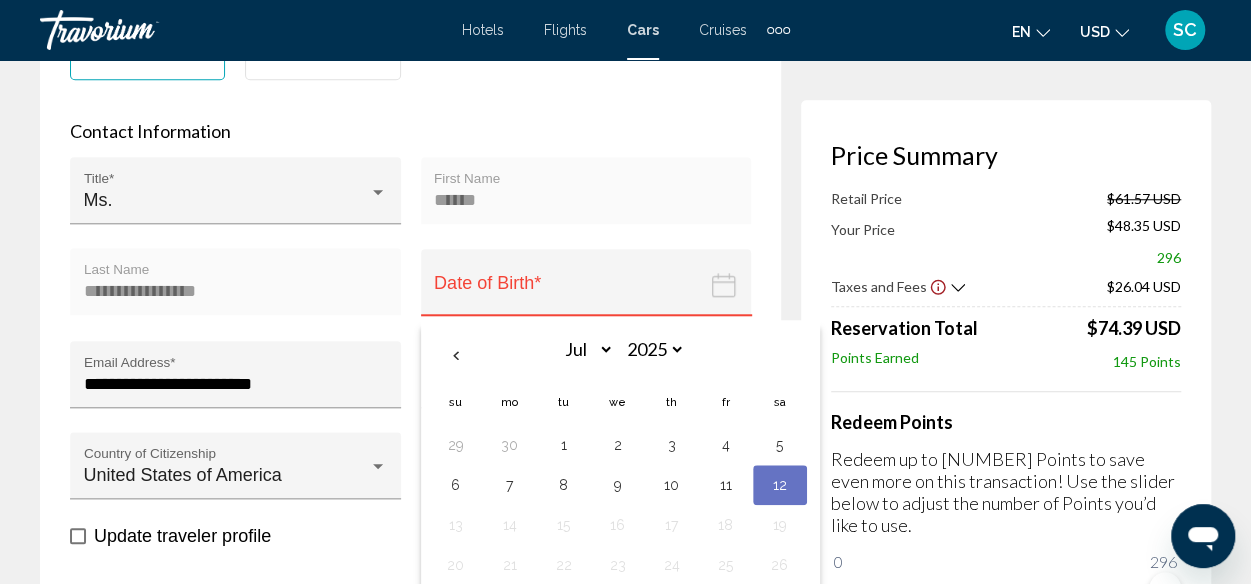 click at bounding box center [780, 357] 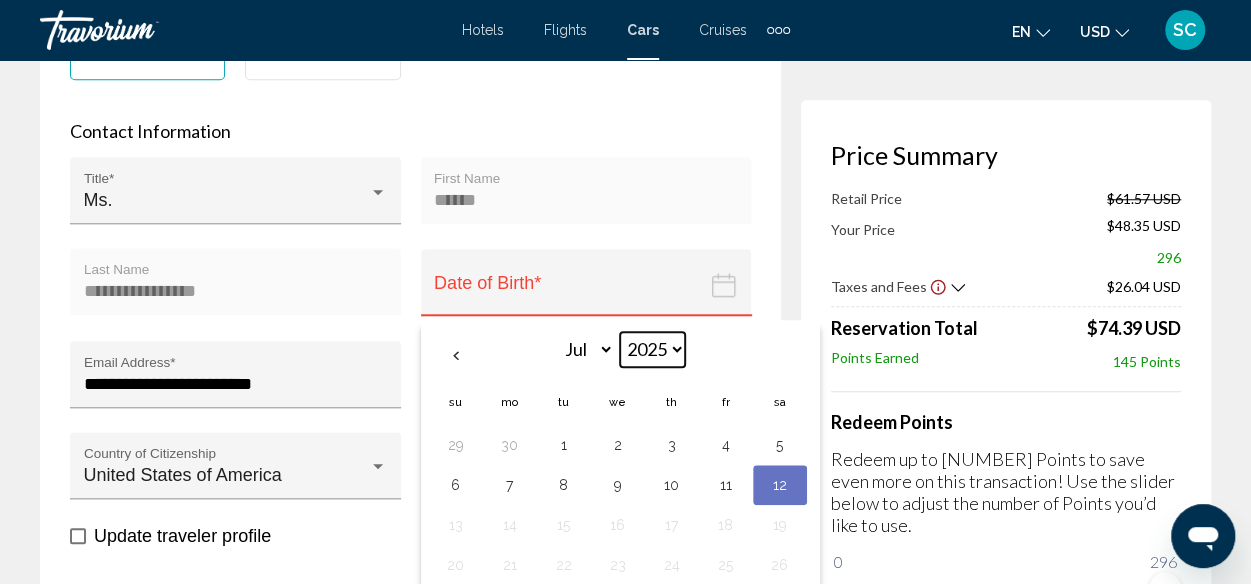 click on "**** **** **** **** **** **** **** **** **** **** **** **** **** **** **** **** **** **** **** **** **** **** **** **** **** **** **** **** **** **** **** **** **** **** **** **** **** **** **** **** **** **** **** **** **** **** **** **** **** **** **** **** **** **** **** **** **** **** **** **** **** **** **** **** **** **** **** **** **** **** **** **** **** **** **** **** **** **** **** **** **** **** **** **** **** **** **** **** **** **** **** **** **** **** **** **** **** **** **** **** **** **** **** **** **** **** **** **** **** **** **** **** **** **** **** **** **** **** **** **** **** **** **** **** **** ****" at bounding box center (652, 349) 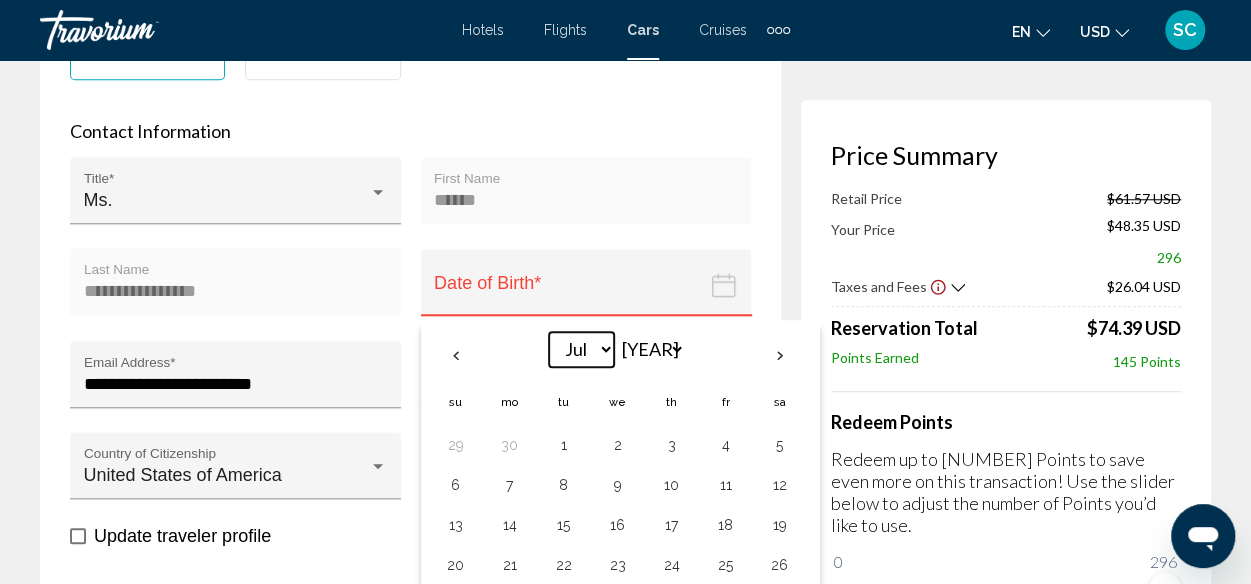 click on "*** *** *** *** *** *** *** *** *** *** *** ***" at bounding box center (581, 349) 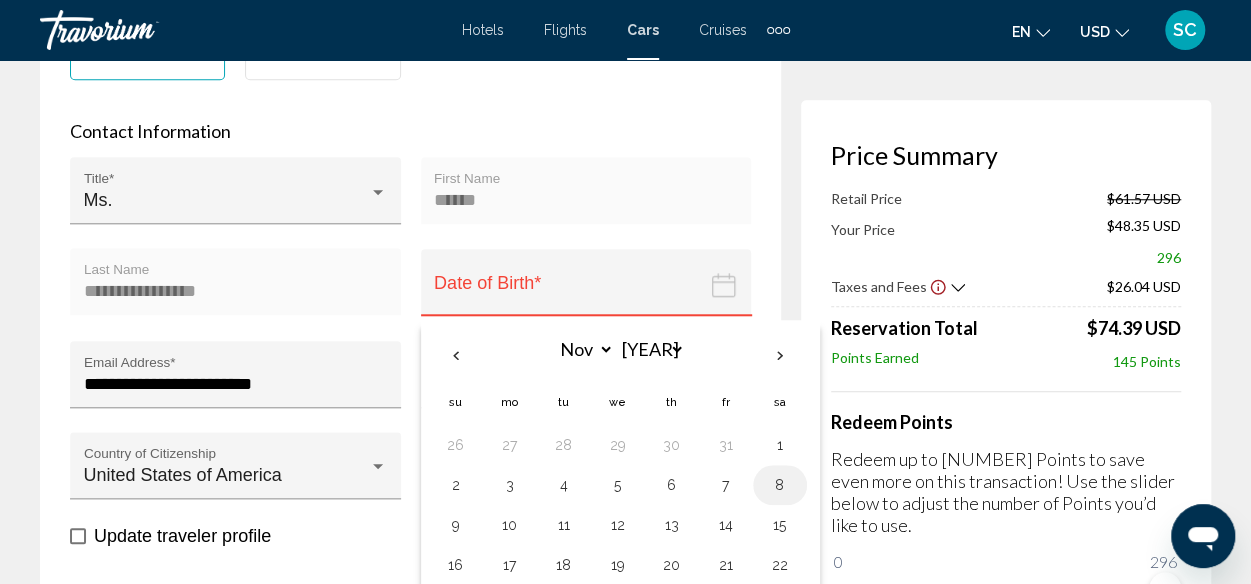 click on "8" at bounding box center (780, 485) 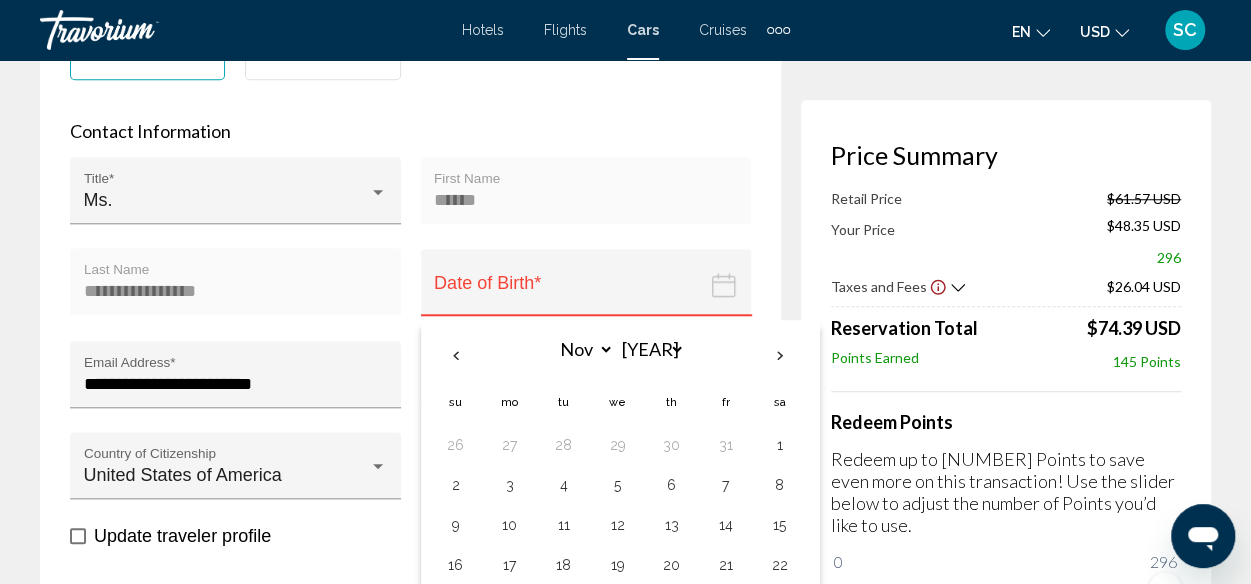 type on "**********" 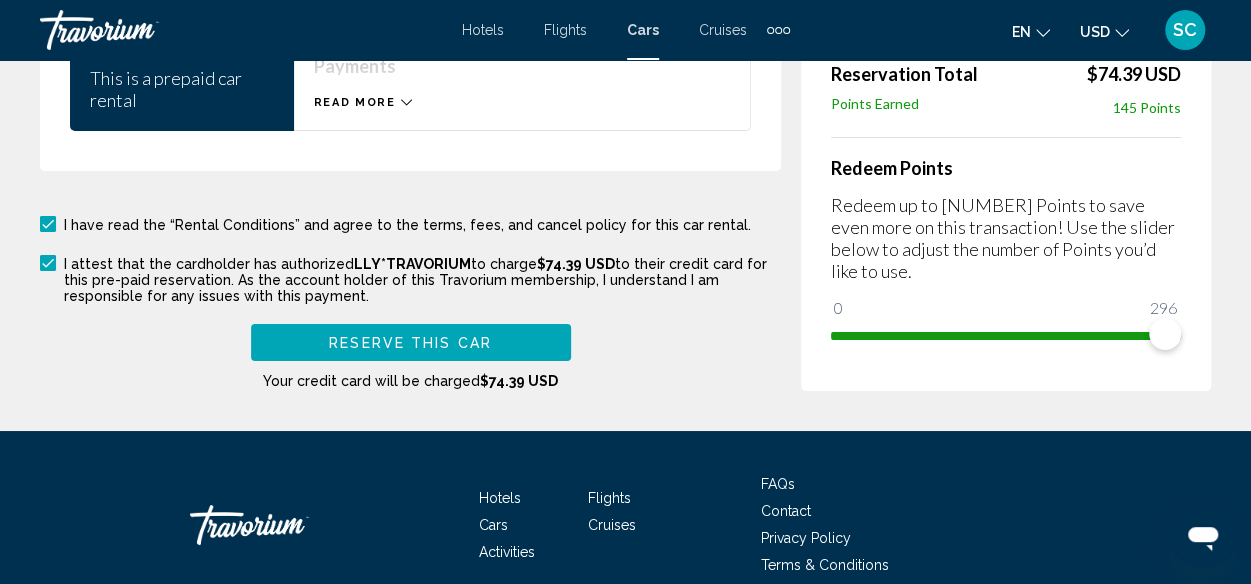scroll, scrollTop: 3596, scrollLeft: 0, axis: vertical 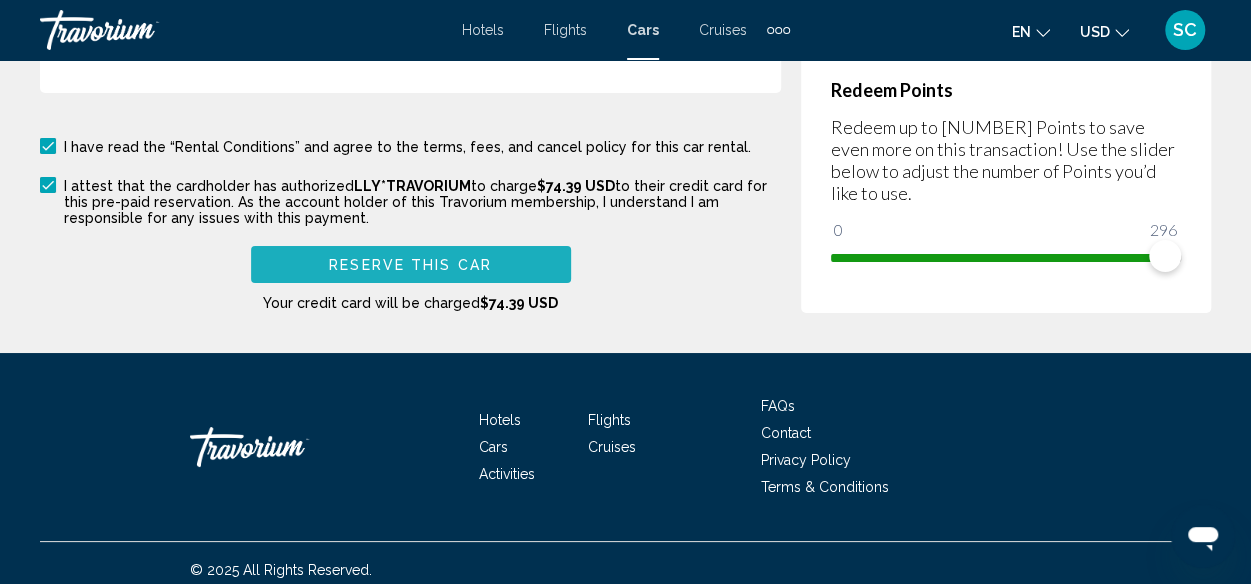 click on "Reserve this car" at bounding box center (410, 265) 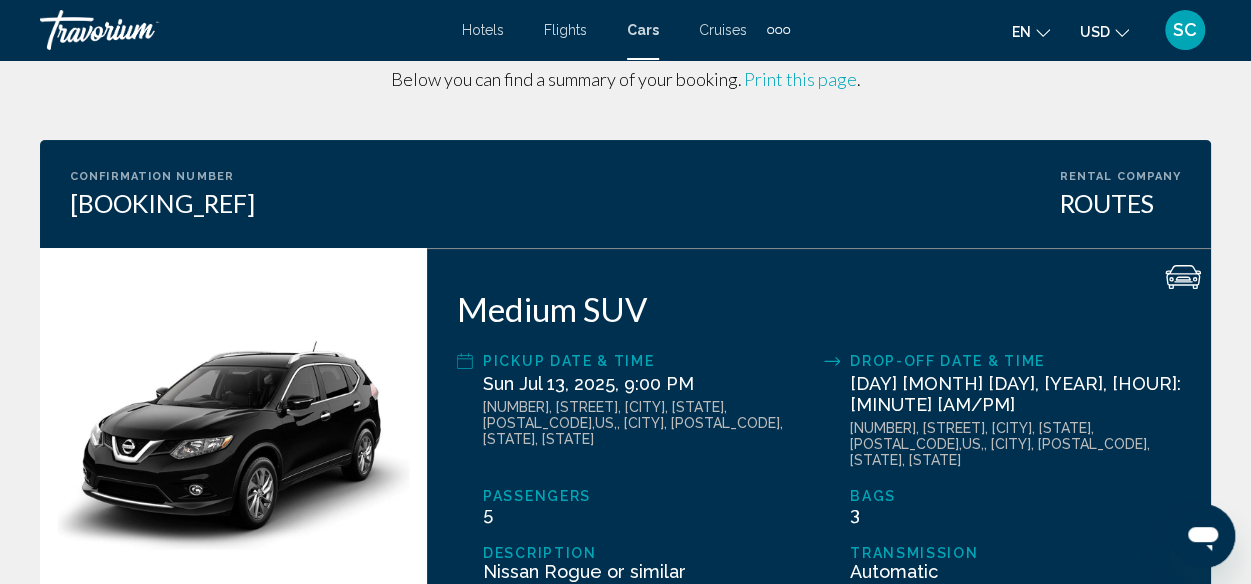 scroll, scrollTop: 100, scrollLeft: 0, axis: vertical 